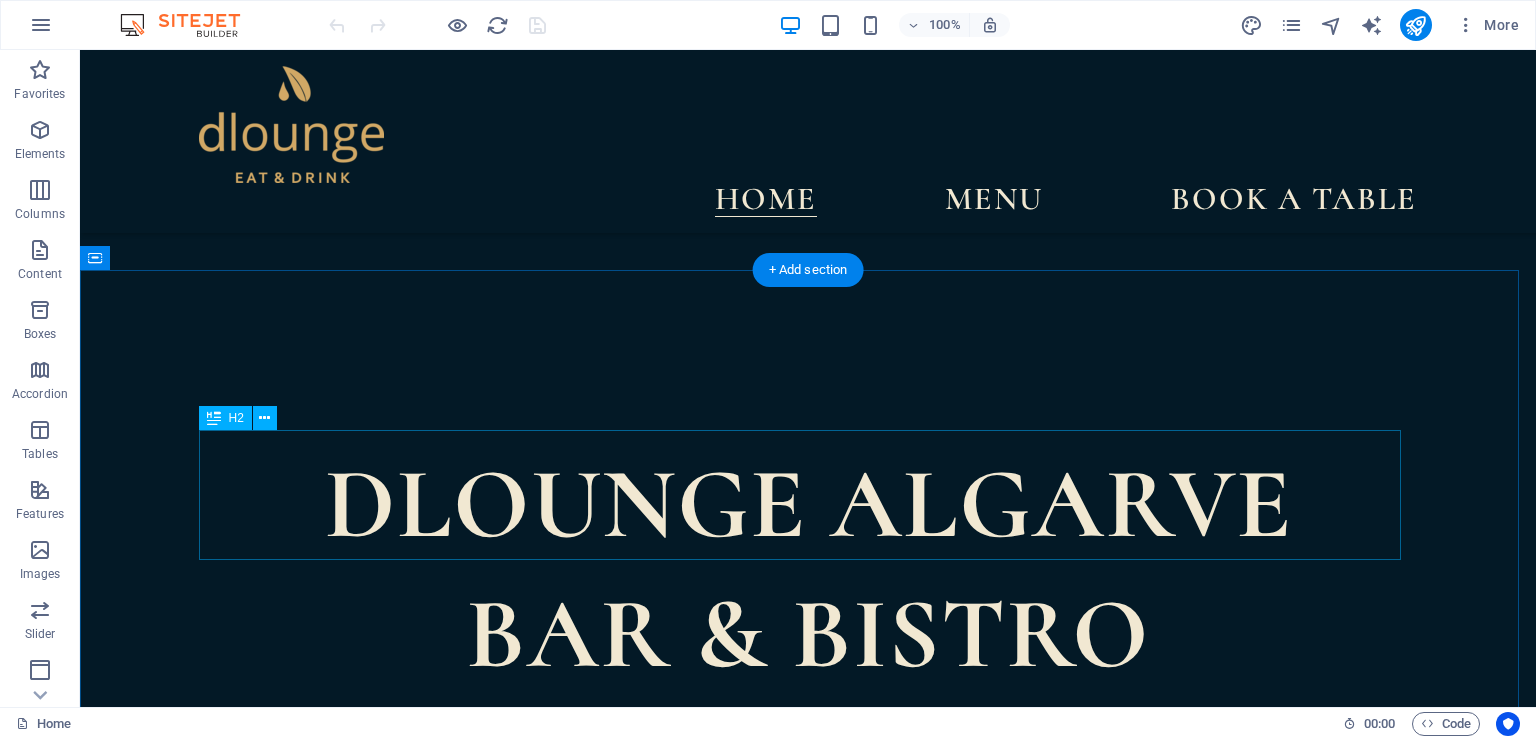 scroll, scrollTop: 422, scrollLeft: 0, axis: vertical 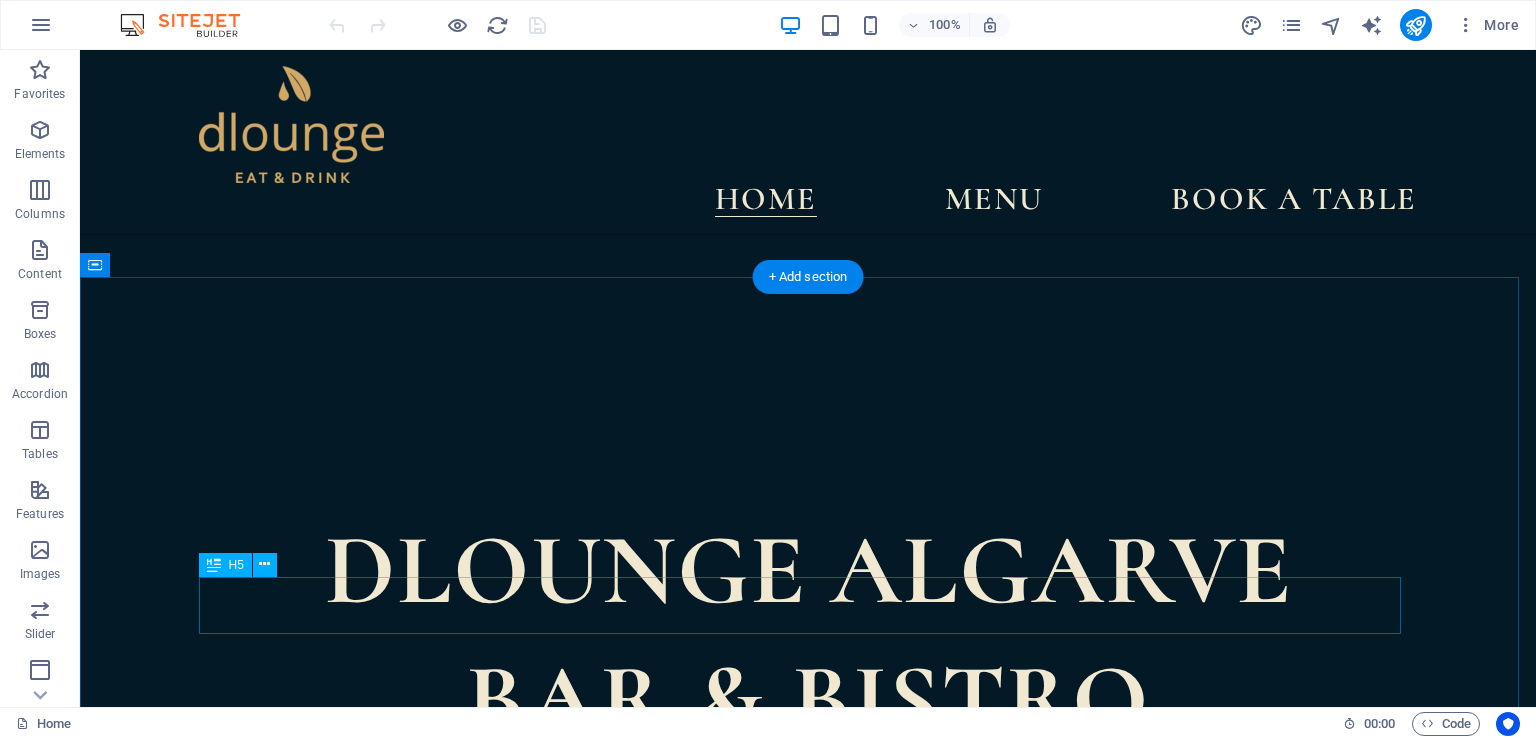 click on "DLOUNGE Algarve is a vibrant eat & drinks destination located in the heart of Tavira." at bounding box center (808, 1254) 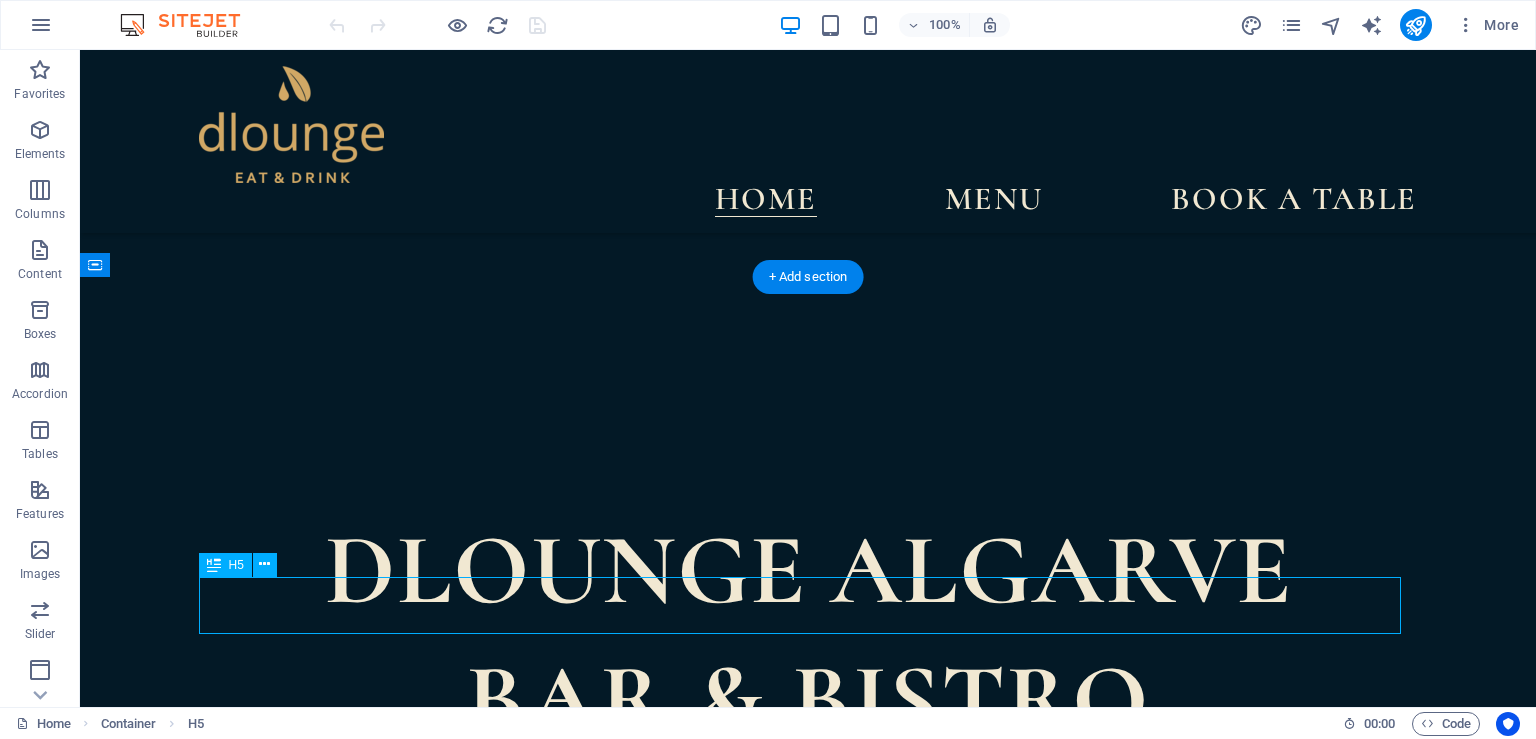 click on "DLOUNGE Algarve is a vibrant eat & drinks destination located in the heart of Tavira." at bounding box center [808, 1254] 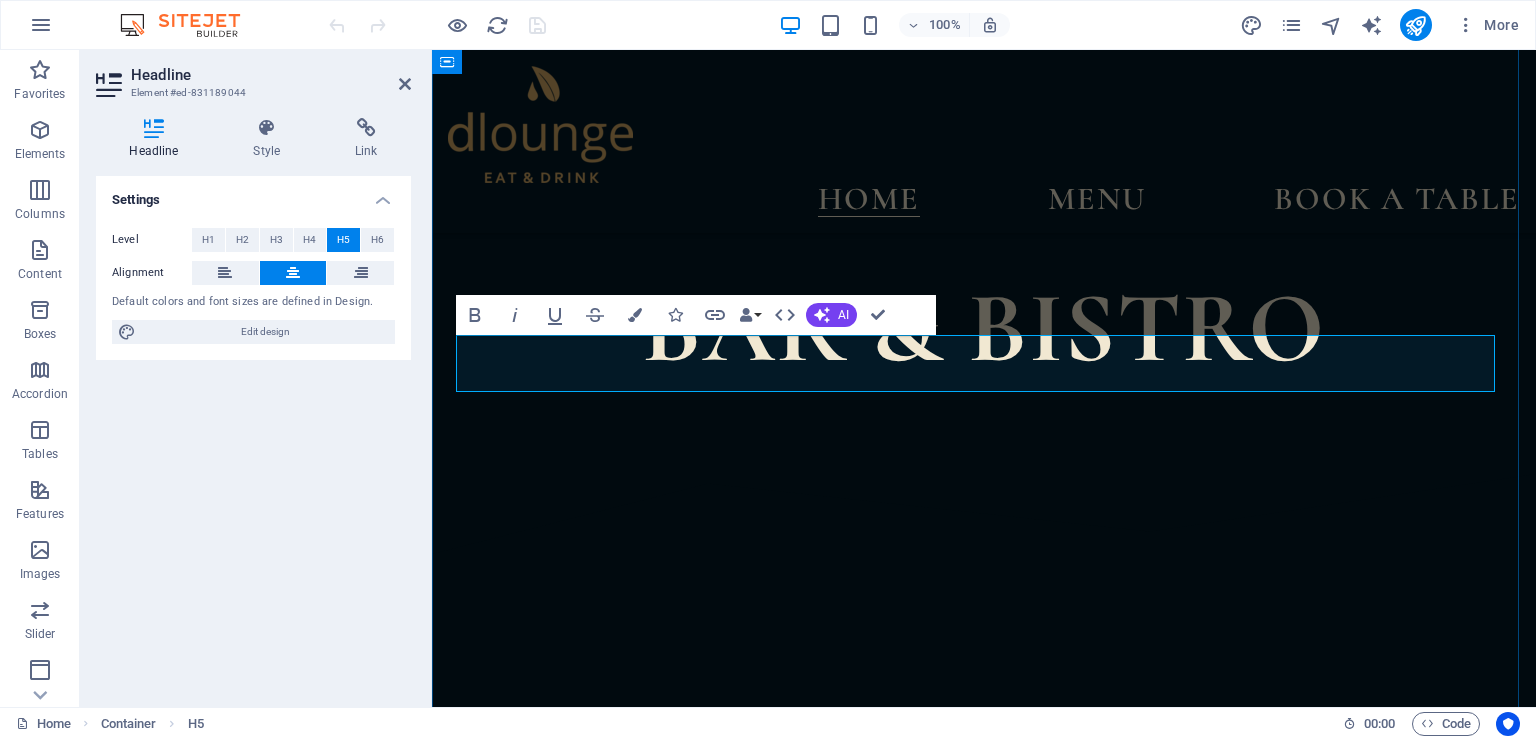click on "DLOUNGE Algarve is a vibrant eat & drinks destination located in the heart of Tavira." at bounding box center [984, 1028] 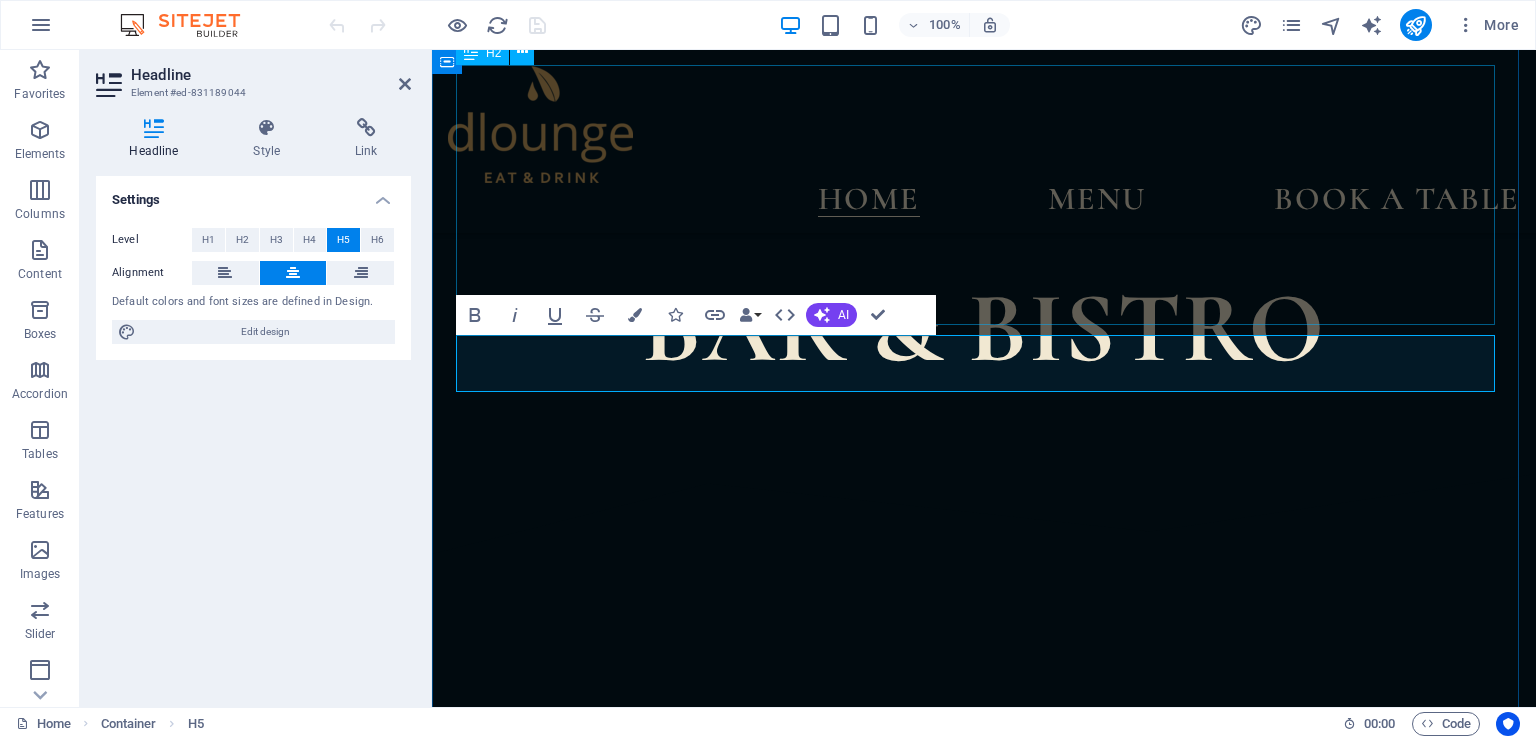 click on "A unique experience" at bounding box center [984, 844] 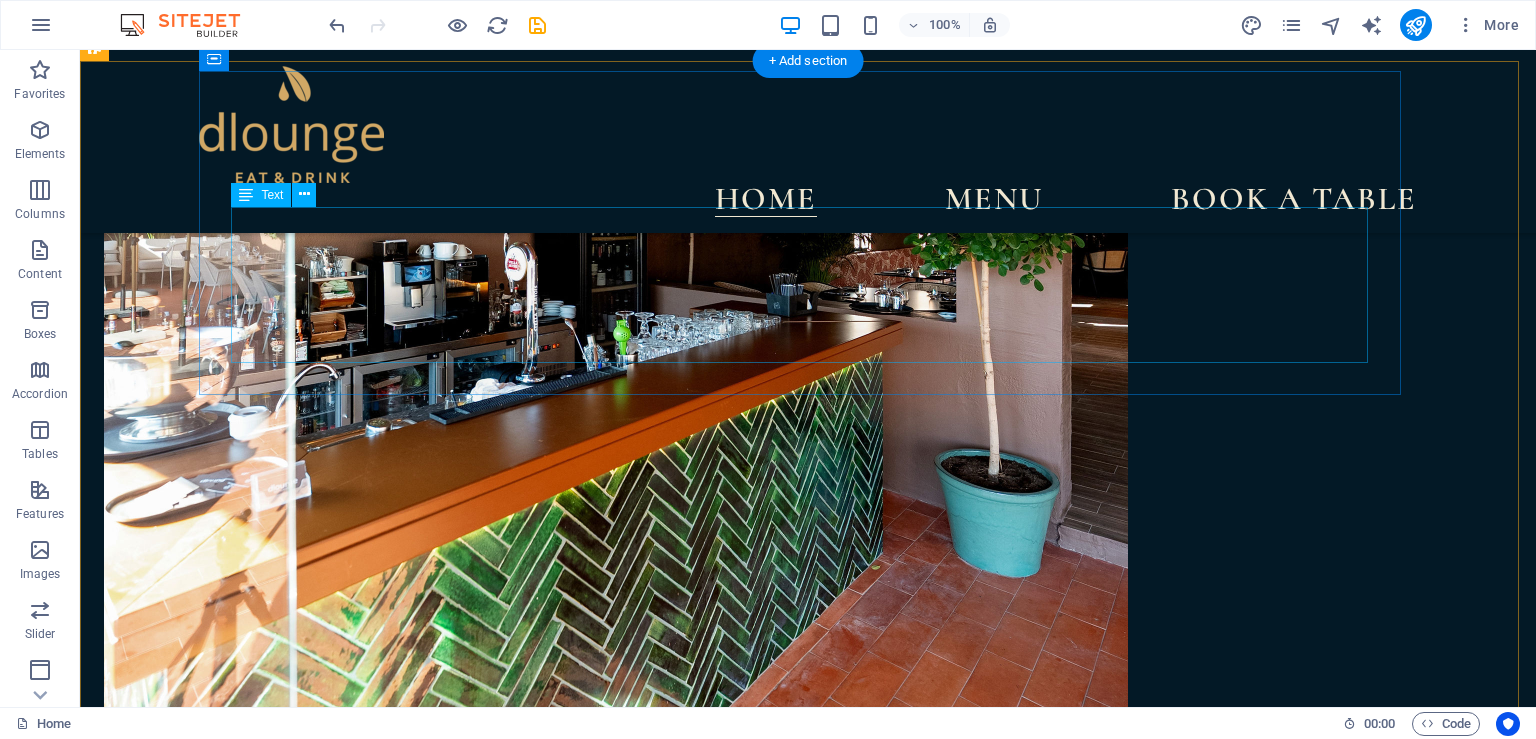 scroll, scrollTop: 4173, scrollLeft: 0, axis: vertical 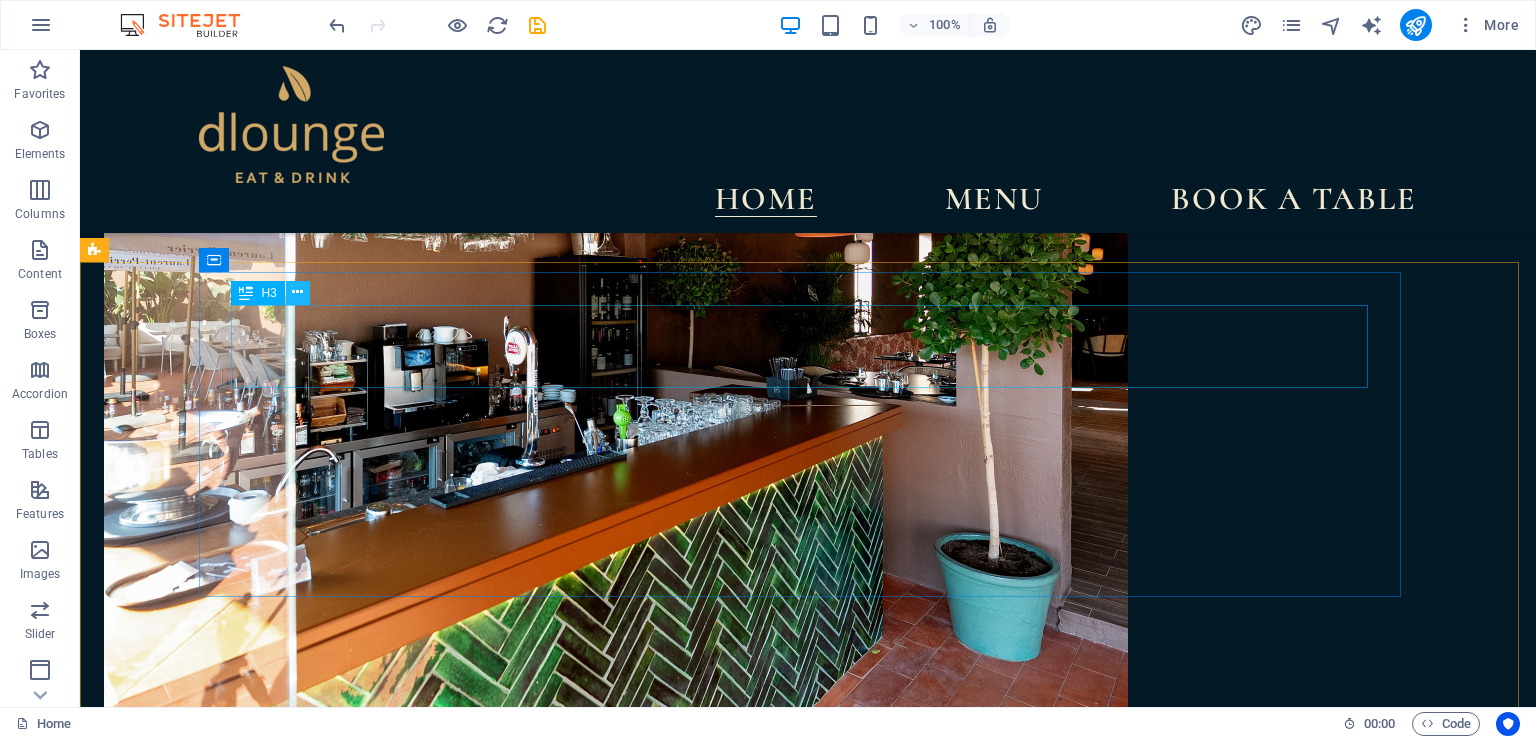 click at bounding box center (297, 292) 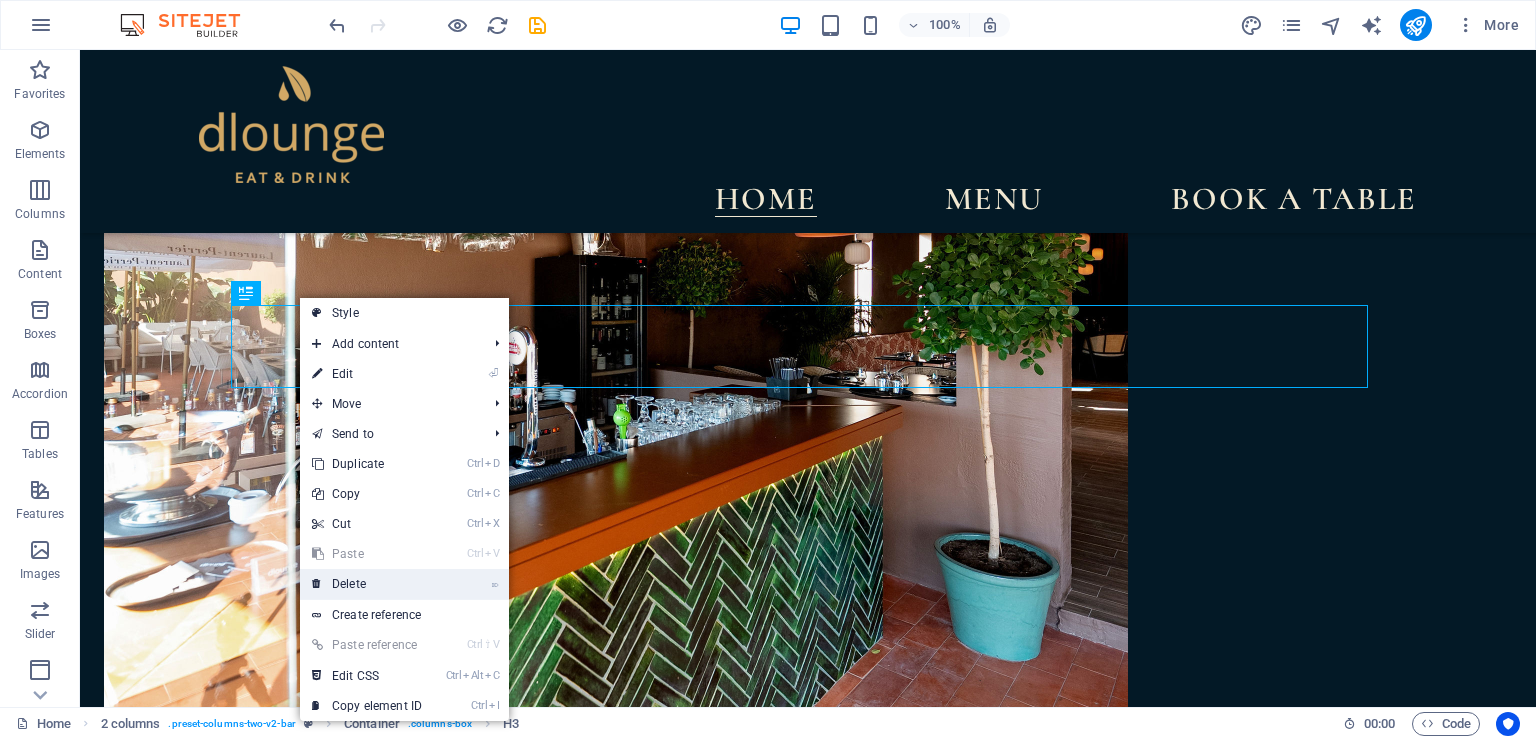 click on "⌦  Delete" at bounding box center (367, 584) 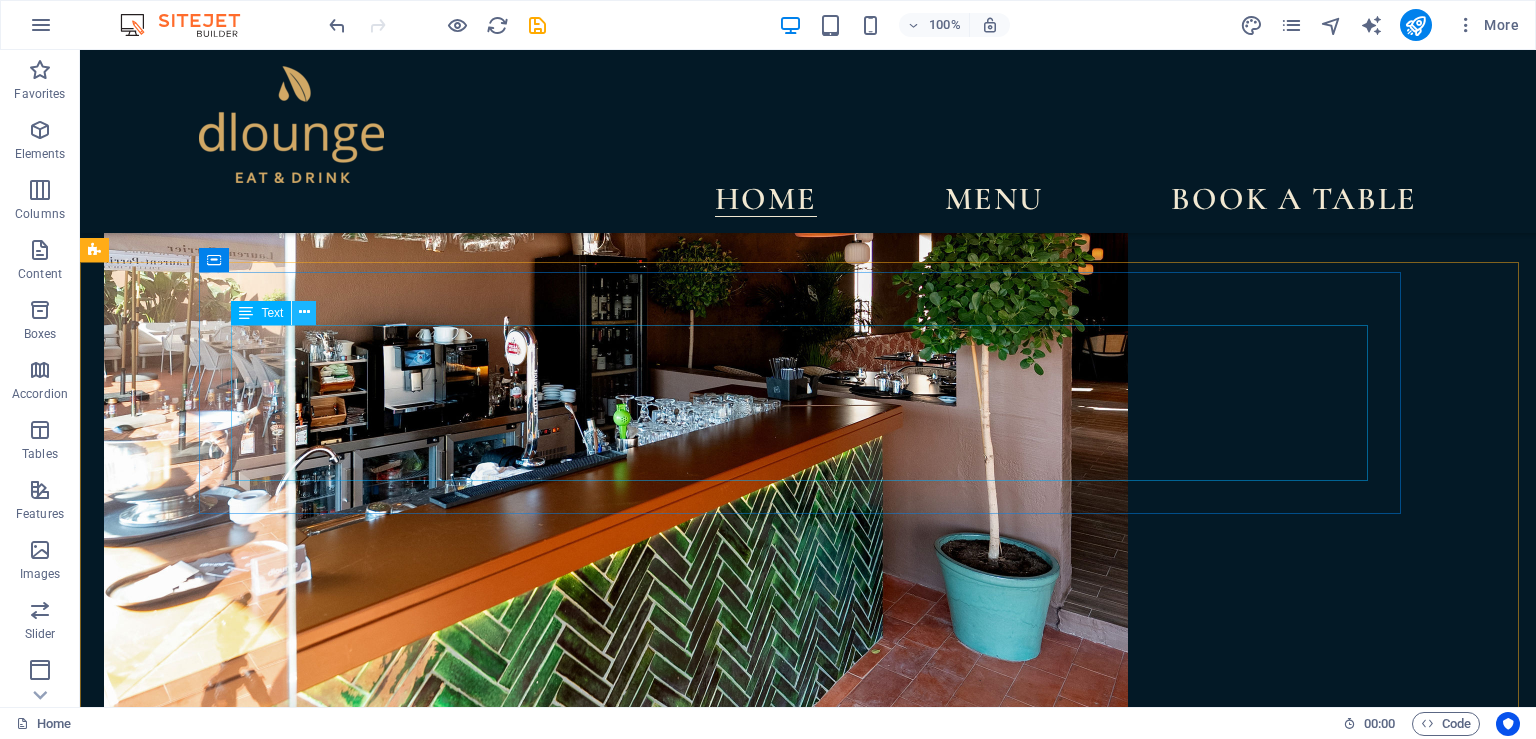click at bounding box center [304, 312] 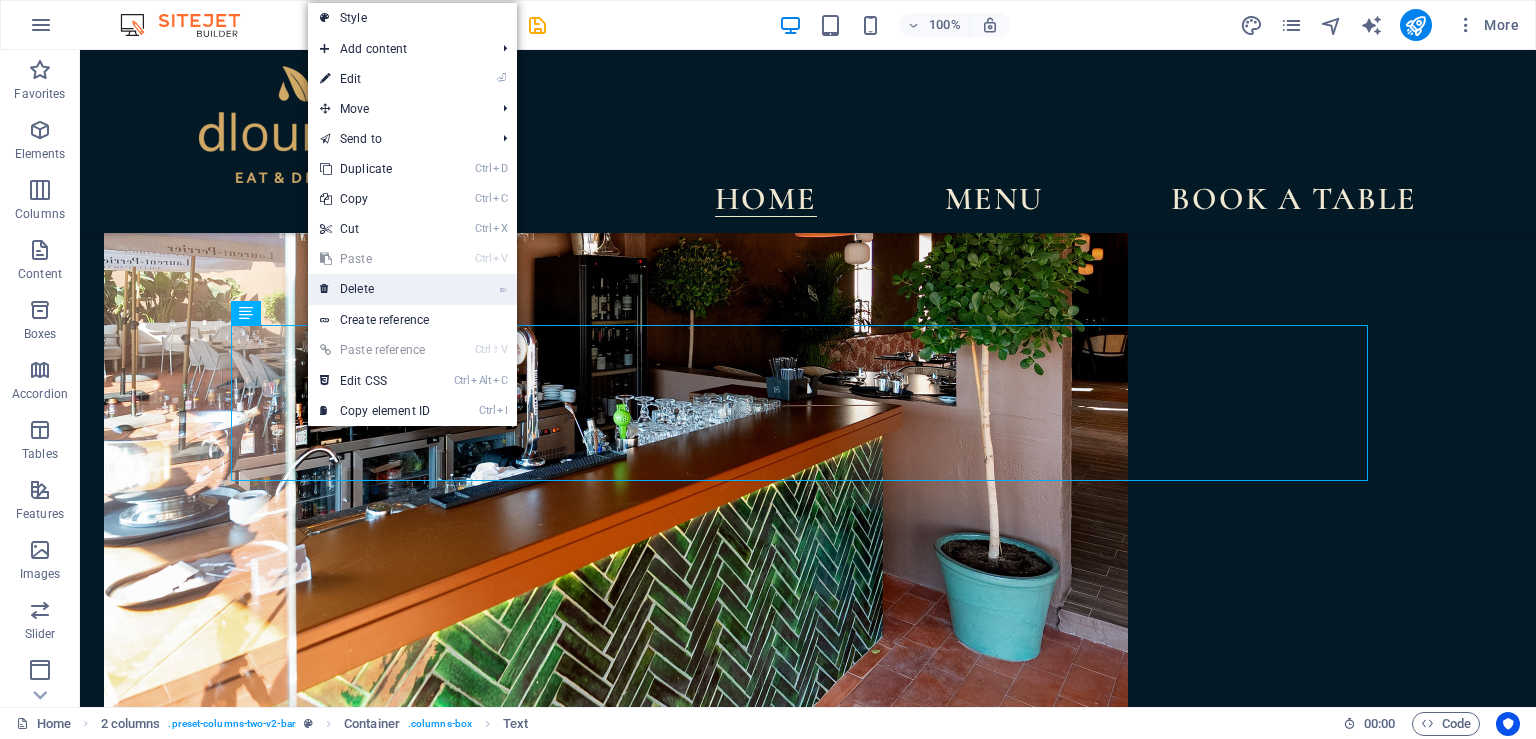 click on "⌦  Delete" at bounding box center (375, 289) 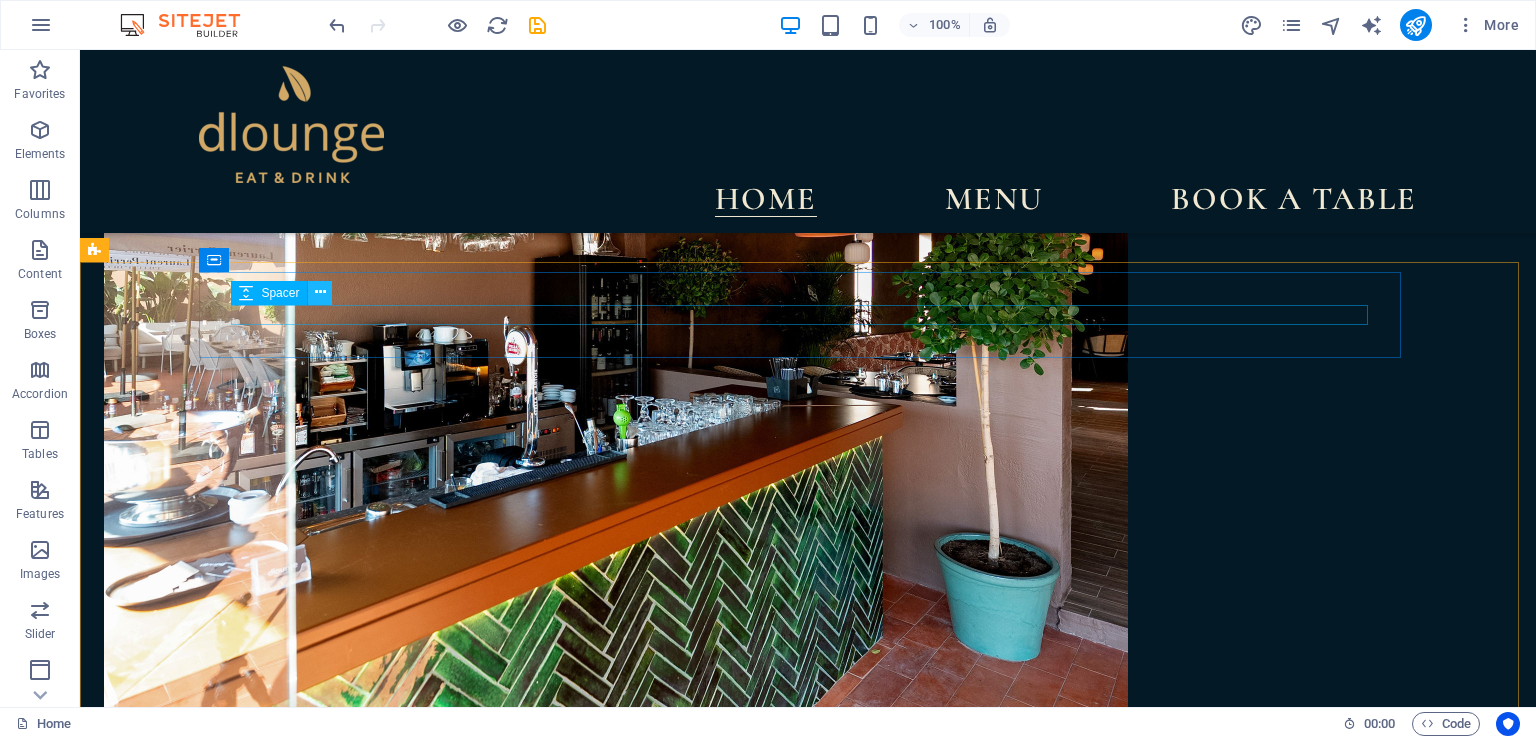 click at bounding box center (320, 292) 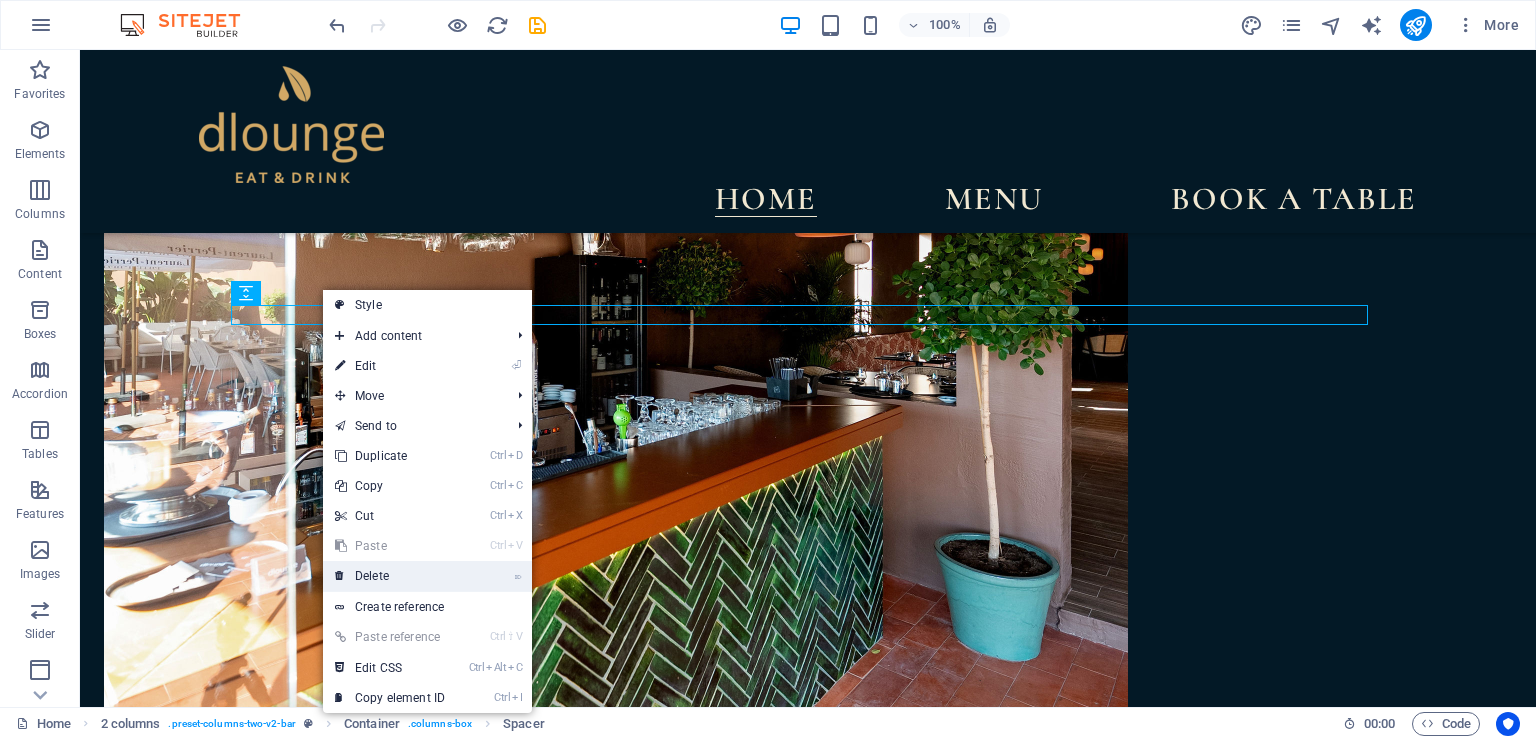 click on "⌦  Delete" at bounding box center (390, 576) 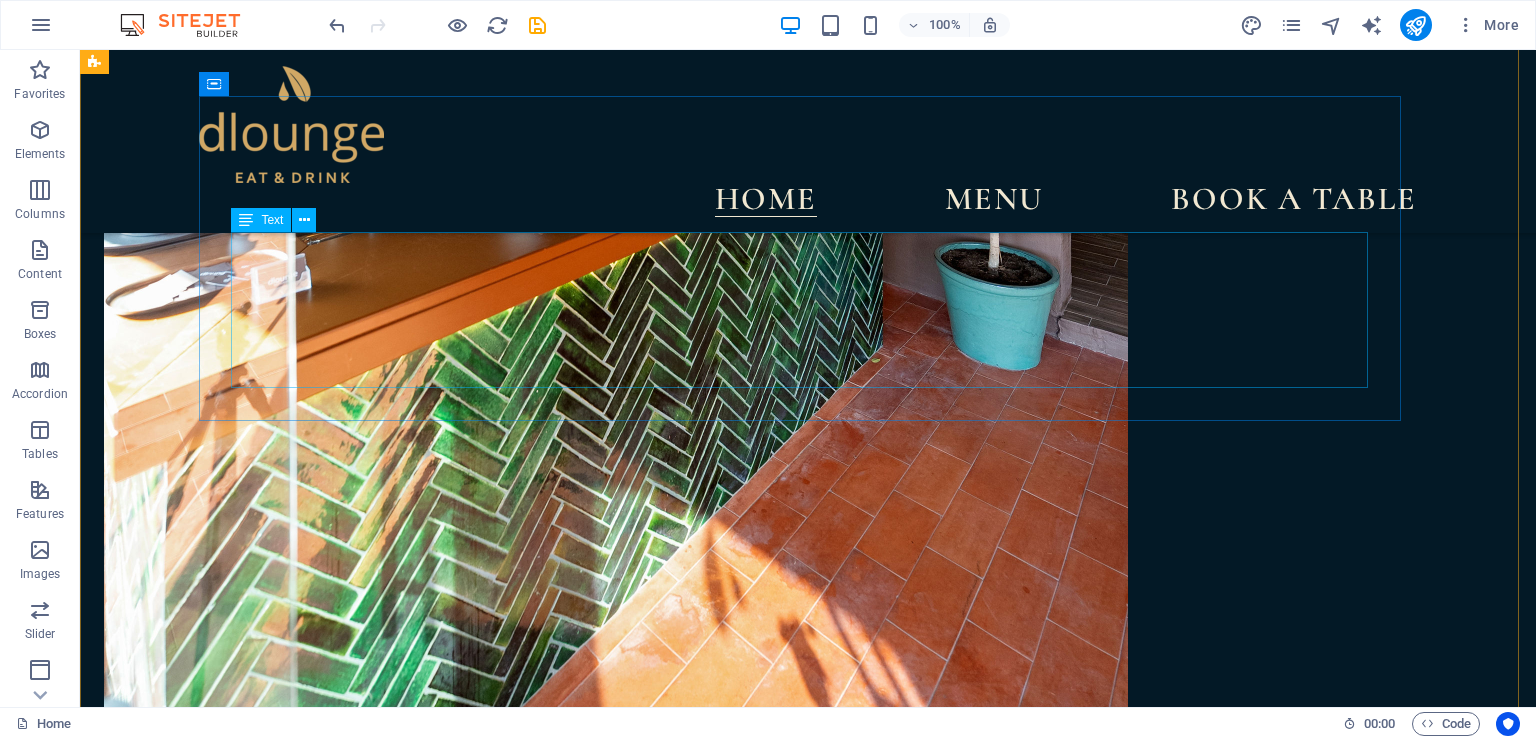 scroll, scrollTop: 4384, scrollLeft: 0, axis: vertical 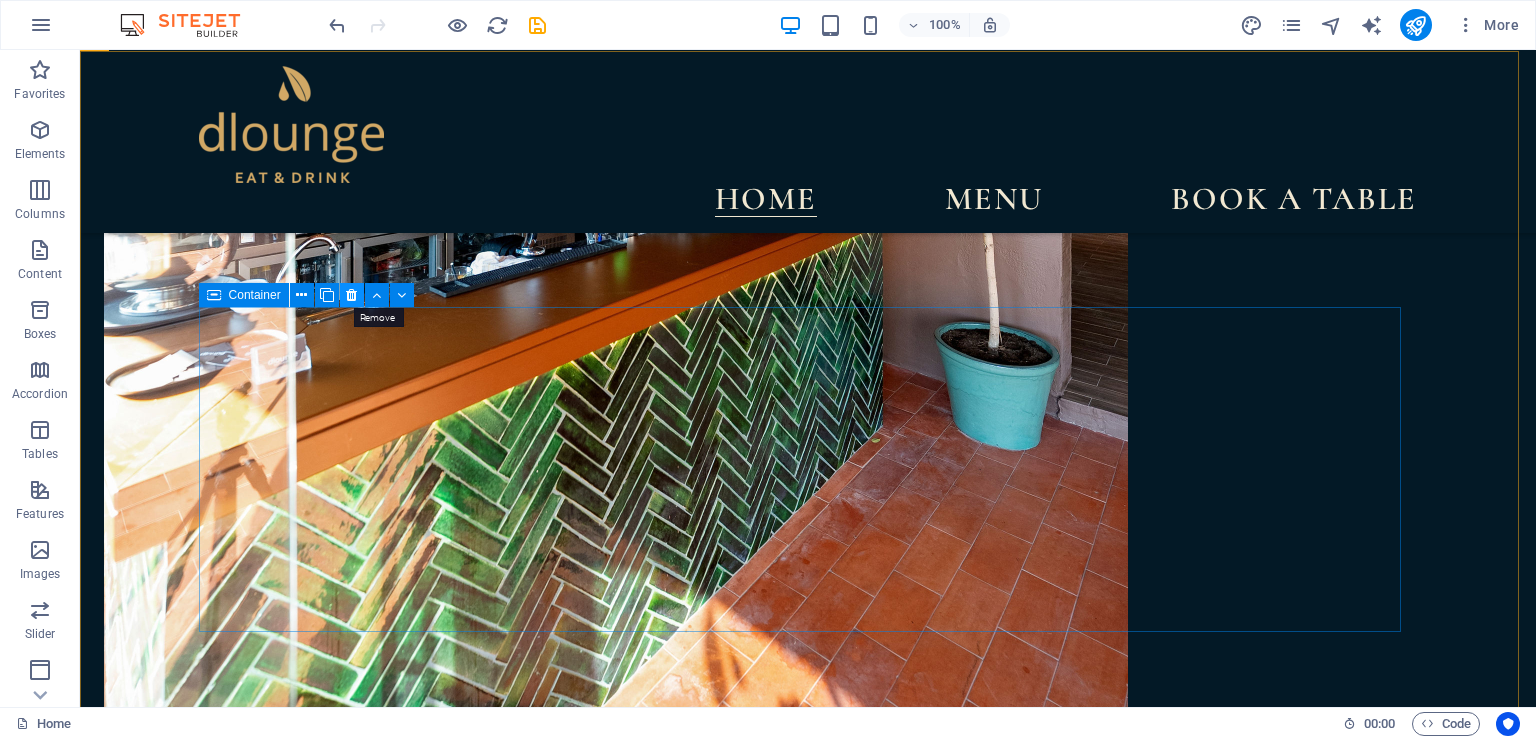 click at bounding box center [351, 295] 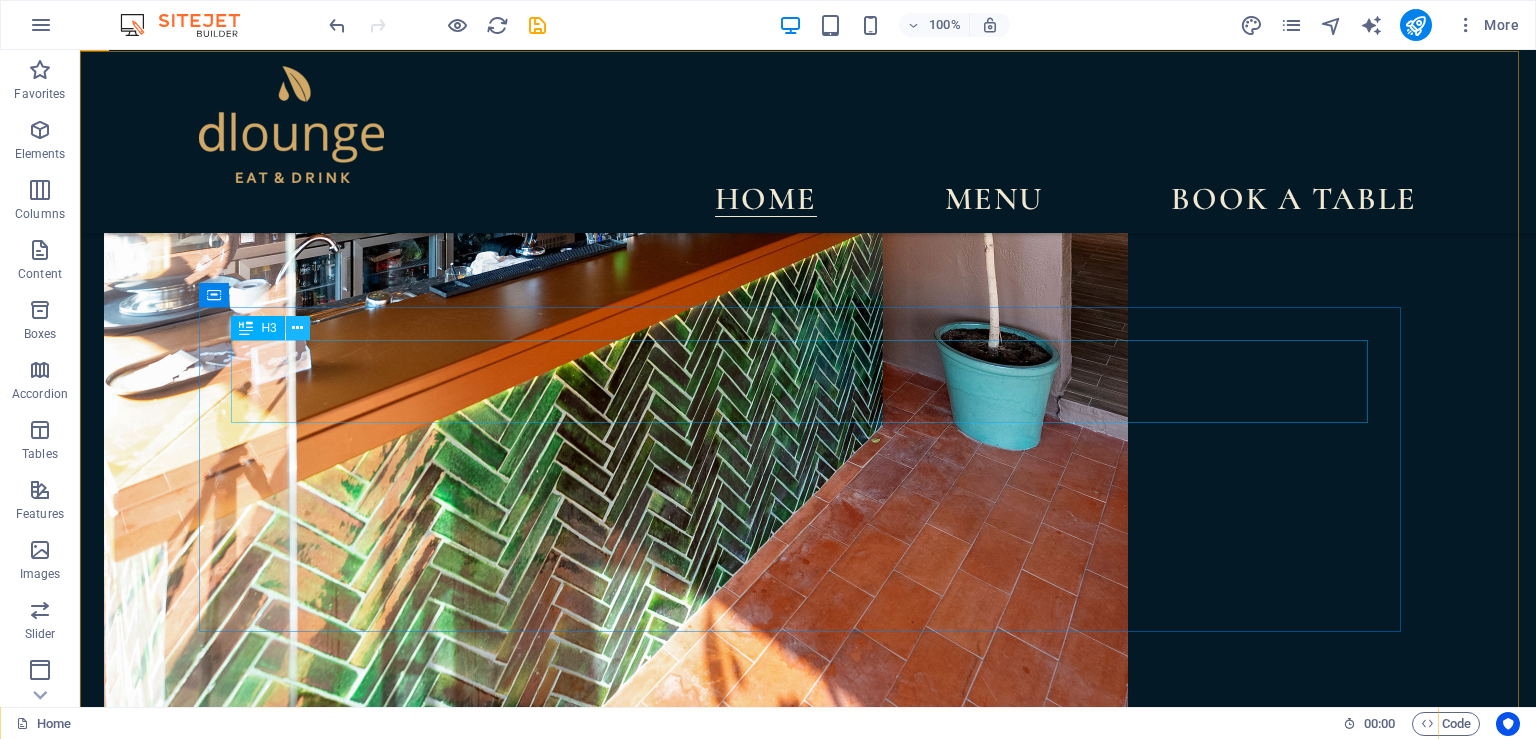 click at bounding box center [297, 328] 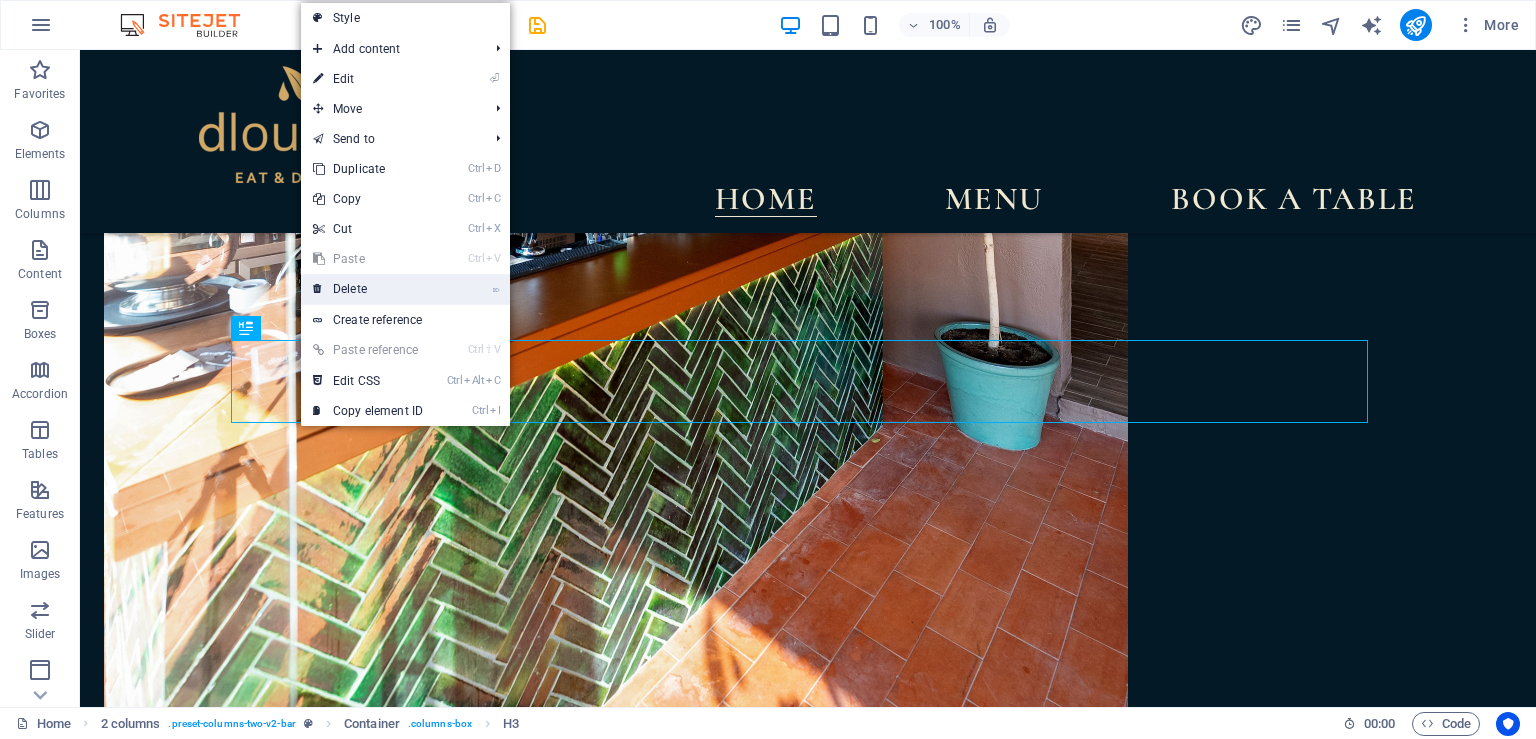 click on "⌦  Delete" at bounding box center [368, 289] 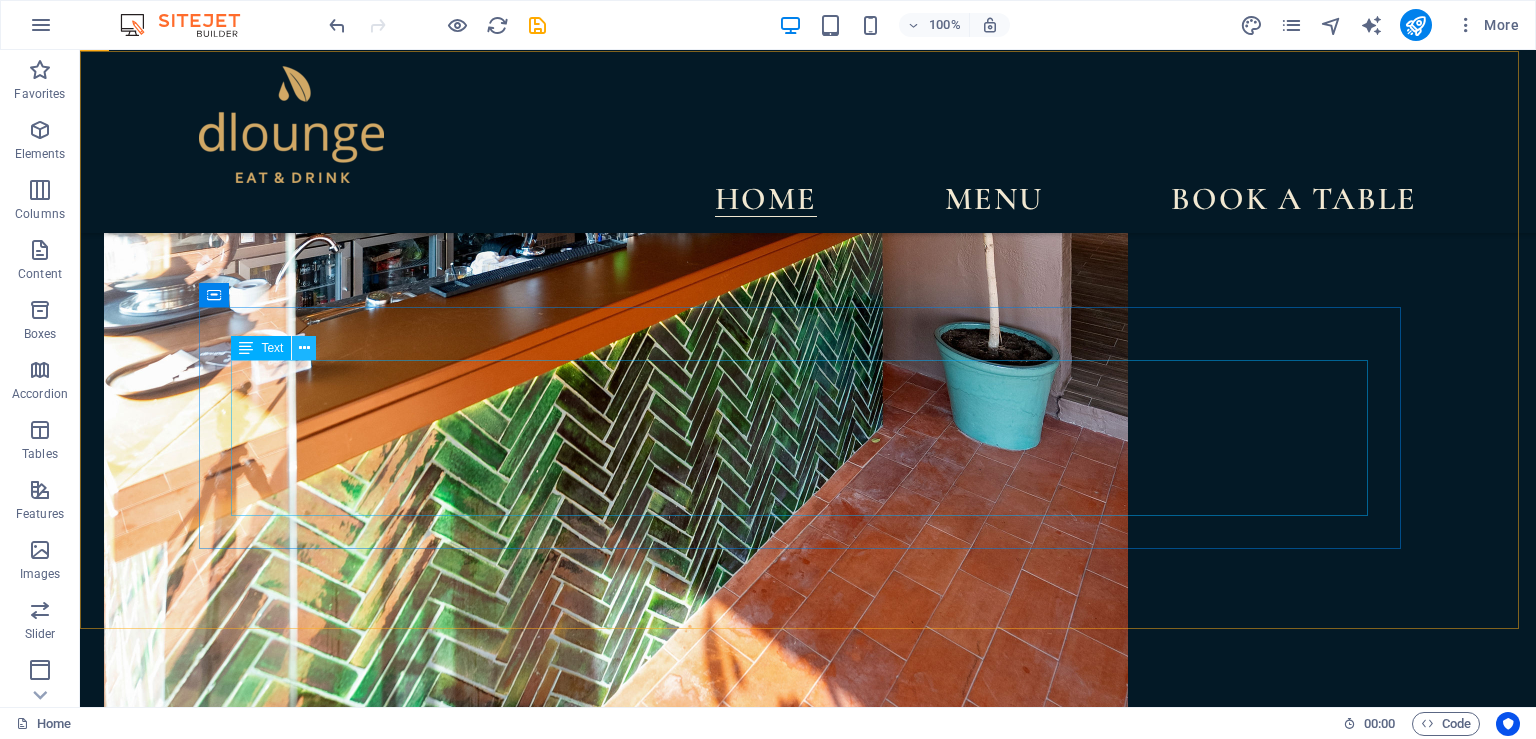 click at bounding box center [304, 348] 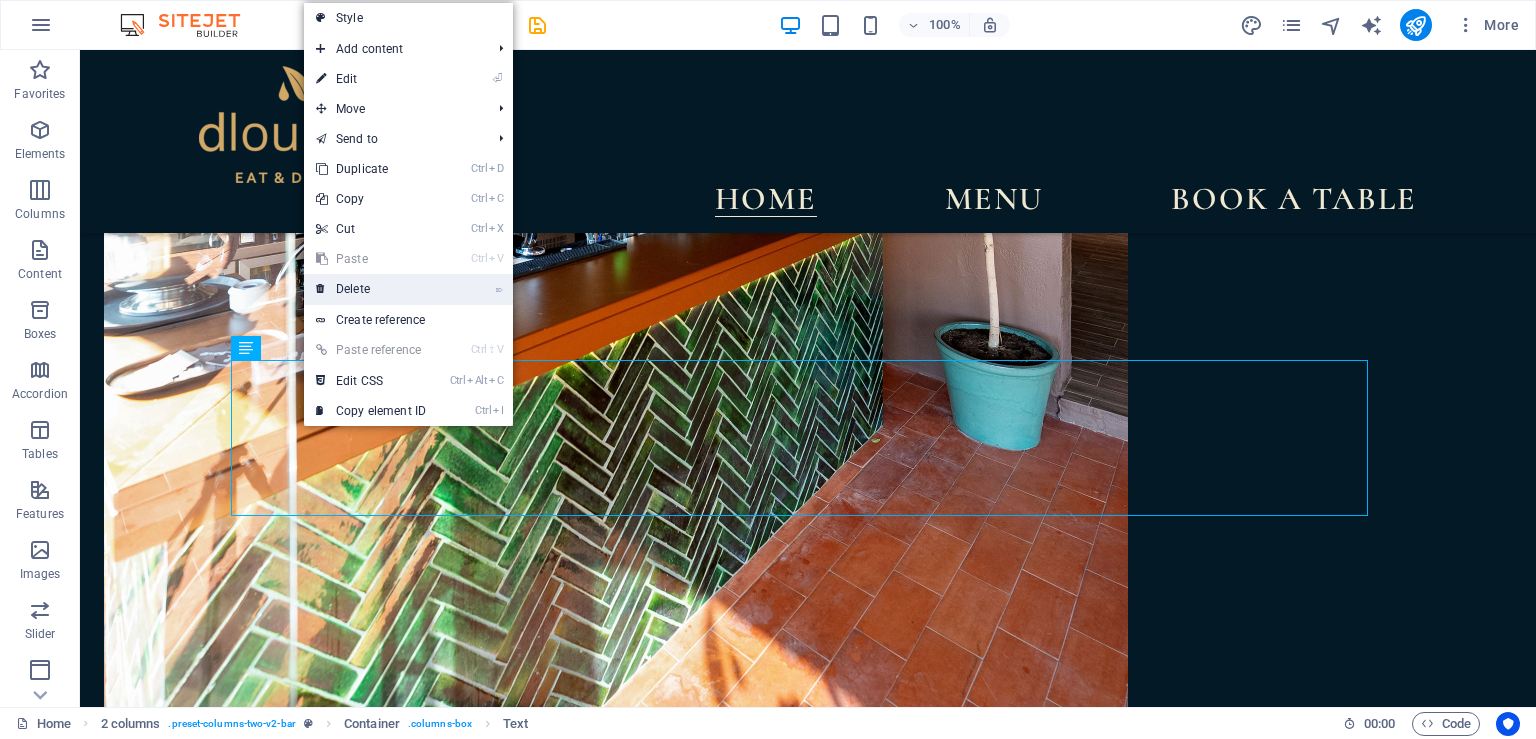drag, startPoint x: 367, startPoint y: 285, endPoint x: 492, endPoint y: 246, distance: 130.94273 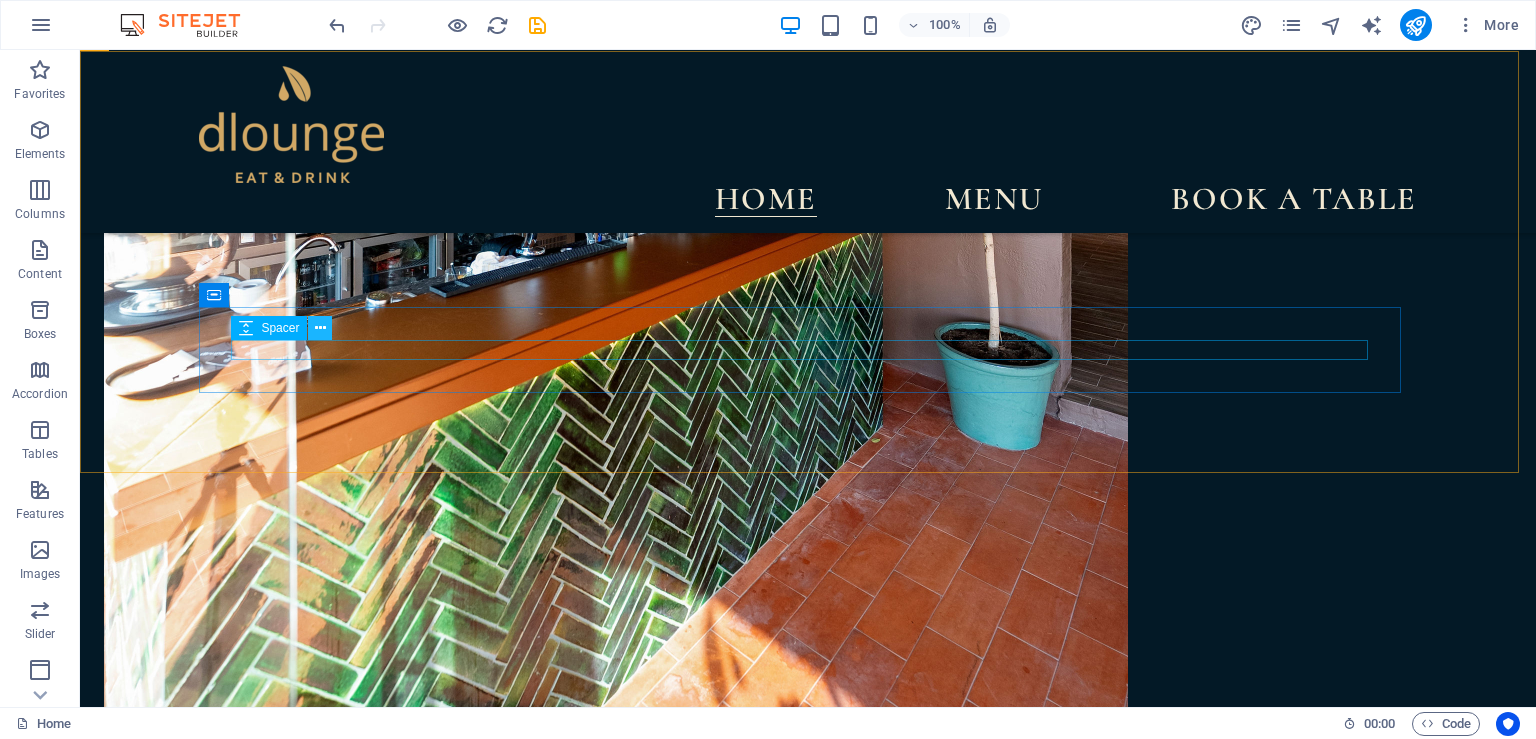 click at bounding box center [320, 328] 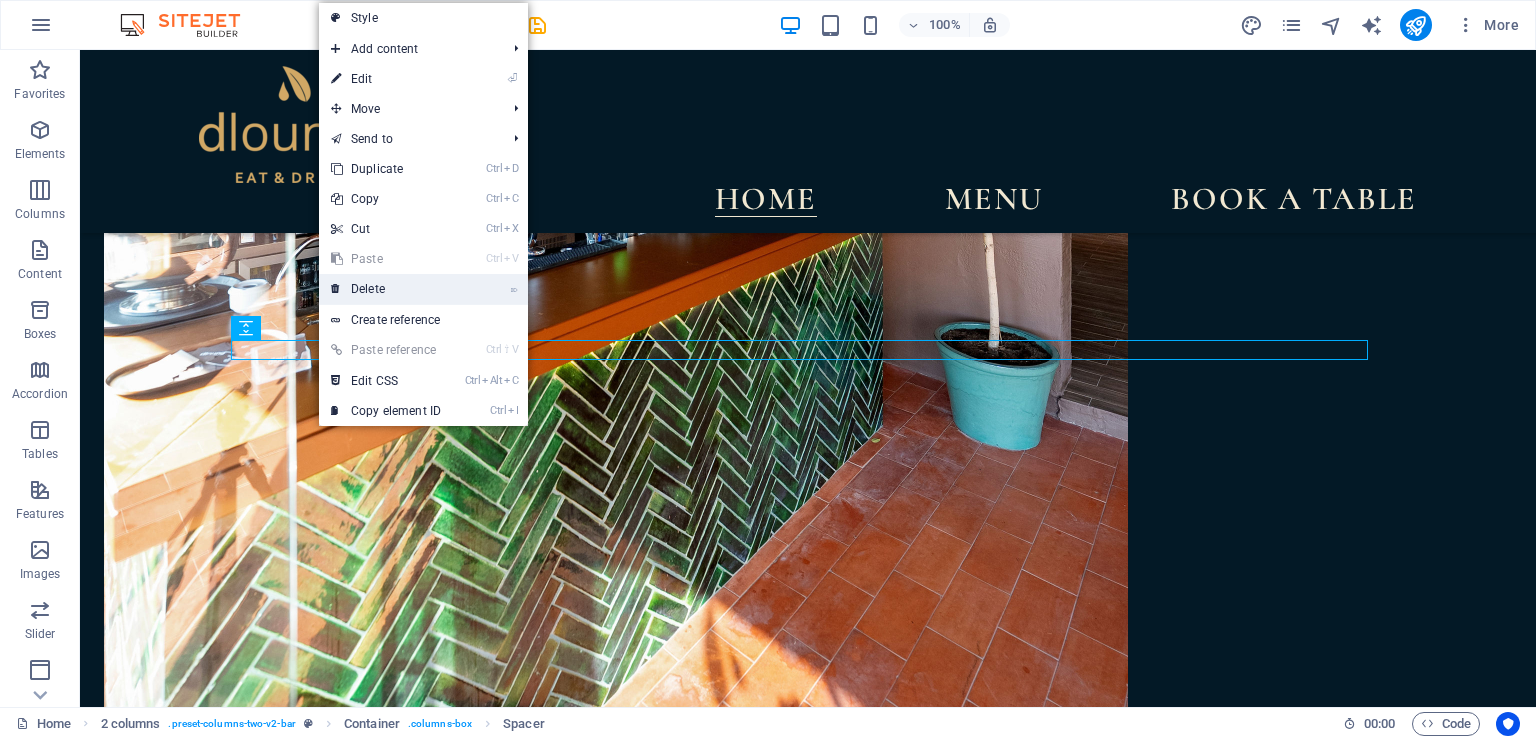 click on "⌦  Delete" at bounding box center [386, 289] 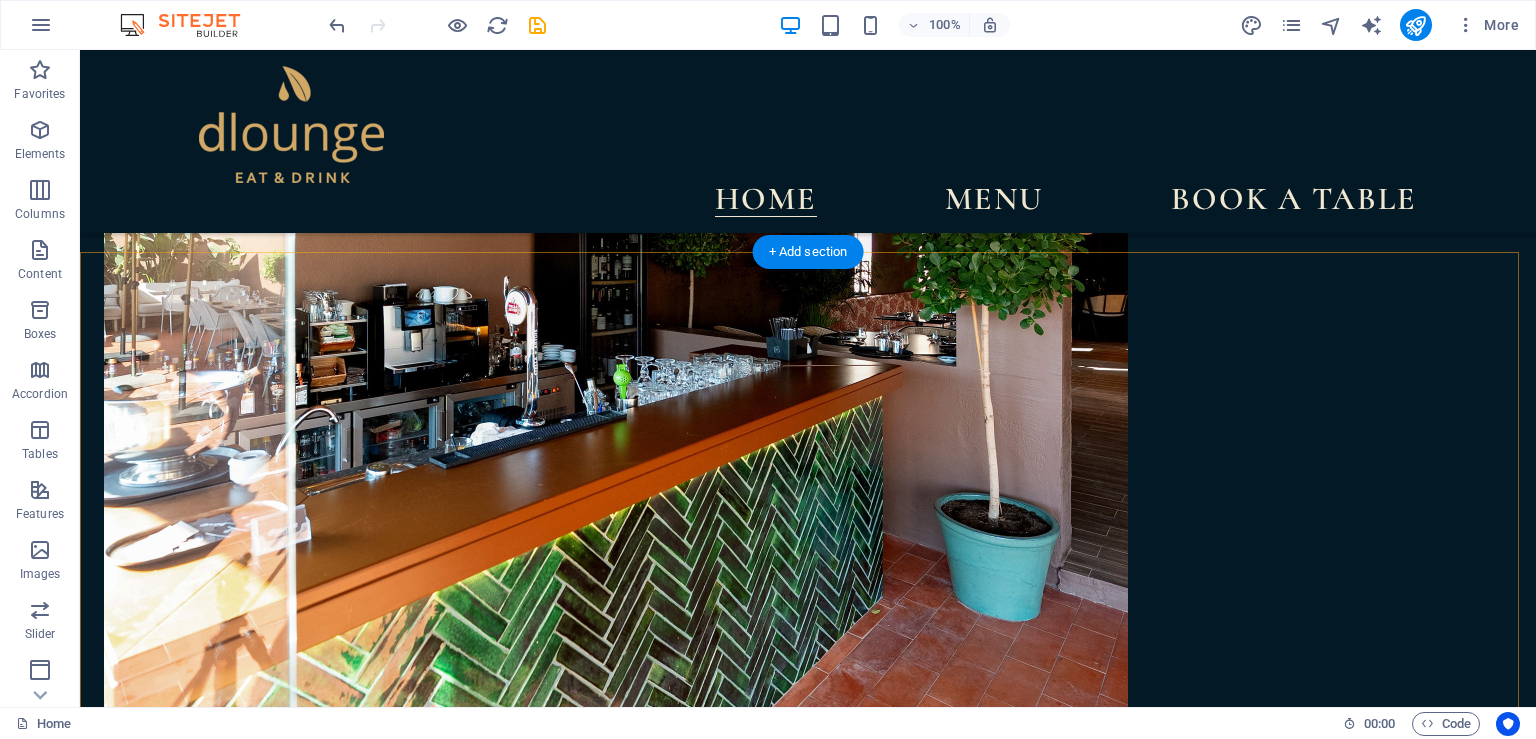 scroll, scrollTop: 4173, scrollLeft: 0, axis: vertical 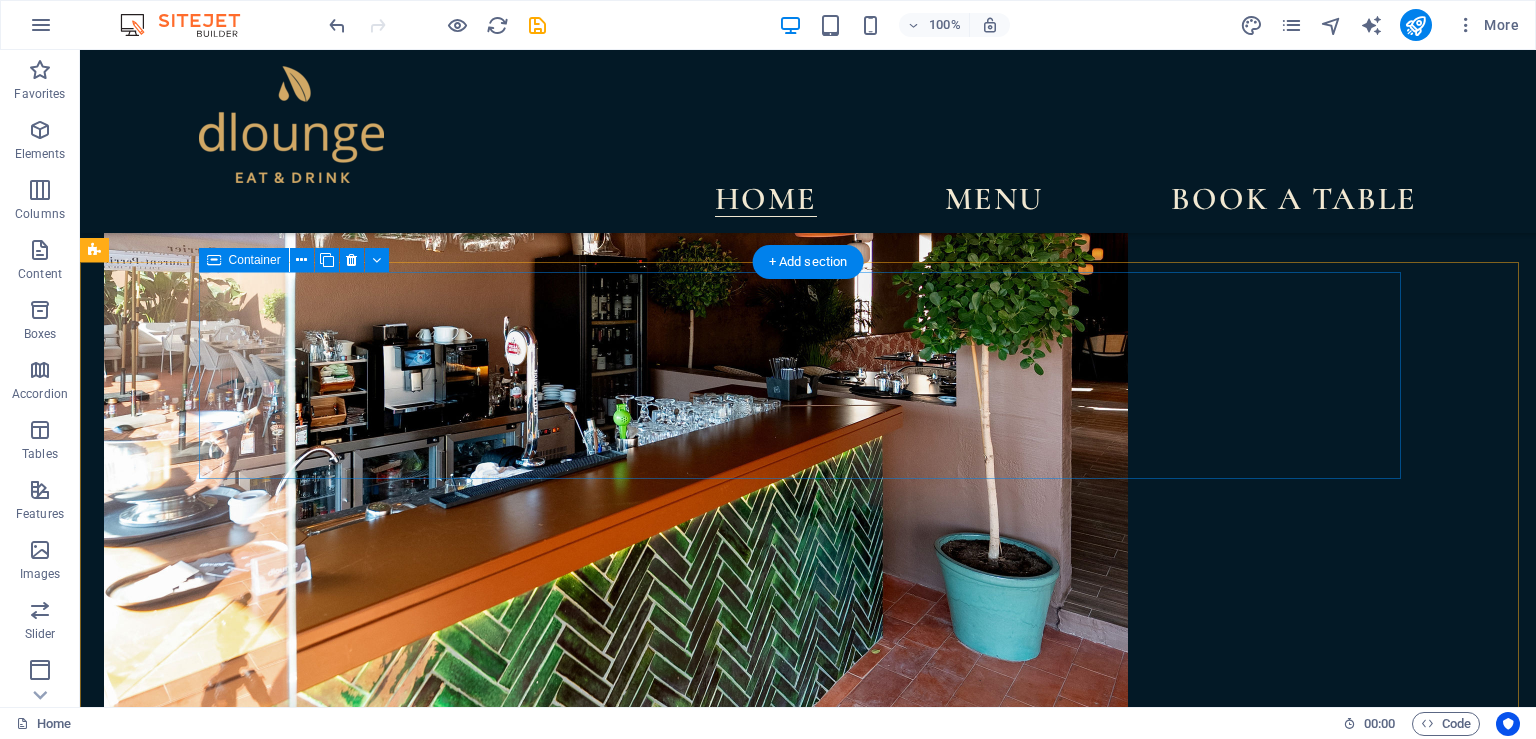 click on "Paste clipboard" at bounding box center (759, 12016) 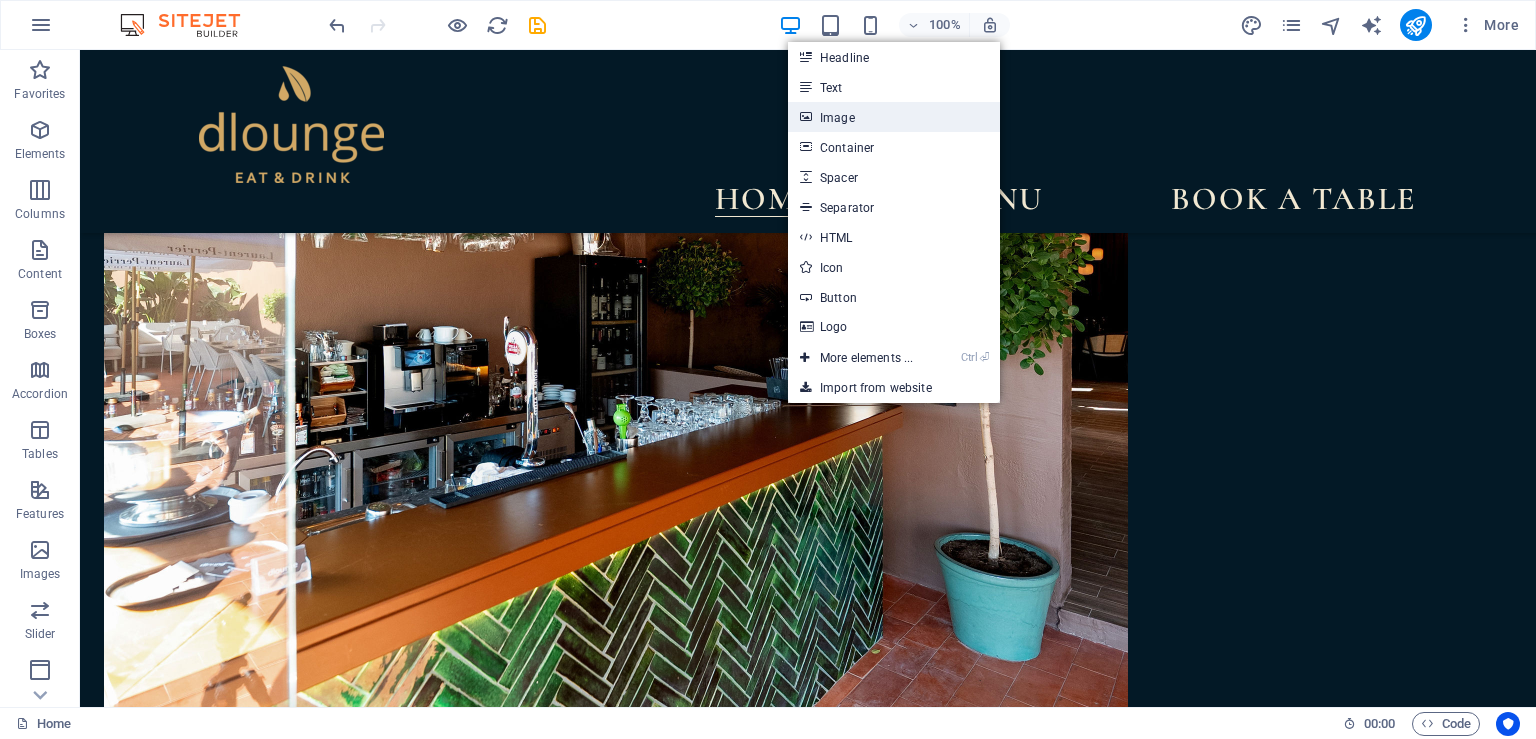 click on "Image" at bounding box center [894, 117] 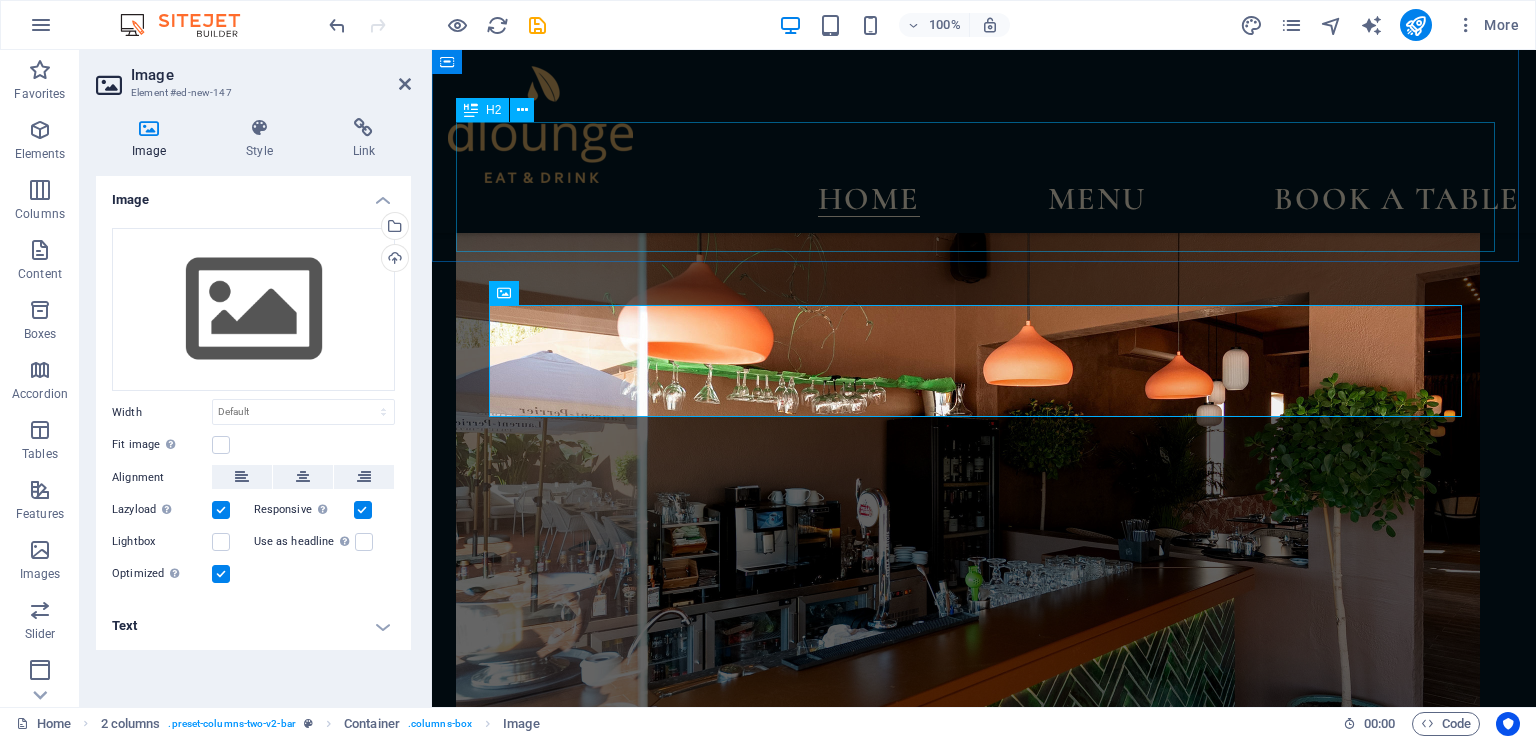 scroll, scrollTop: 4060, scrollLeft: 0, axis: vertical 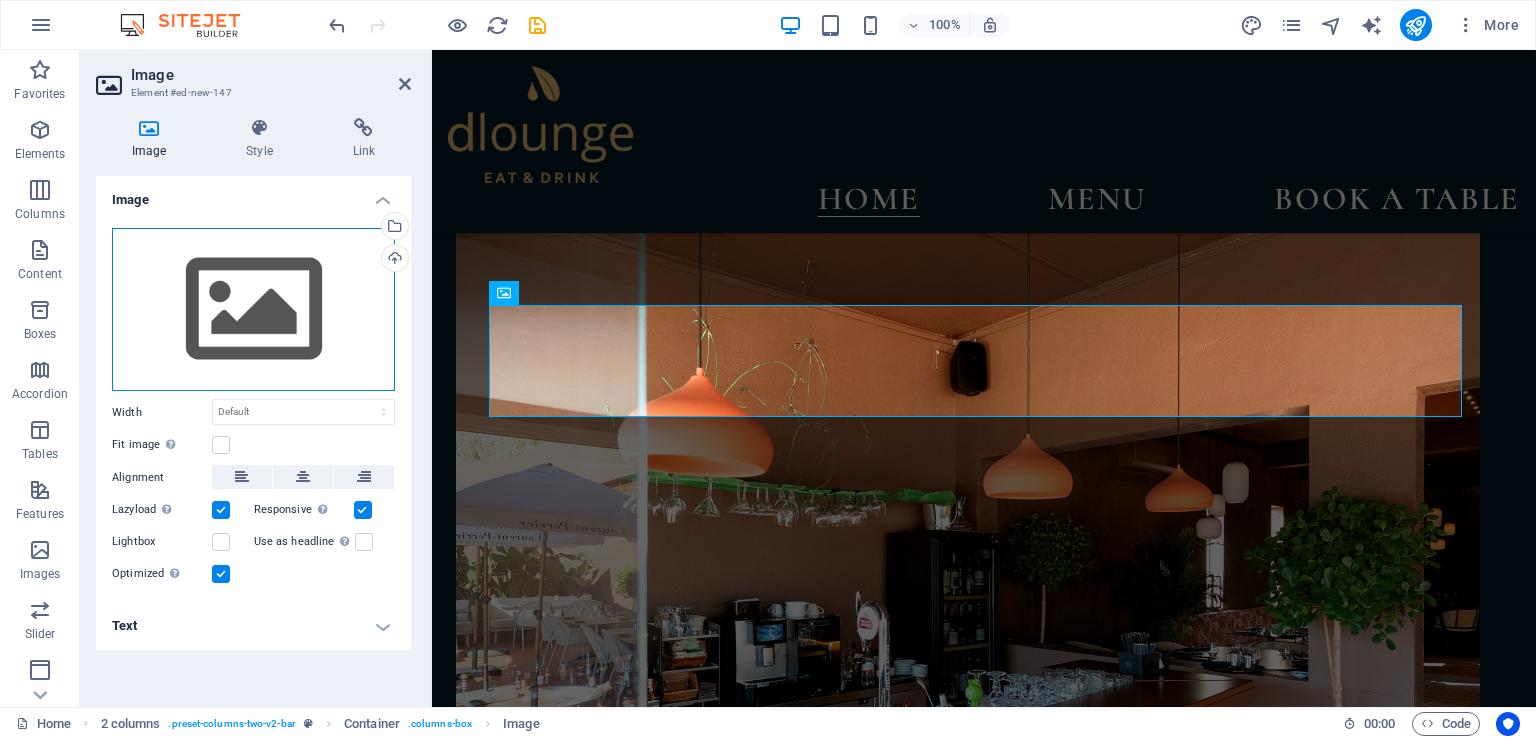 click on "Drag files here, click to choose files or select files from Files or our free stock photos & videos" at bounding box center [253, 310] 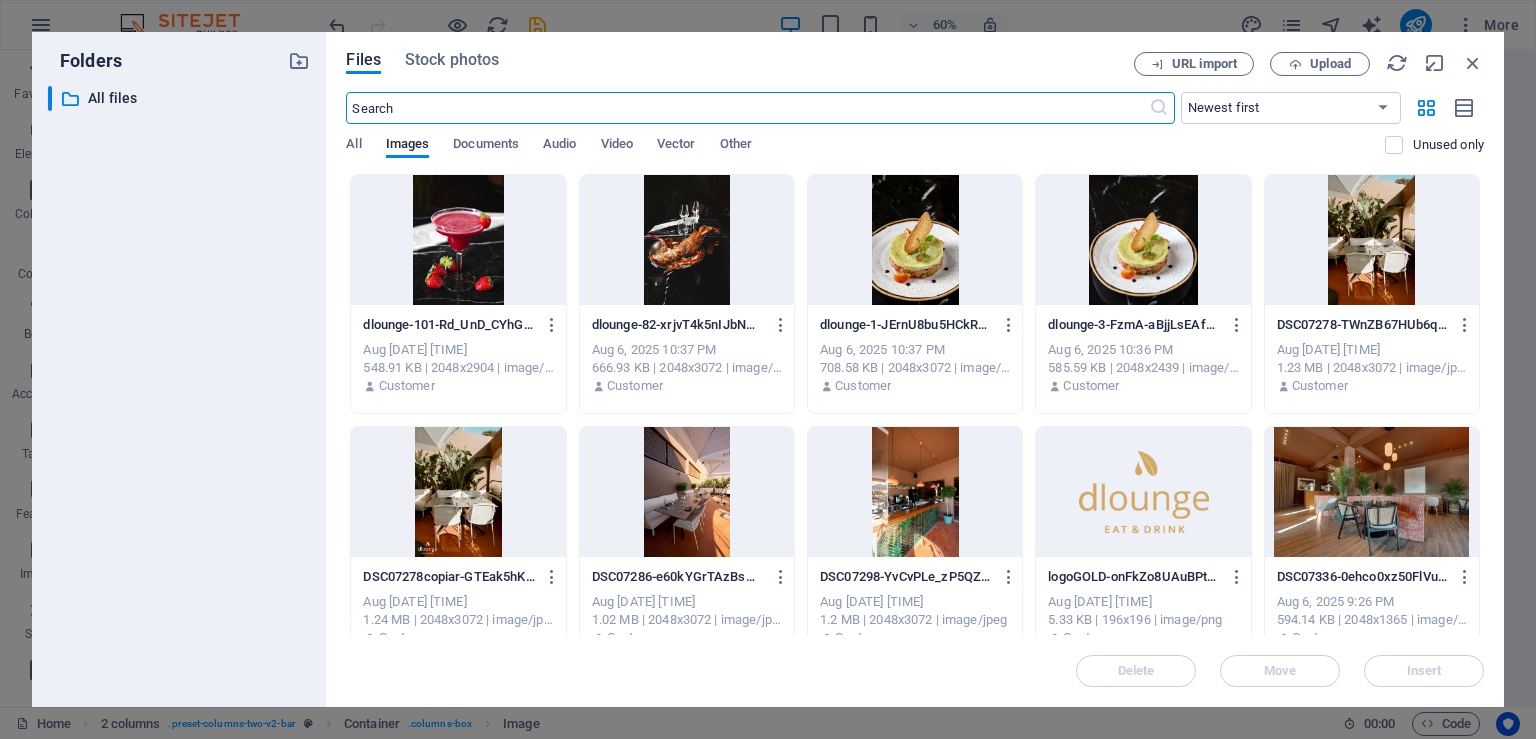 scroll, scrollTop: 4302, scrollLeft: 0, axis: vertical 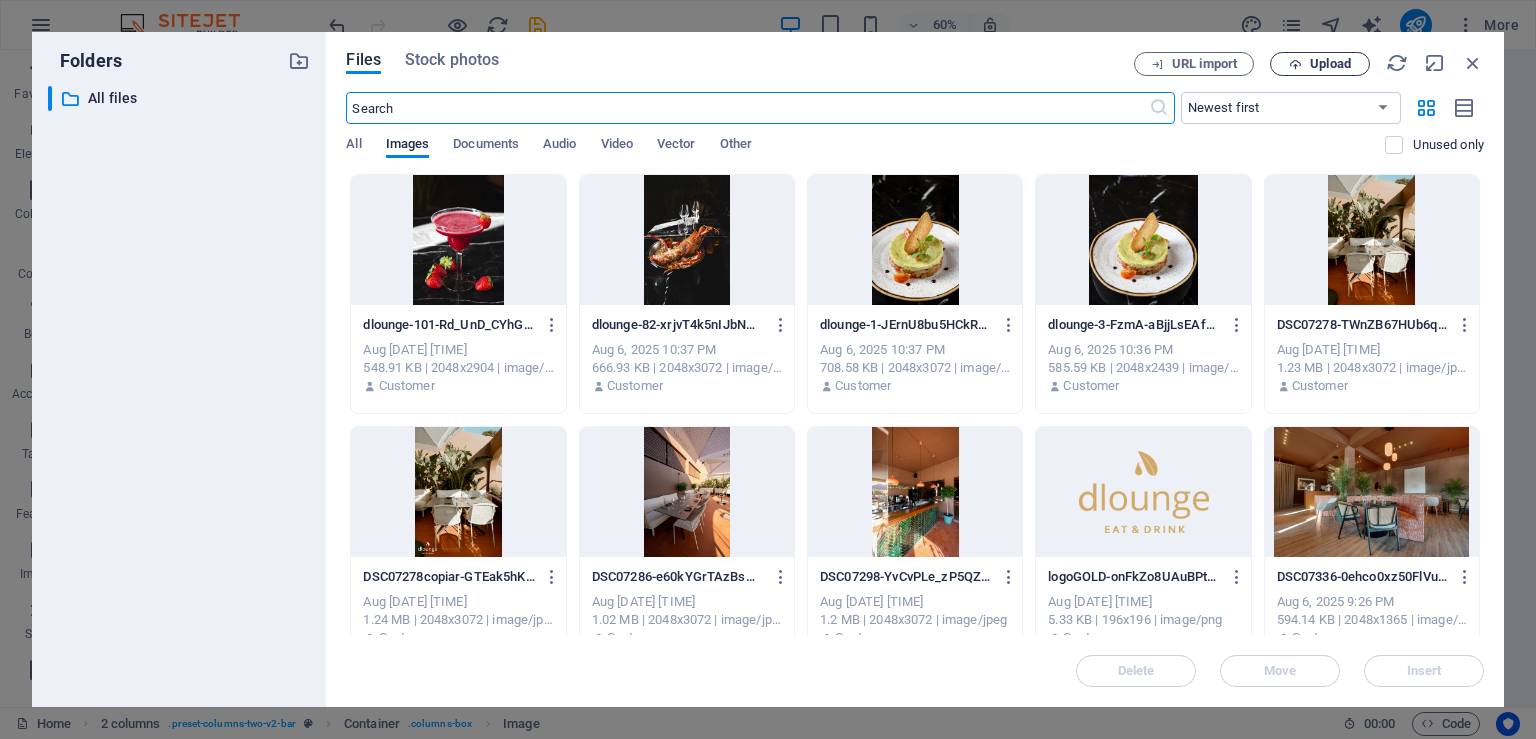 click at bounding box center [1295, 64] 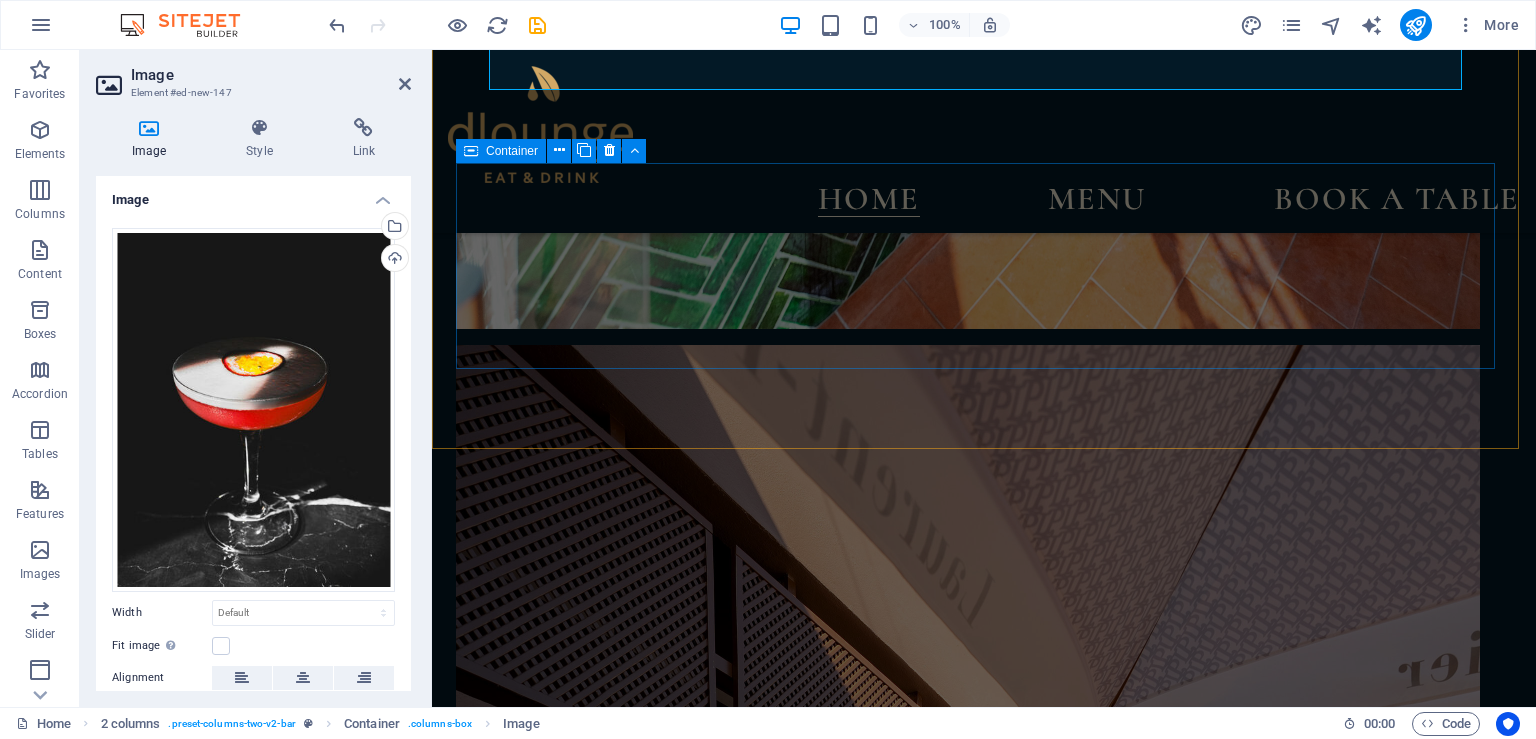 scroll, scrollTop: 5538, scrollLeft: 0, axis: vertical 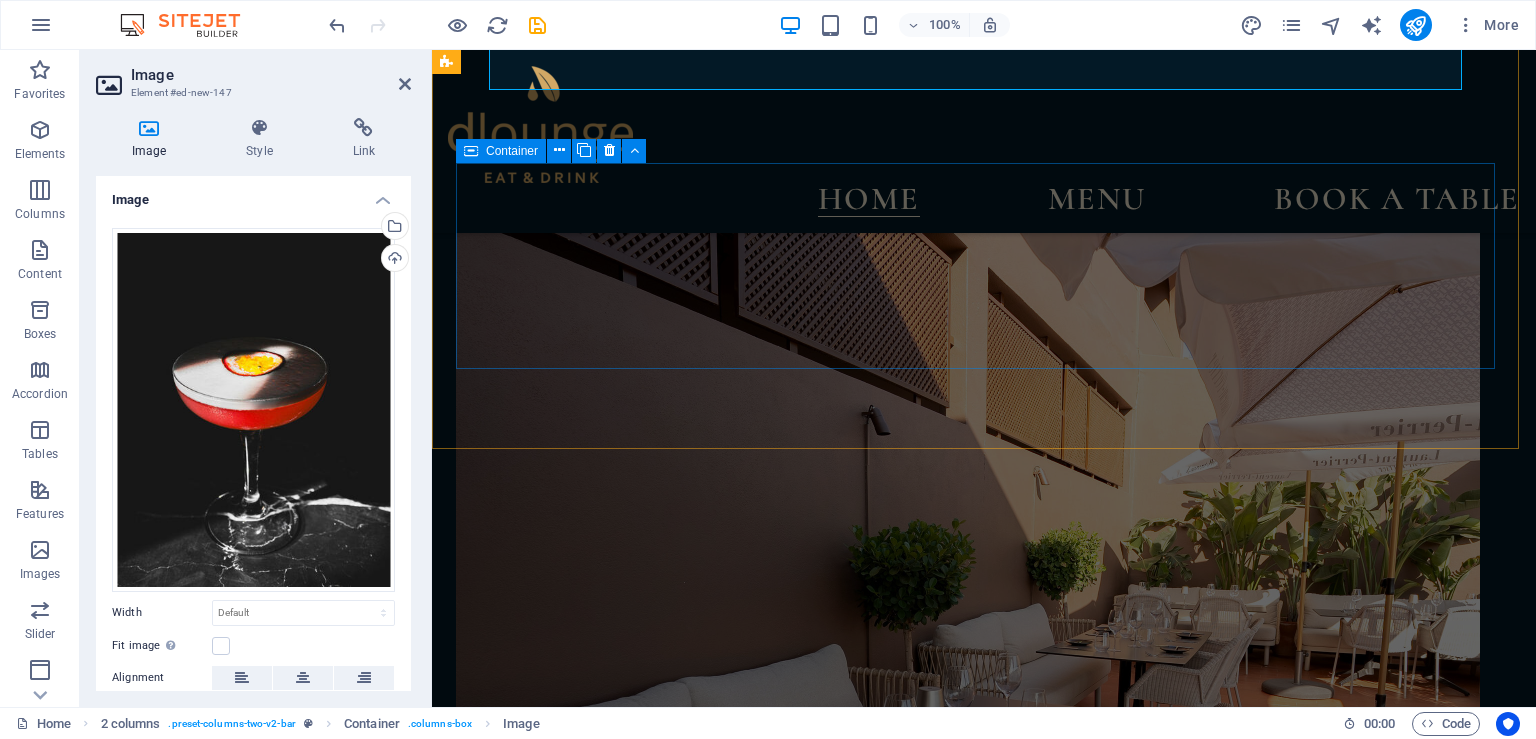 click on "Drop content here or  Add elements  Paste clipboard" at bounding box center [984, 11264] 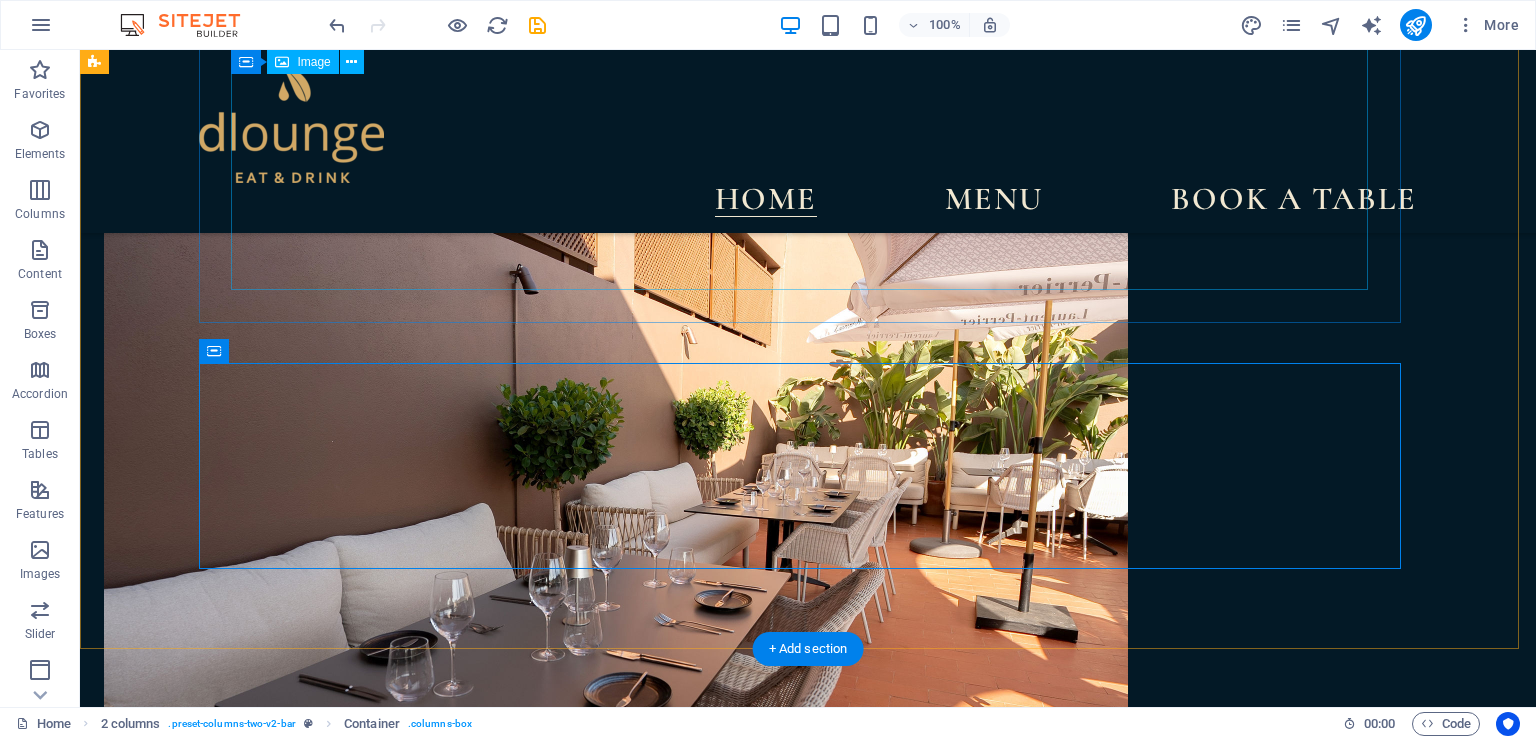 scroll, scrollTop: 5440, scrollLeft: 0, axis: vertical 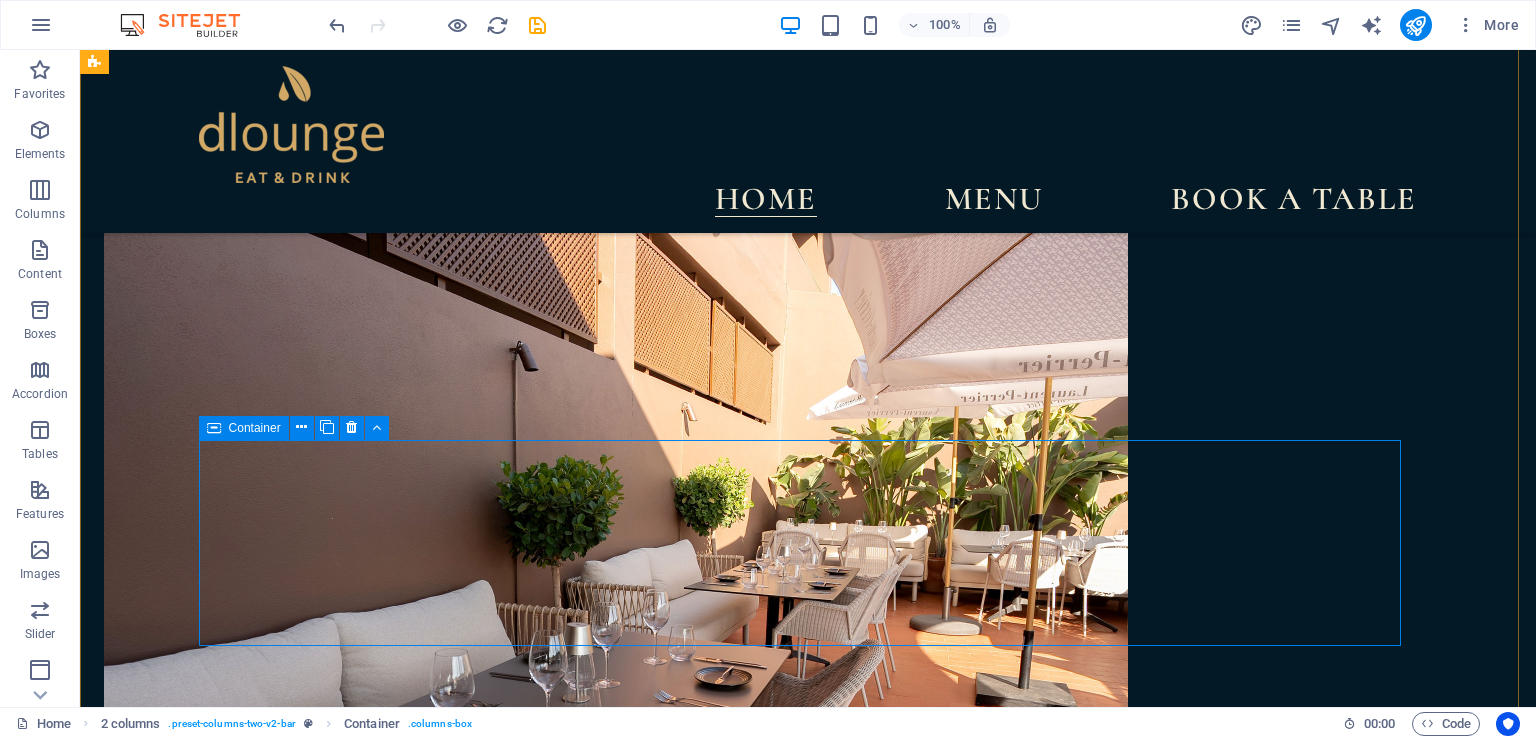 click on "Drop content here or  Add elements  Paste clipboard" at bounding box center (705, 12134) 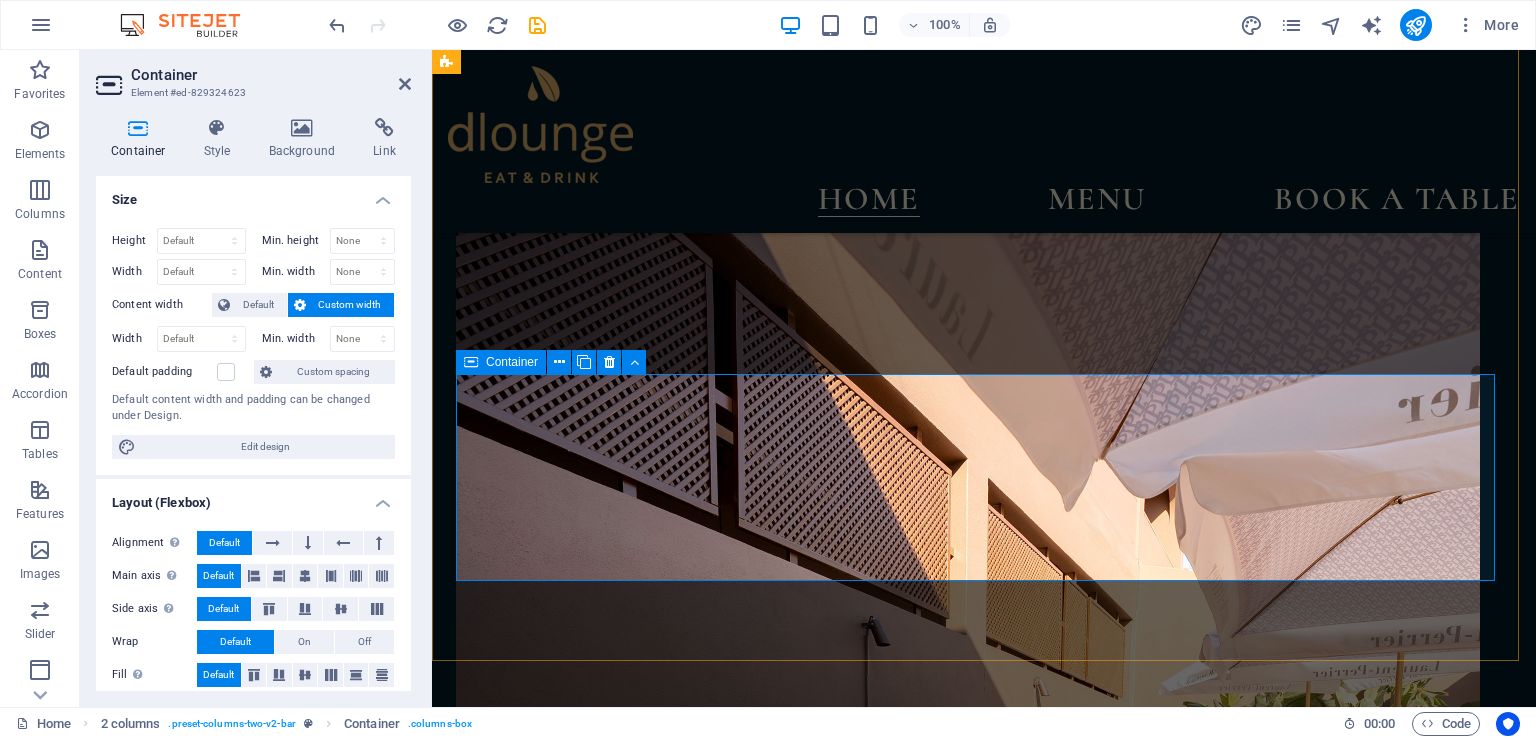 click on "Add elements" at bounding box center (925, 11505) 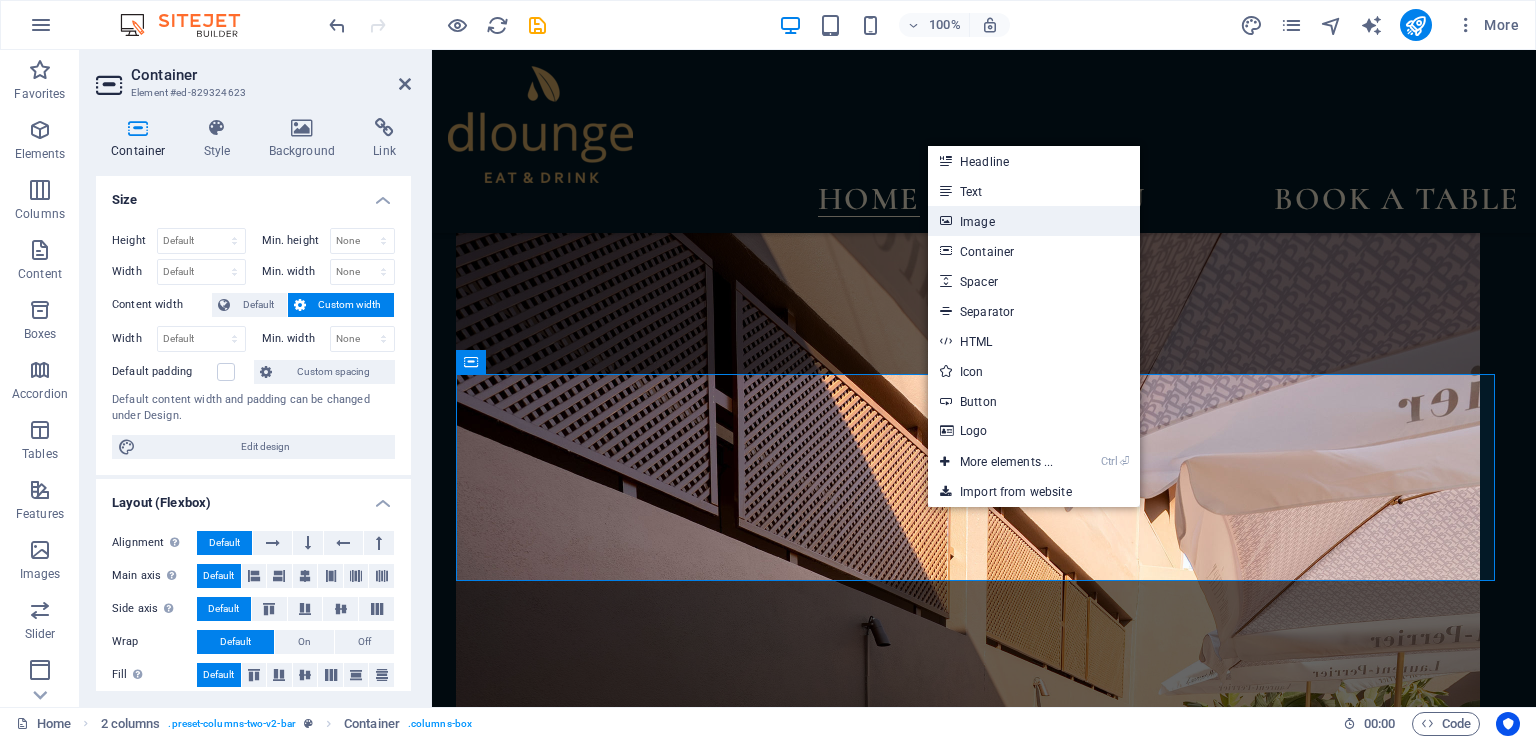 click on "Image" at bounding box center (1034, 221) 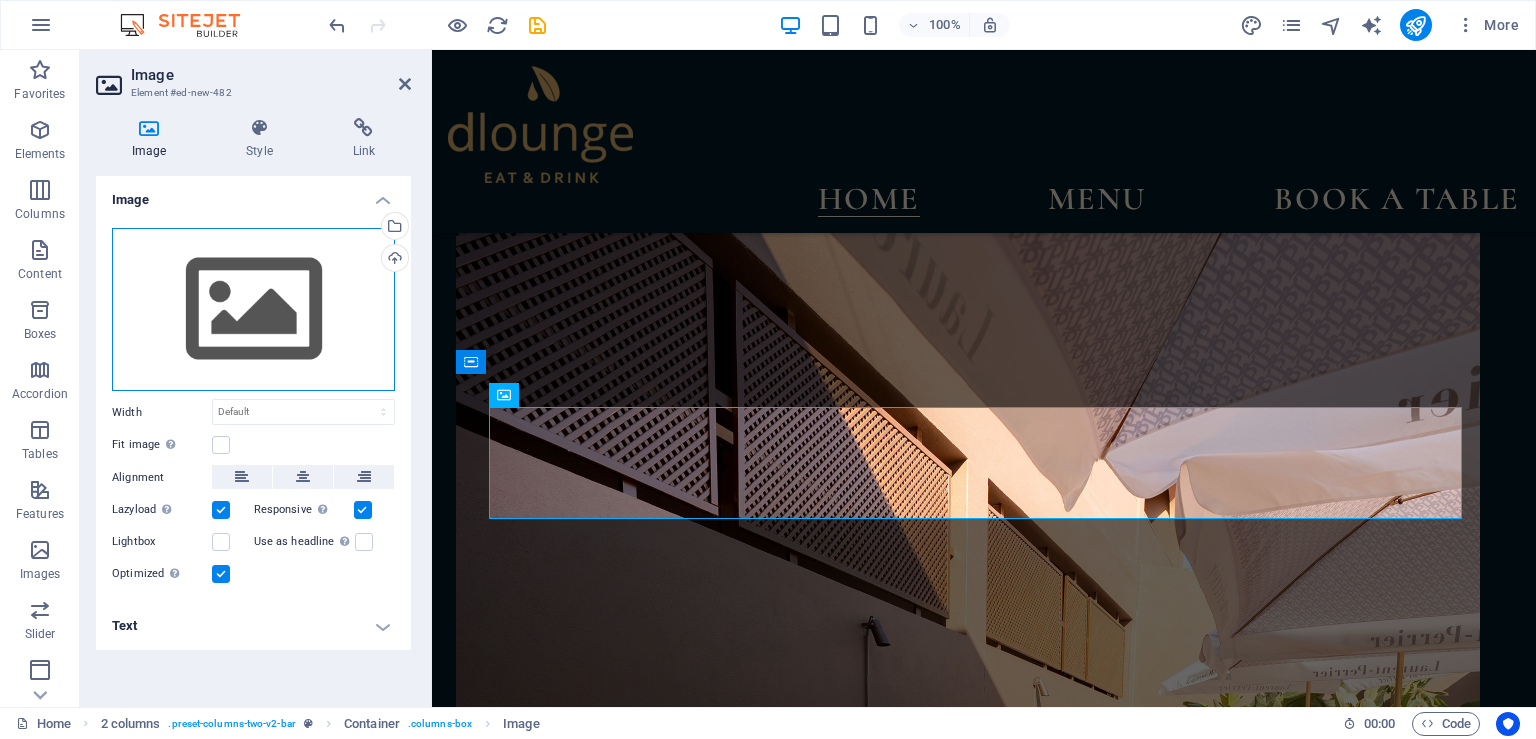 click on "Drag files here, click to choose files or select files from Files or our free stock photos & videos" at bounding box center [253, 310] 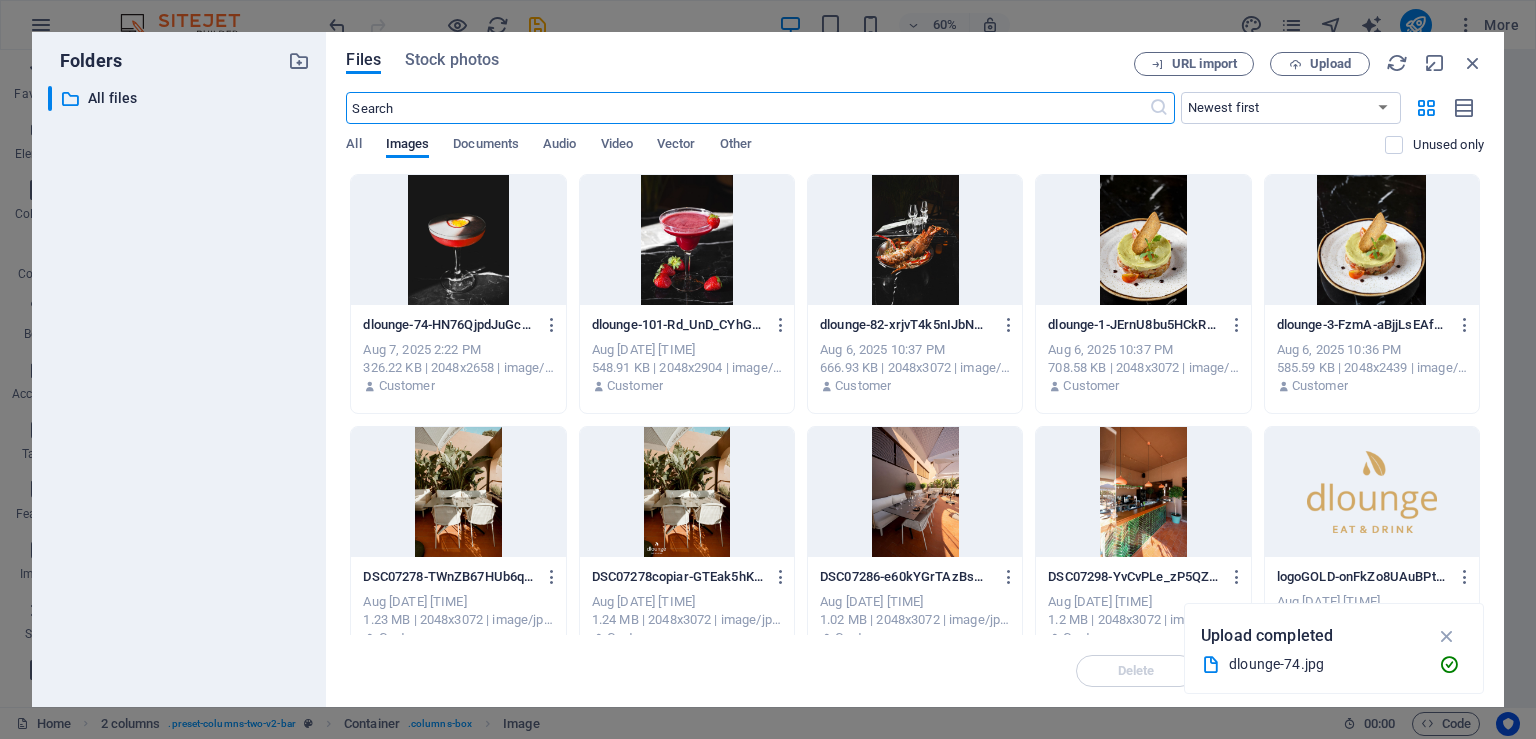 scroll, scrollTop: 5569, scrollLeft: 0, axis: vertical 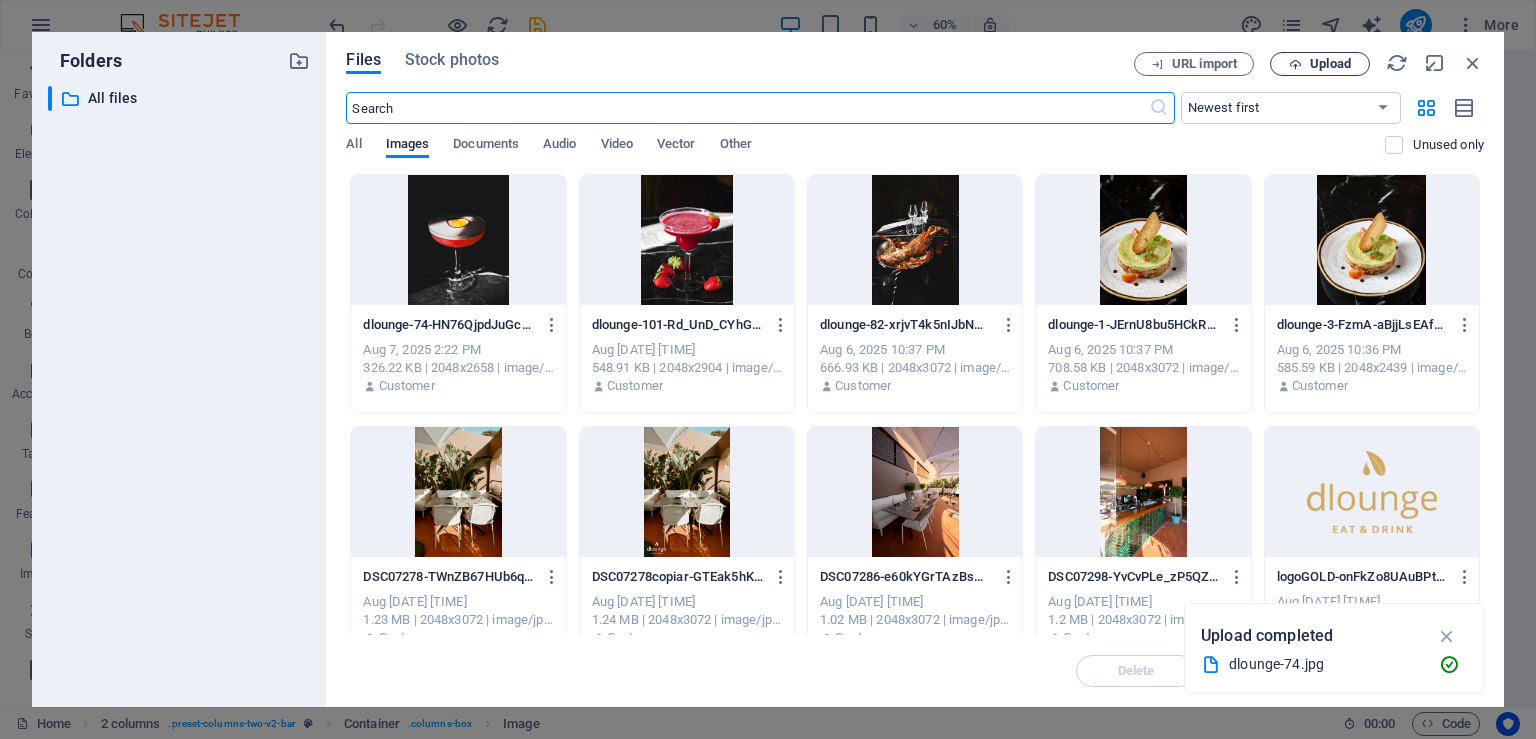 click on "Upload" at bounding box center [1320, 64] 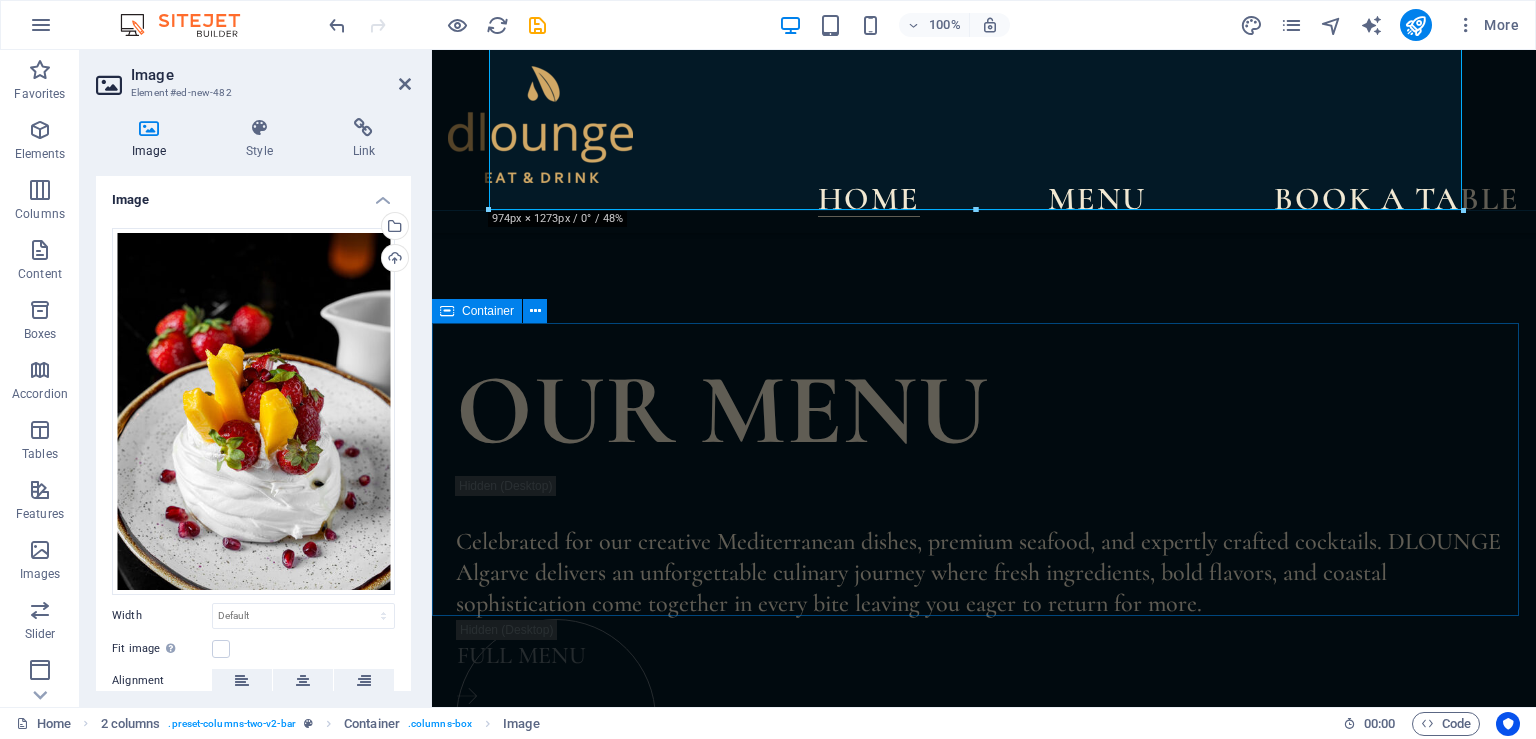 scroll, scrollTop: 6805, scrollLeft: 0, axis: vertical 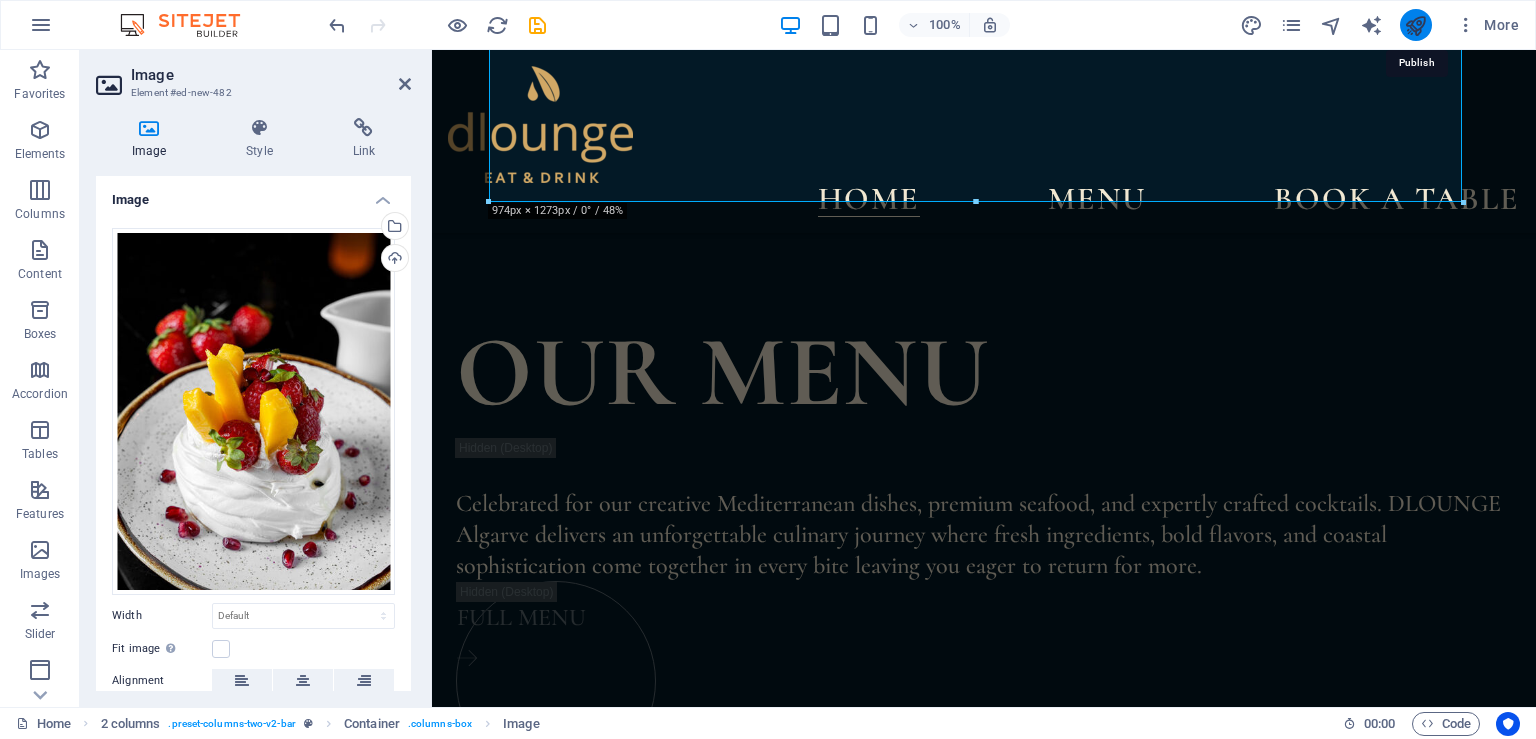 click at bounding box center [1415, 25] 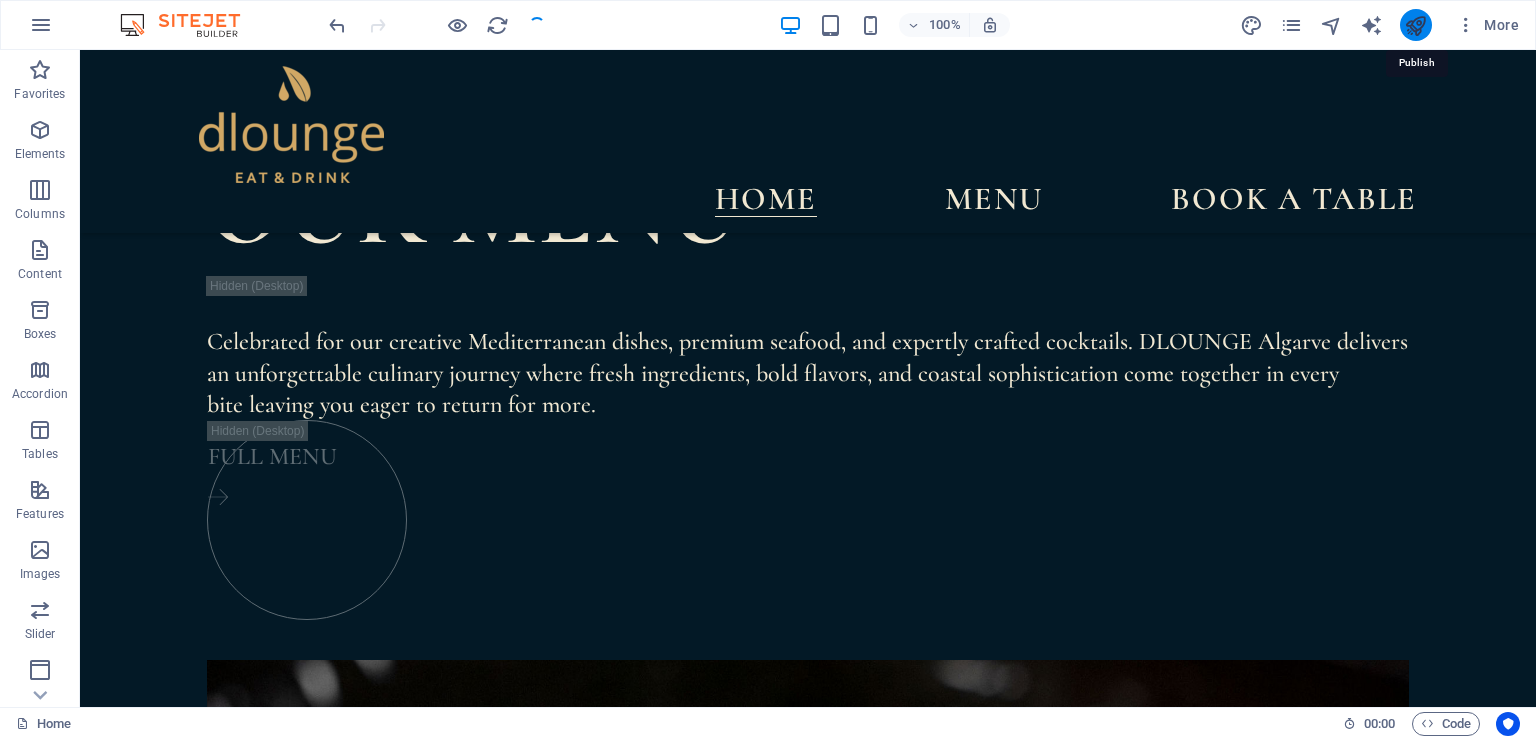 scroll, scrollTop: 6984, scrollLeft: 0, axis: vertical 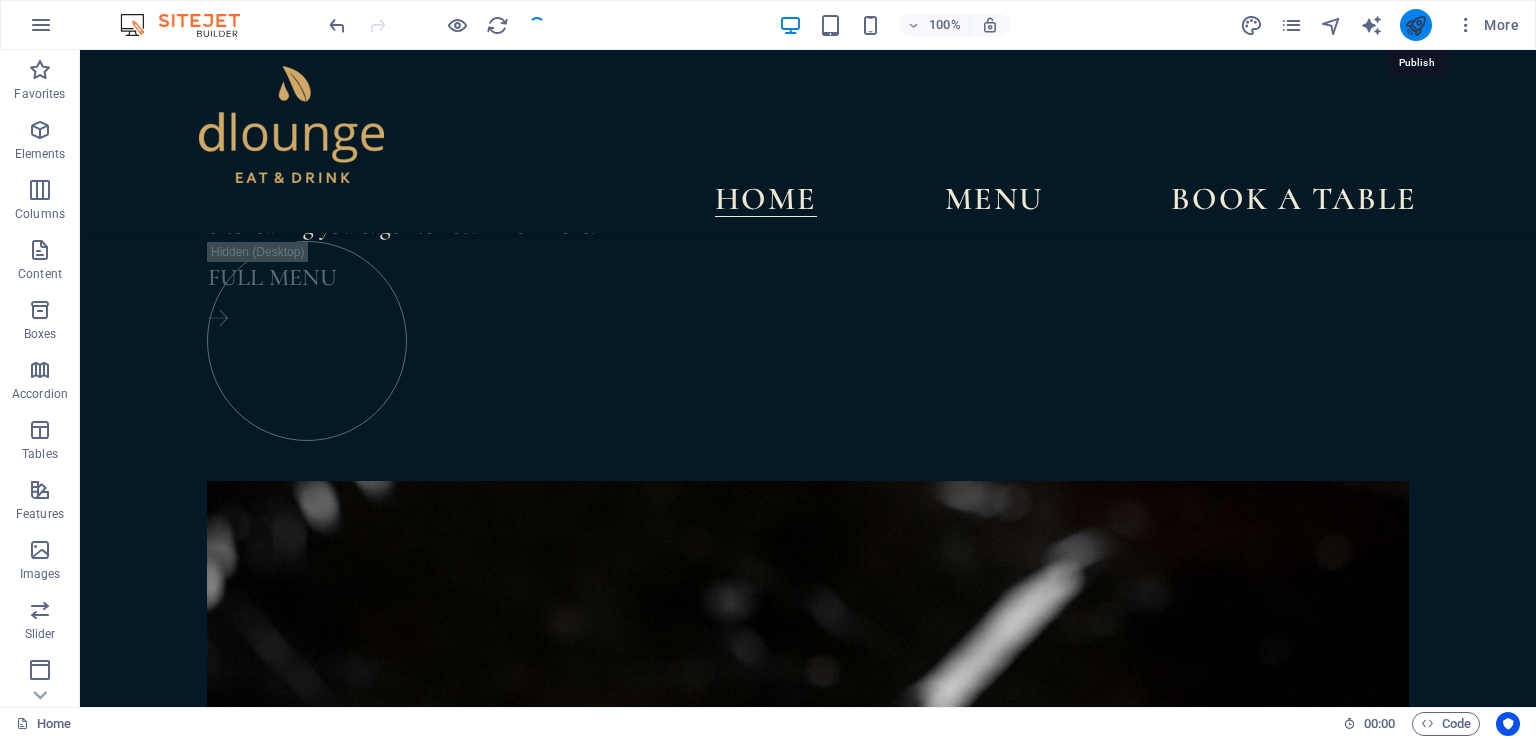 click at bounding box center (1415, 25) 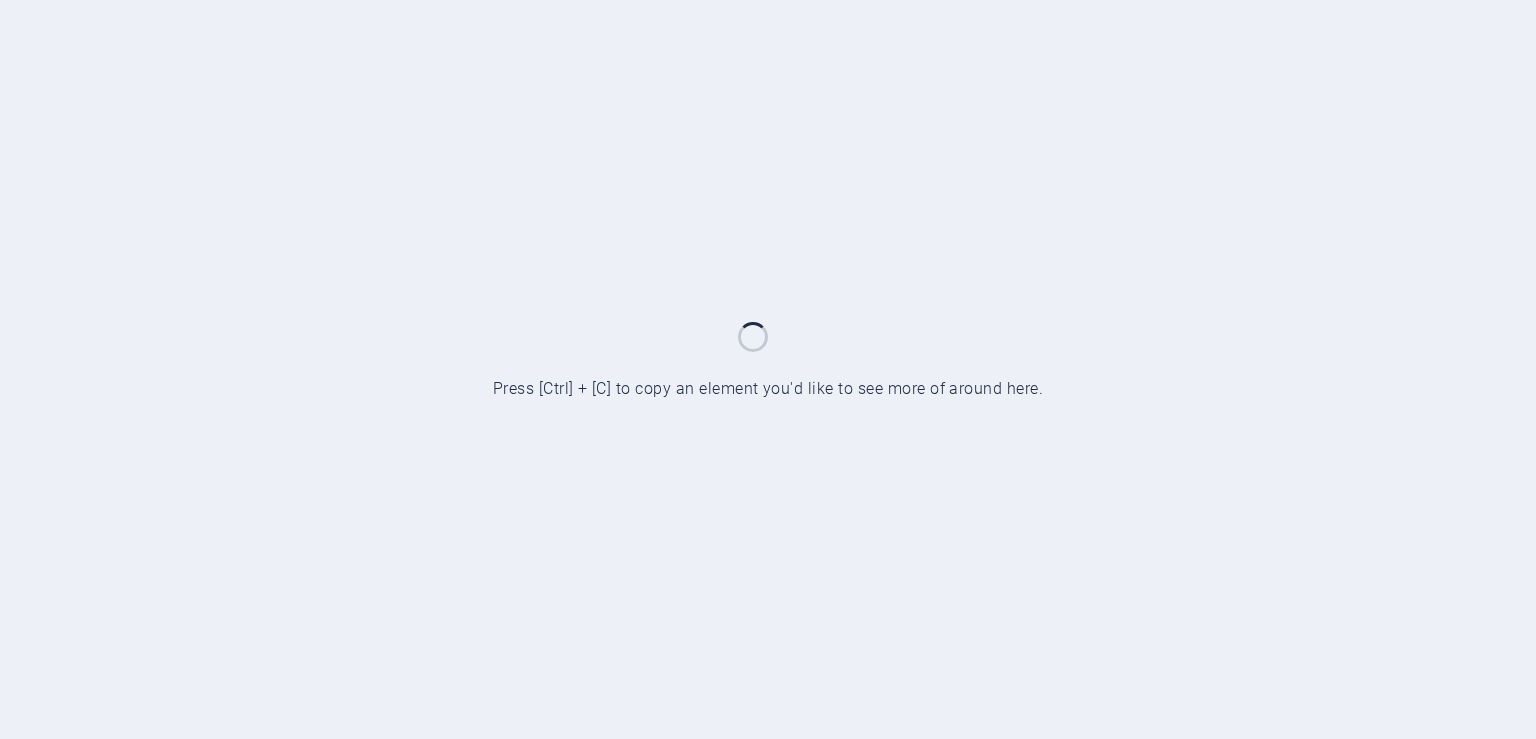 scroll, scrollTop: 0, scrollLeft: 0, axis: both 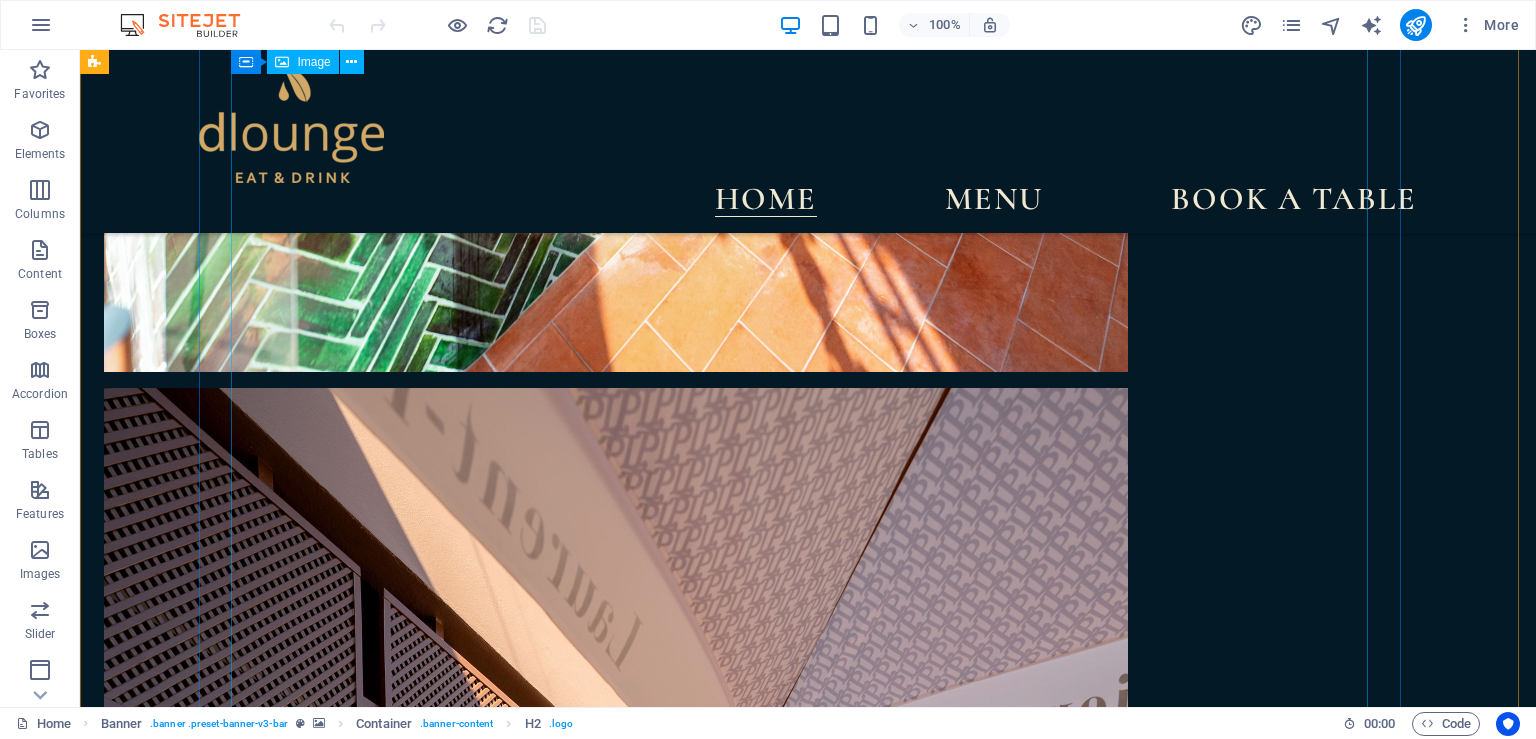 click at bounding box center (705, 11895) 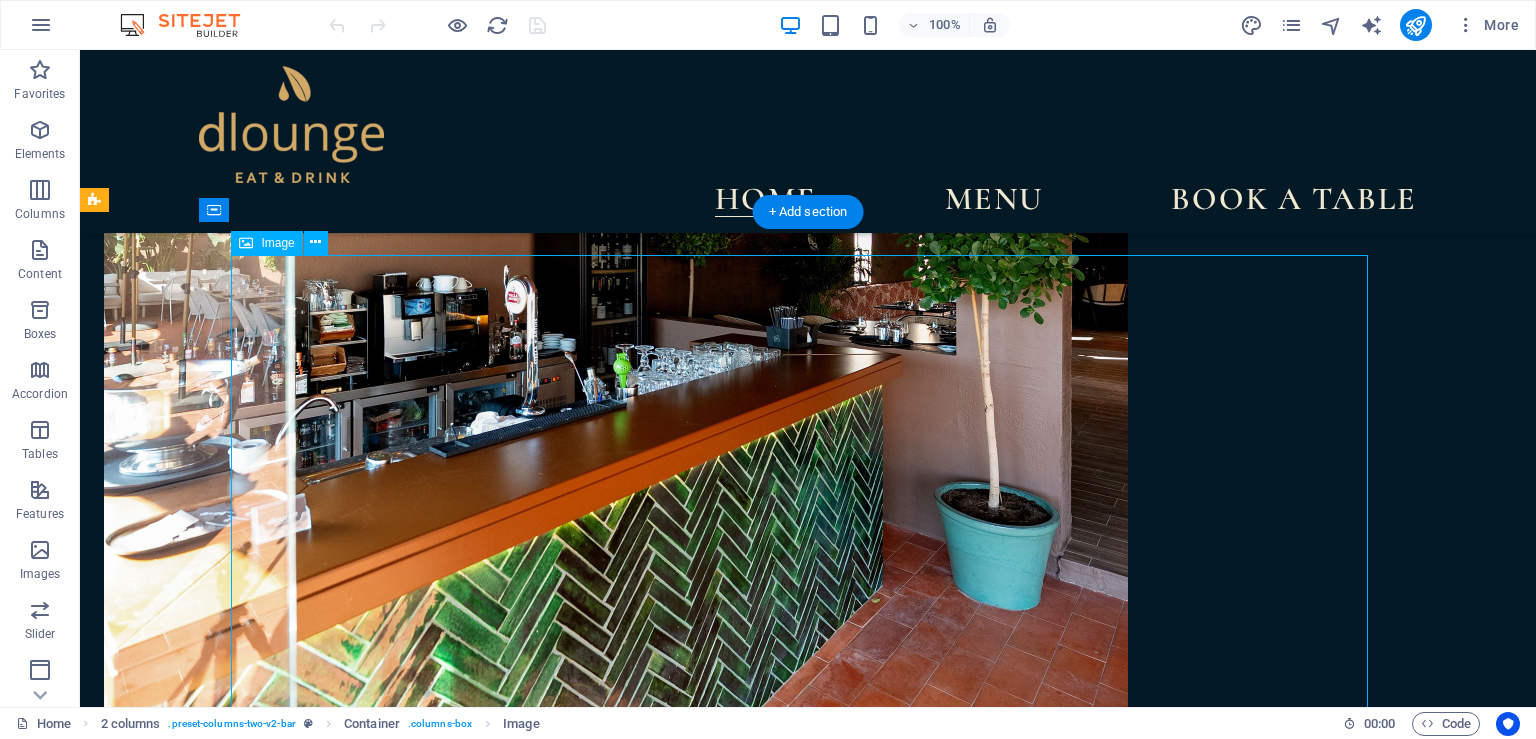 click at bounding box center (705, 12528) 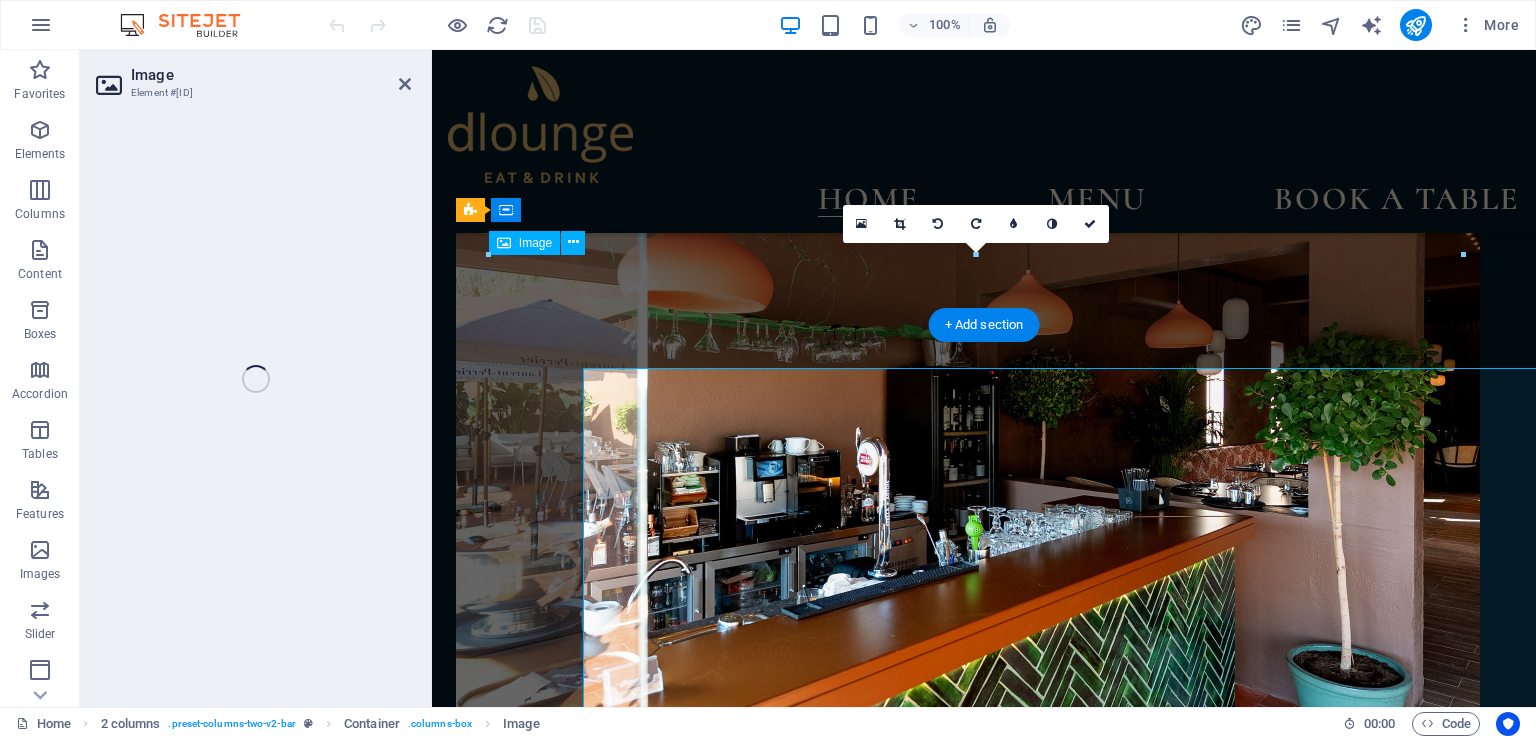 scroll, scrollTop: 4110, scrollLeft: 0, axis: vertical 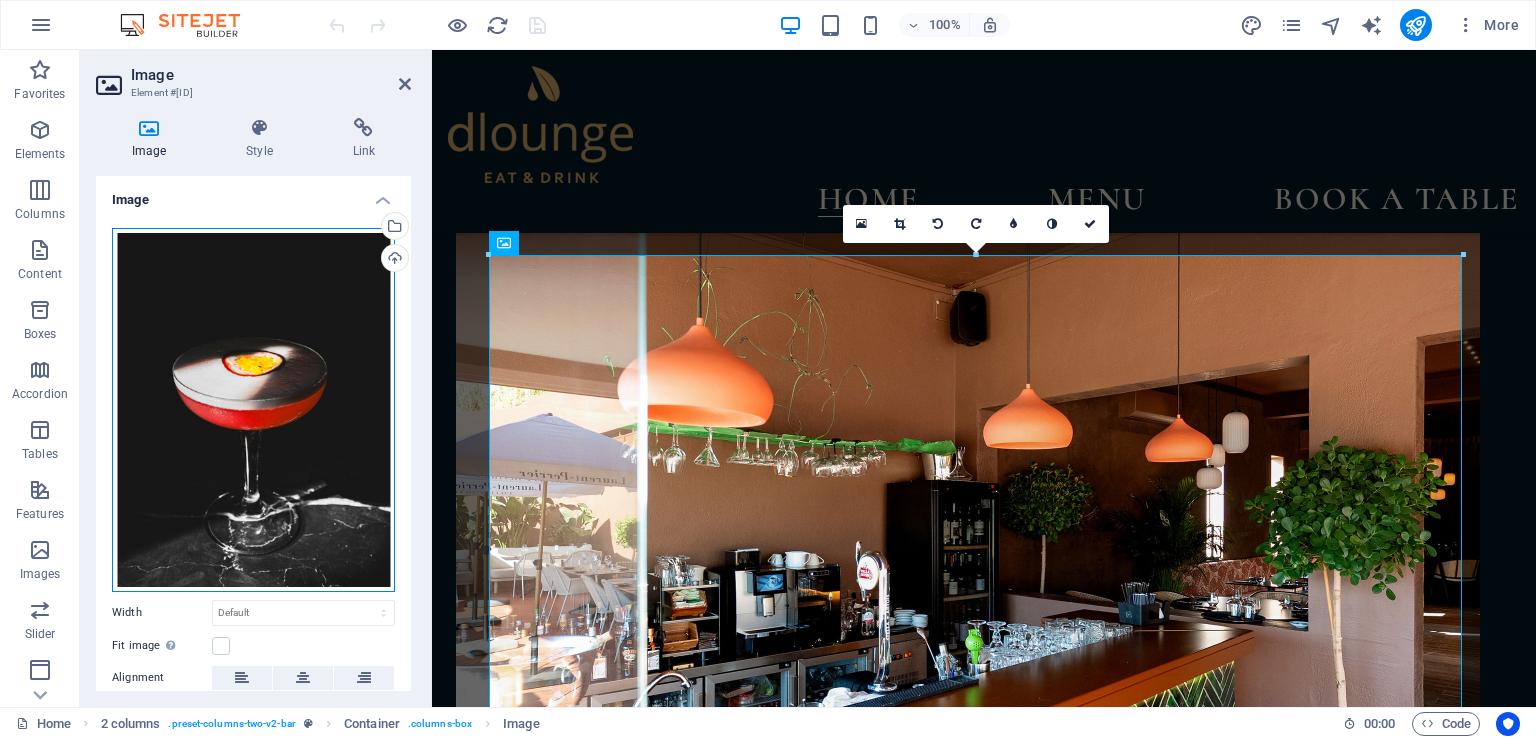 click on "Drag files here, click to choose files or select files from Files or our free stock photos & videos" at bounding box center (253, 410) 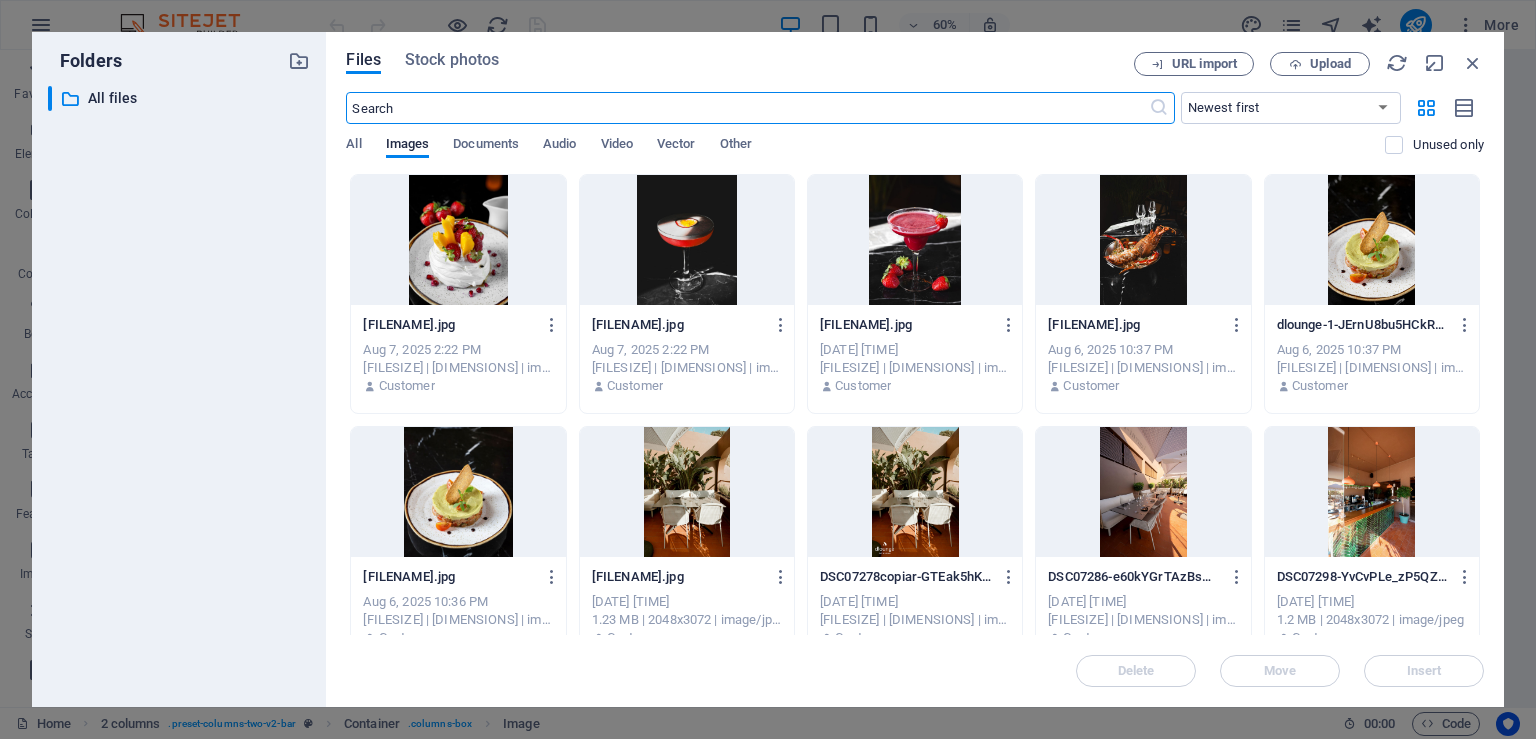 scroll, scrollTop: 4352, scrollLeft: 0, axis: vertical 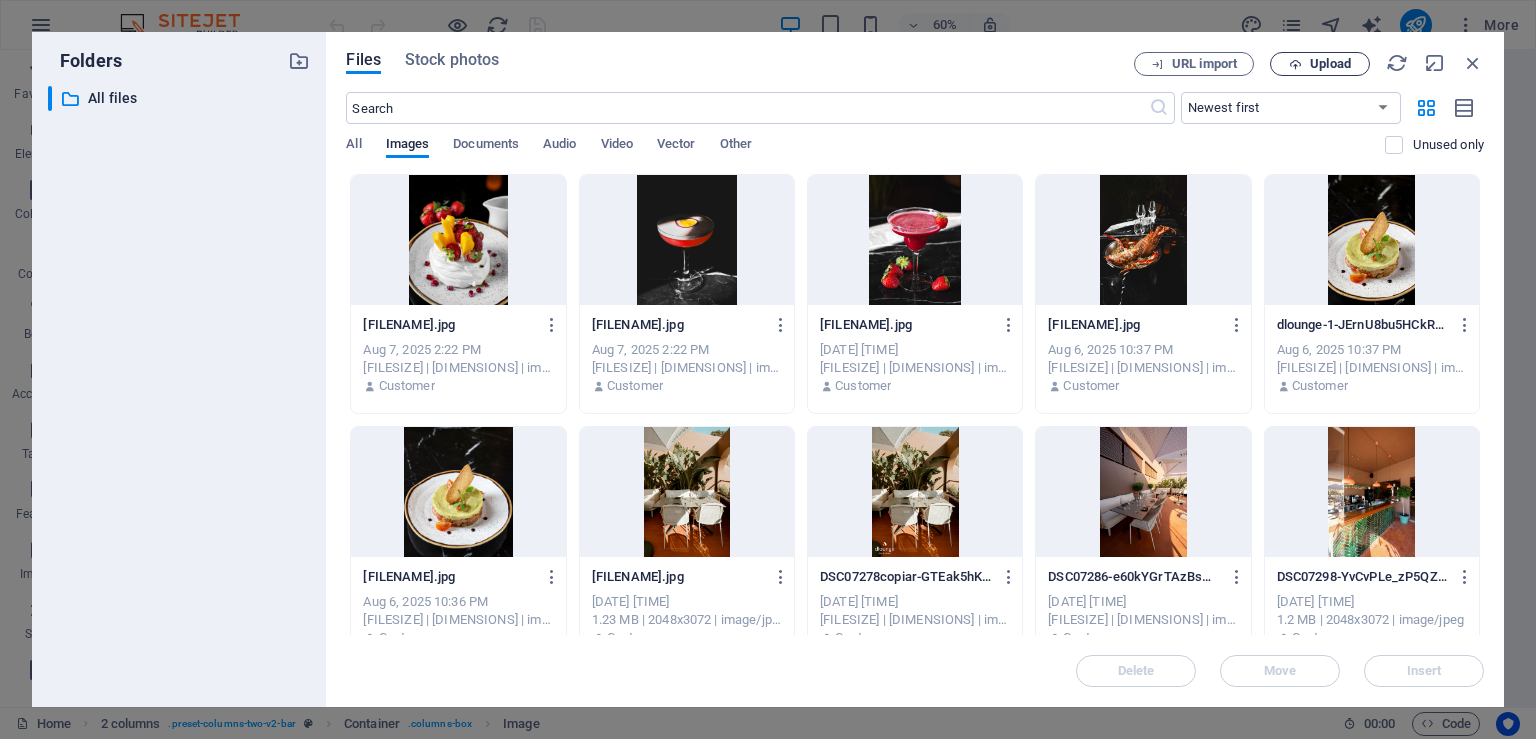 click on "Upload" at bounding box center [1330, 64] 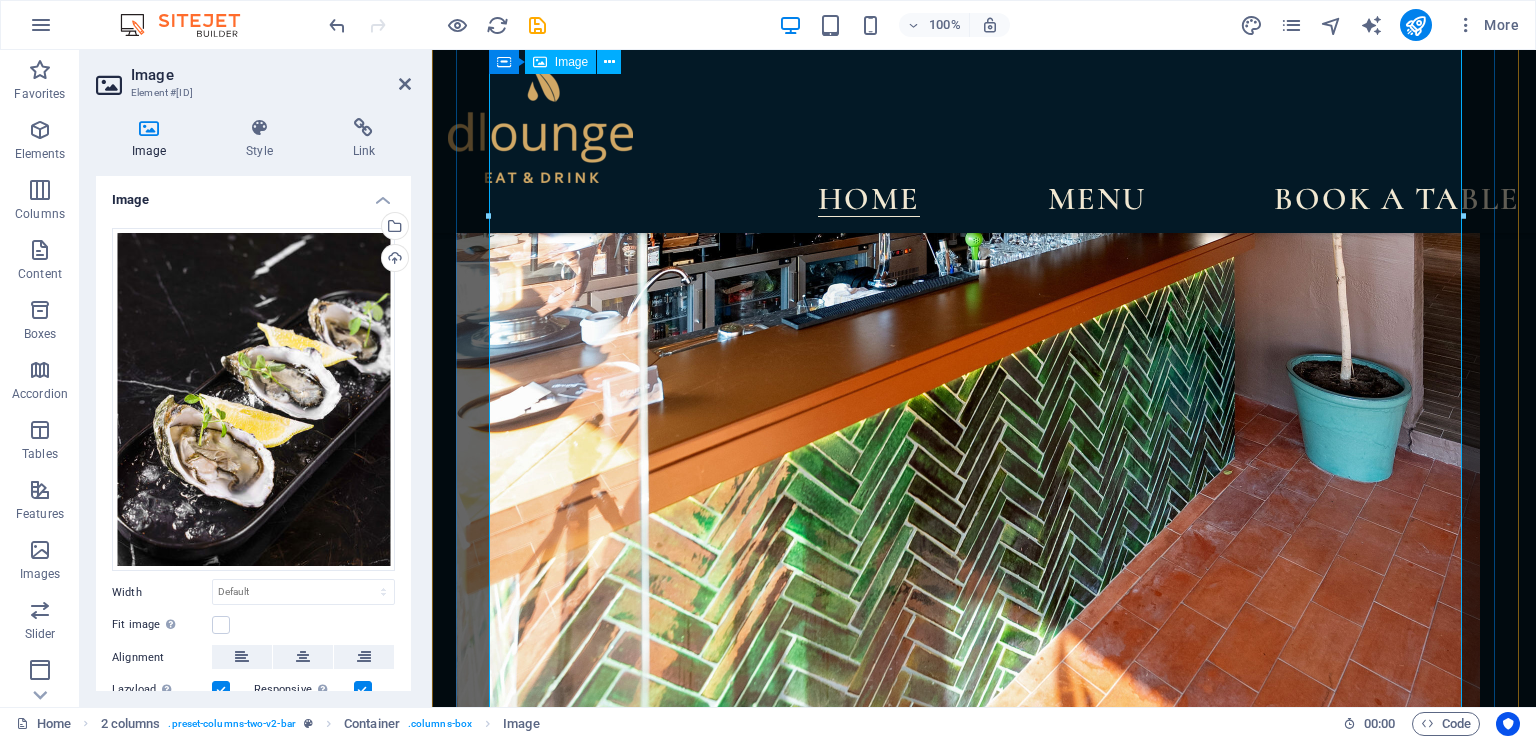 scroll, scrollTop: 4321, scrollLeft: 0, axis: vertical 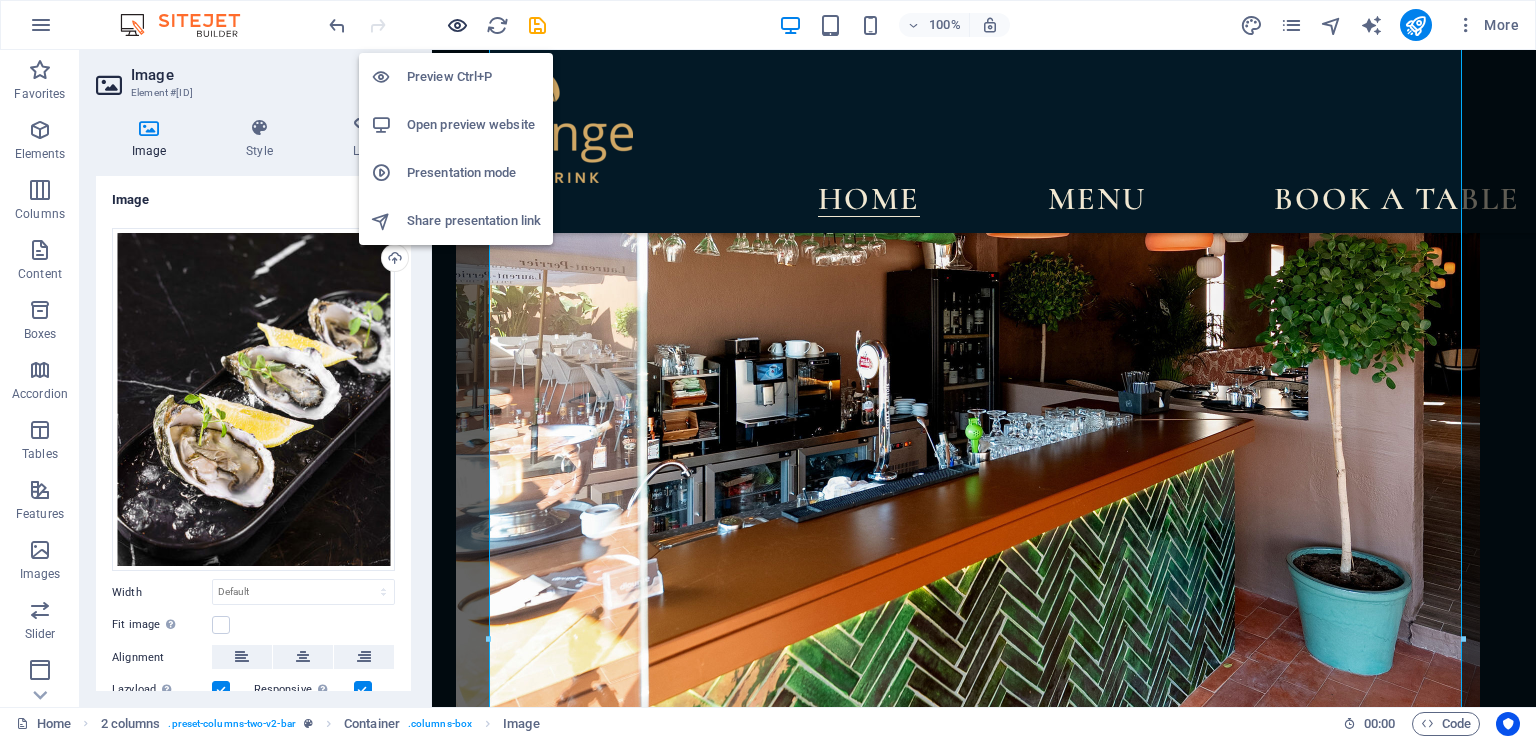 click at bounding box center (457, 25) 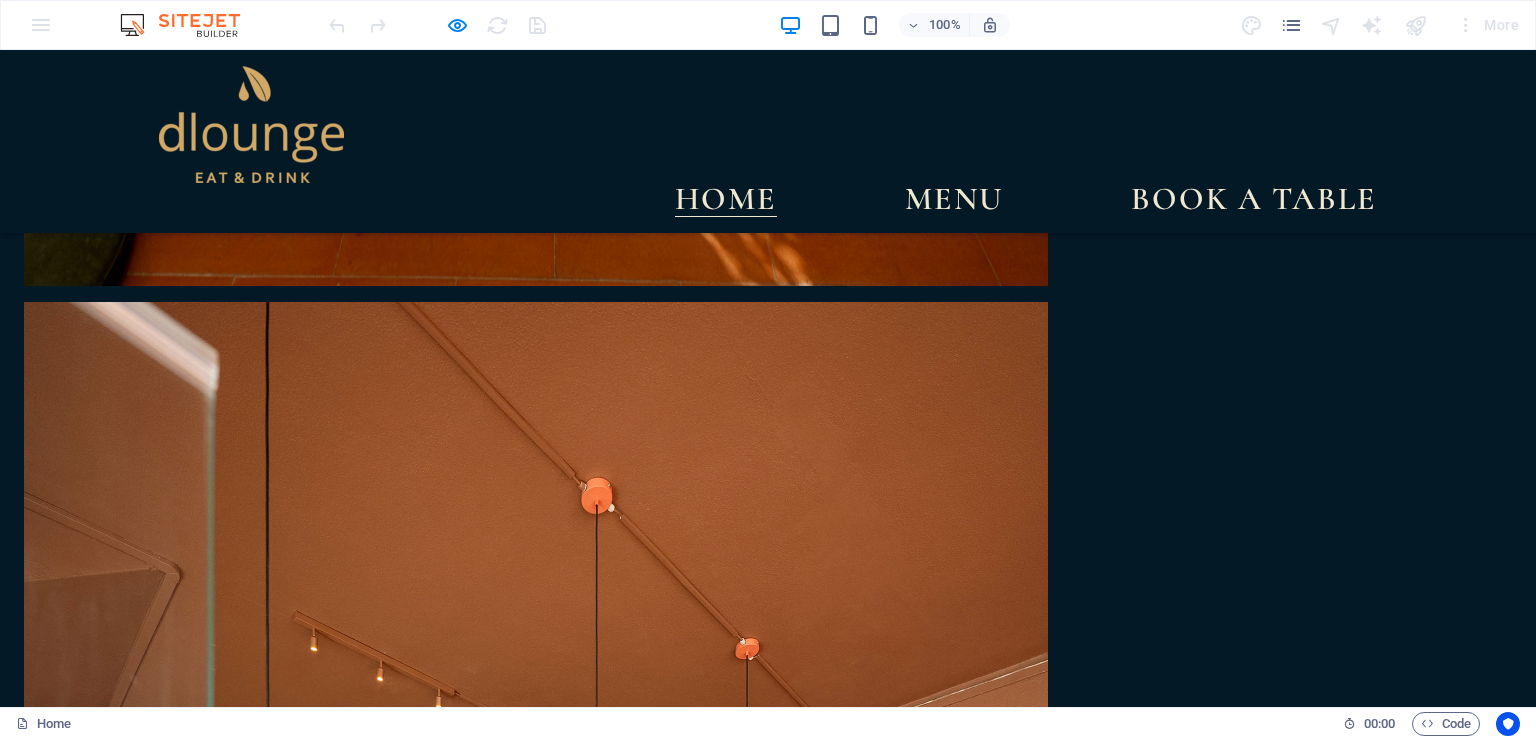 scroll, scrollTop: 2546, scrollLeft: 0, axis: vertical 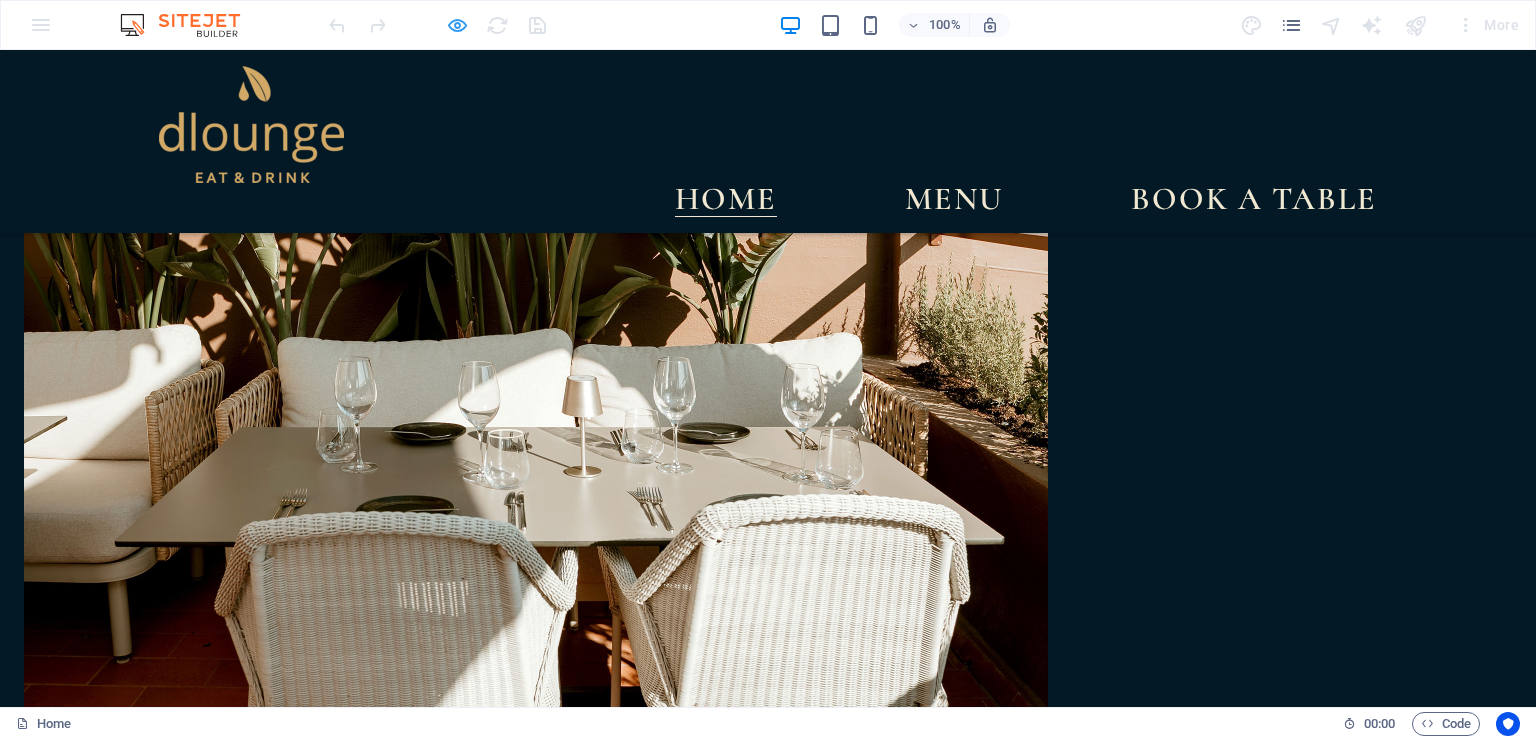 click at bounding box center [457, 25] 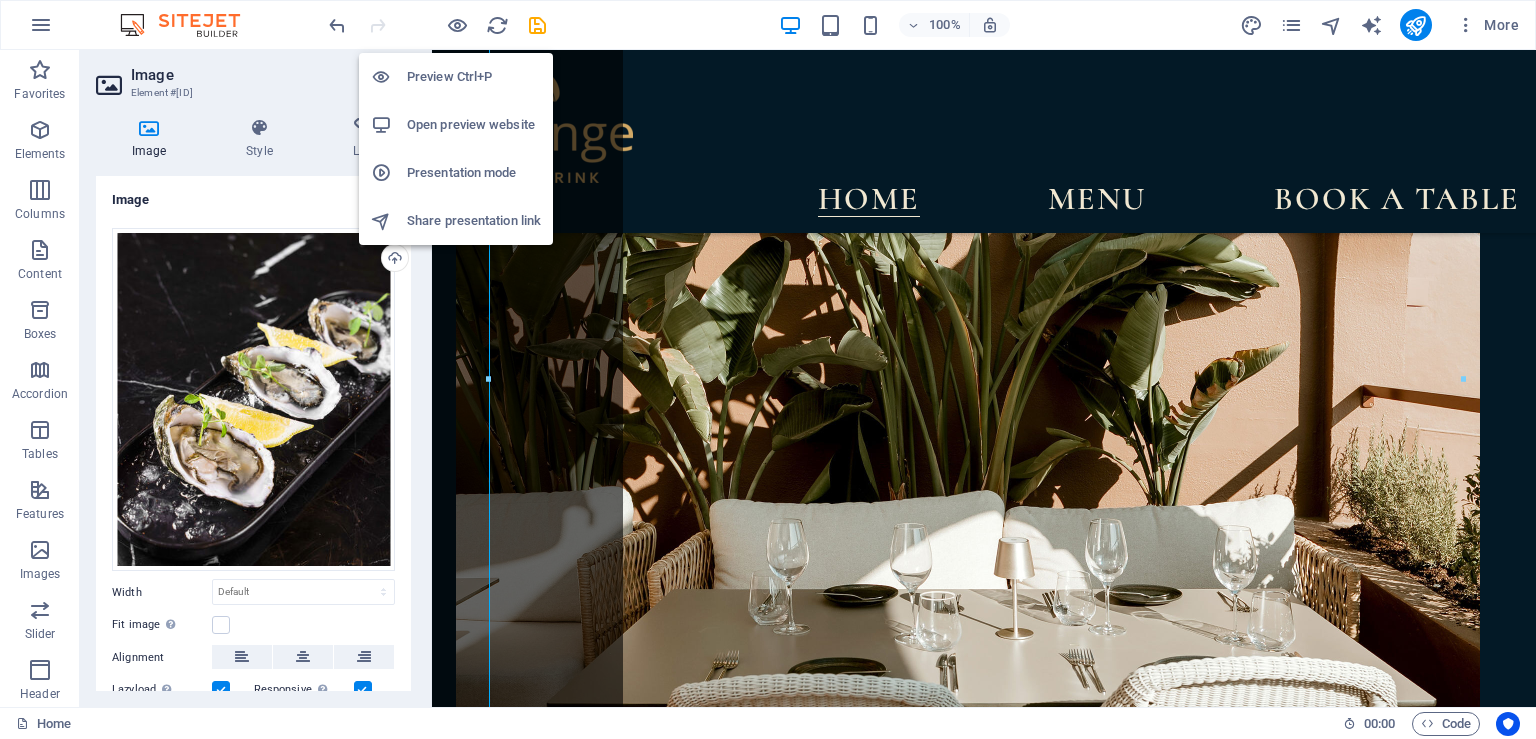 scroll, scrollTop: 4581, scrollLeft: 0, axis: vertical 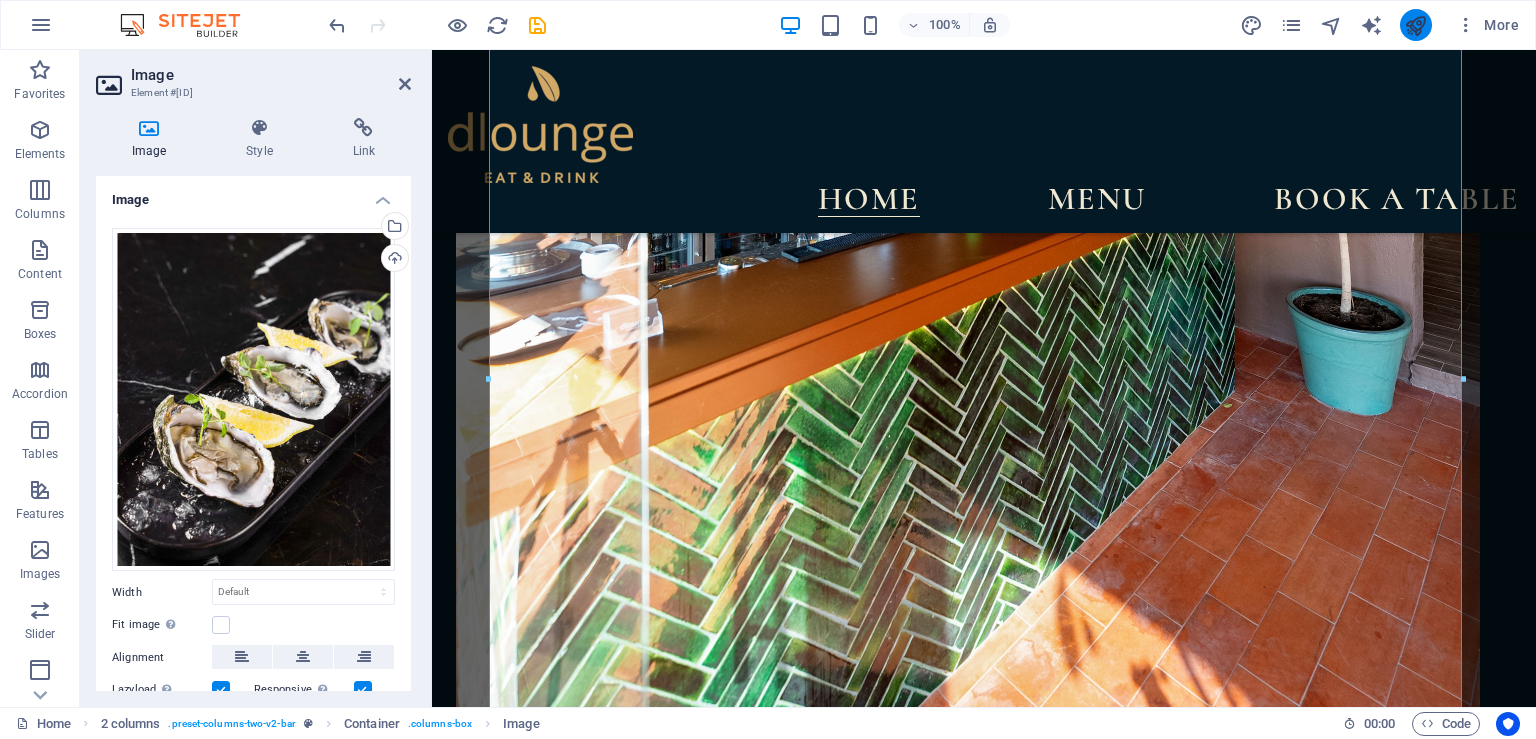 click at bounding box center (1416, 25) 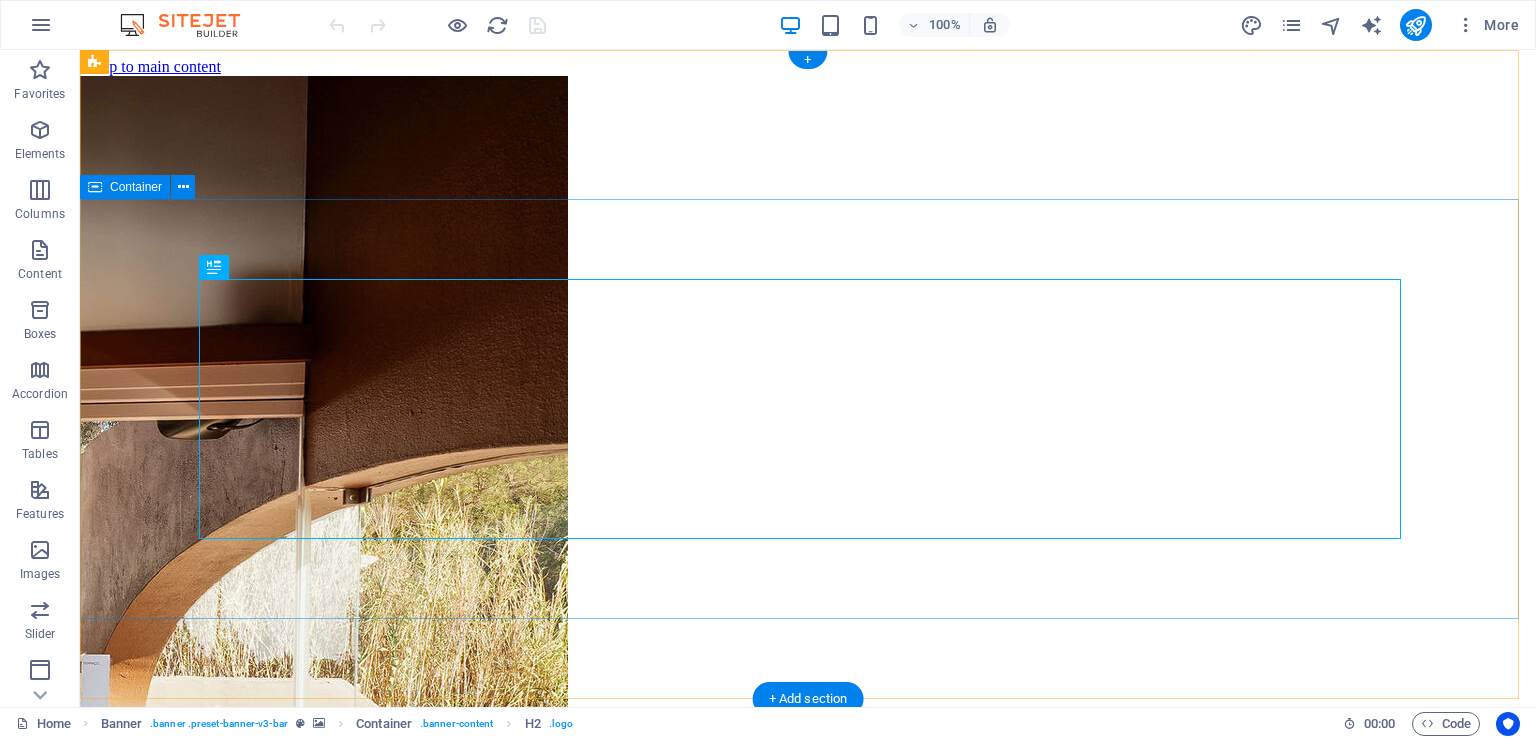 scroll, scrollTop: 0, scrollLeft: 0, axis: both 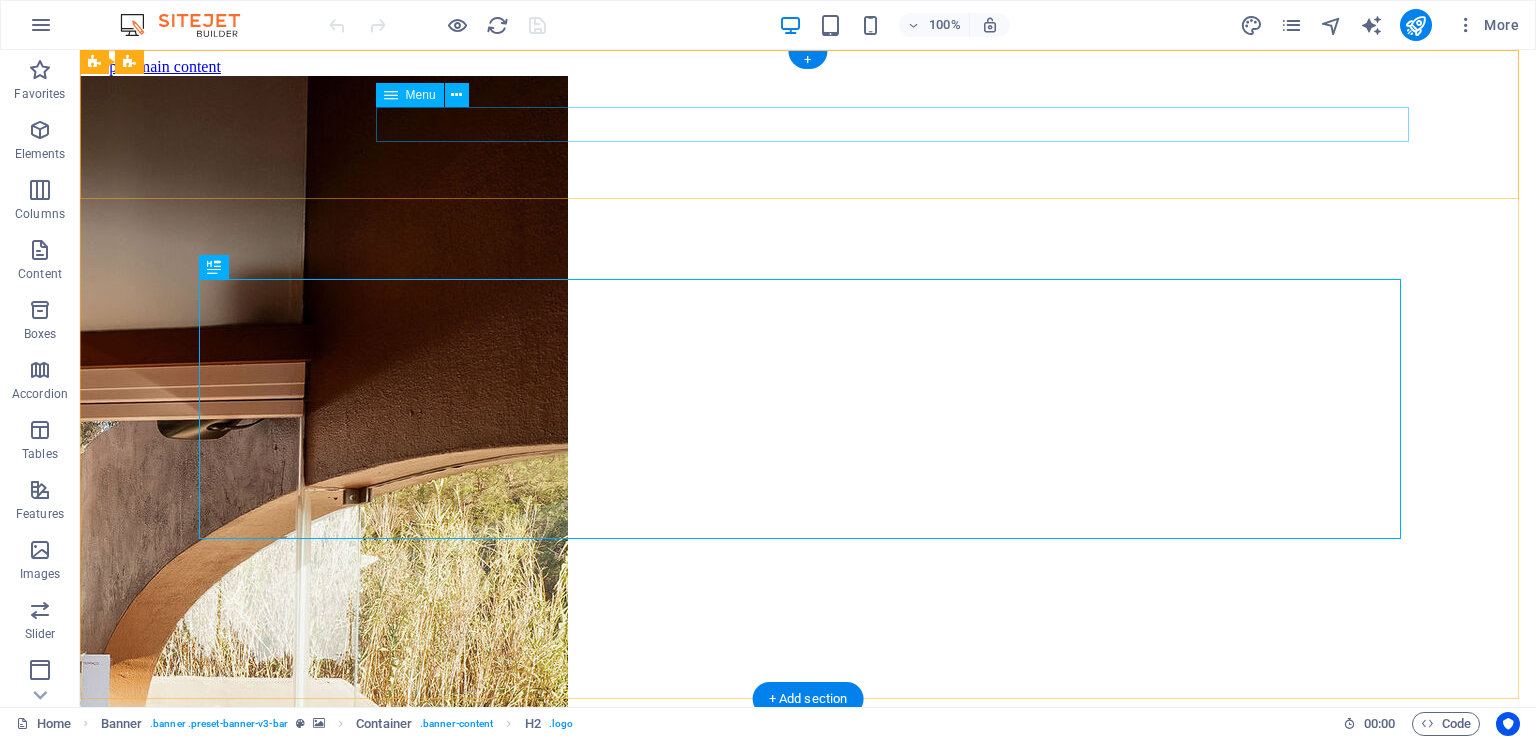 click on "Home Menu Book a table" at bounding box center (808, 889) 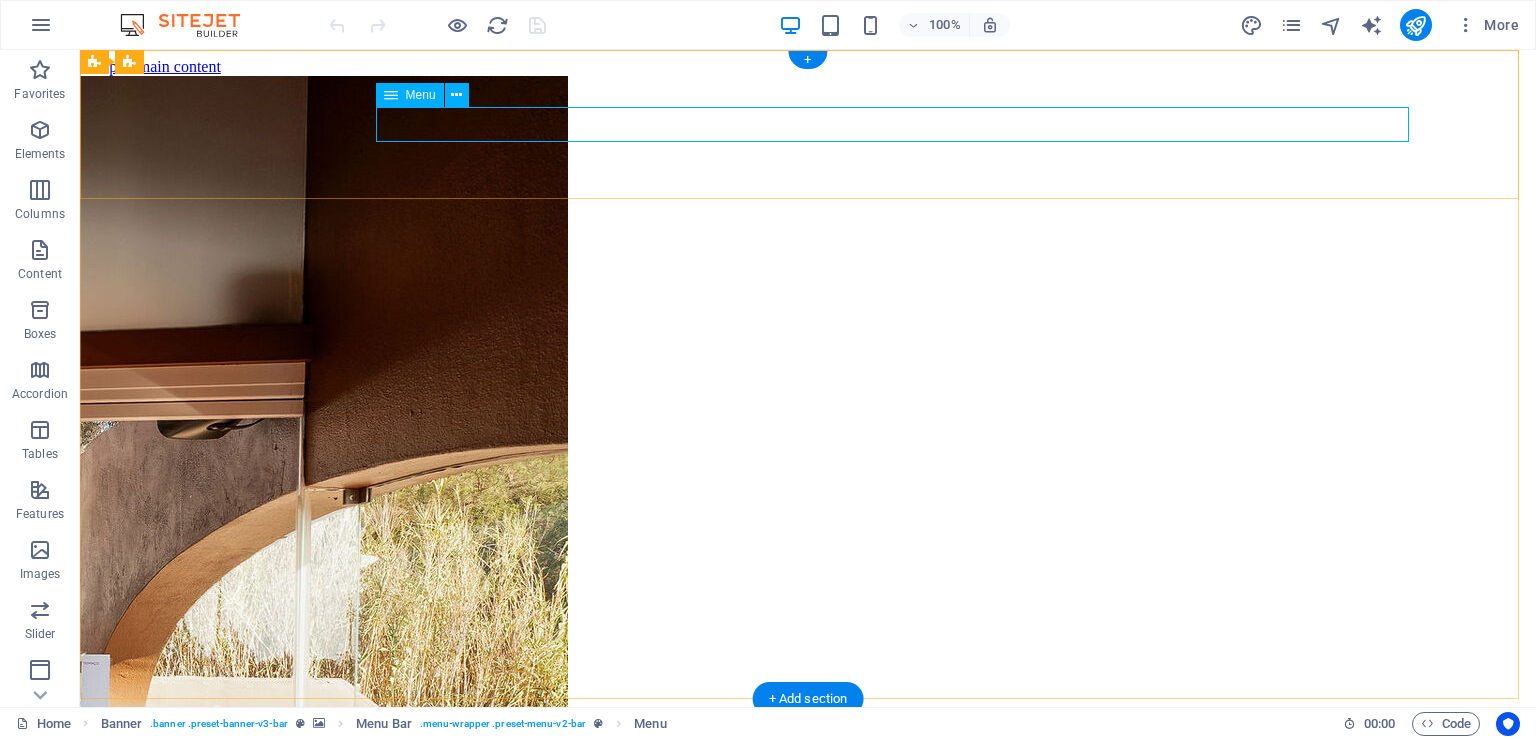 click on "Home Menu Book a table" at bounding box center (808, 889) 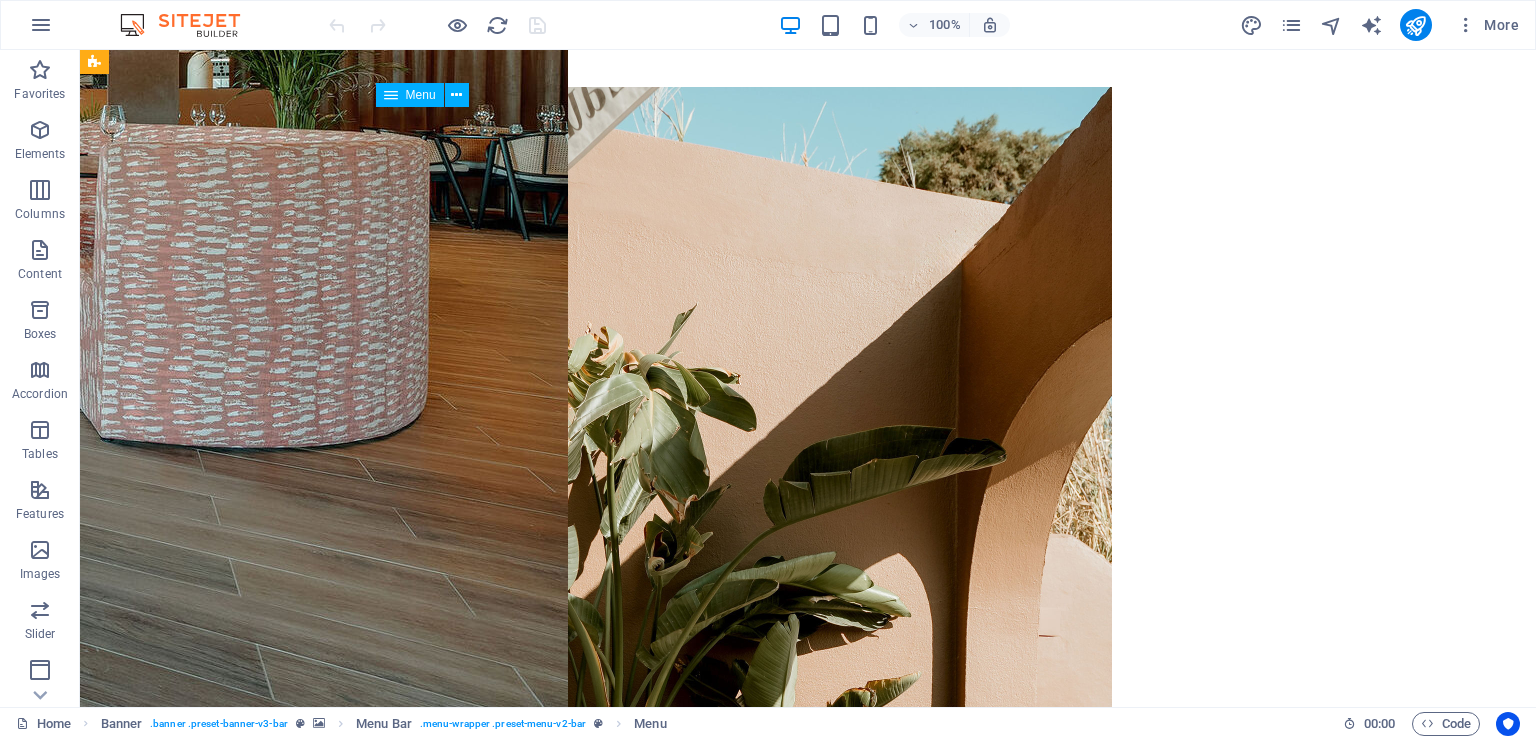 click on "Home Menu Book a table" at bounding box center [808, -1011] 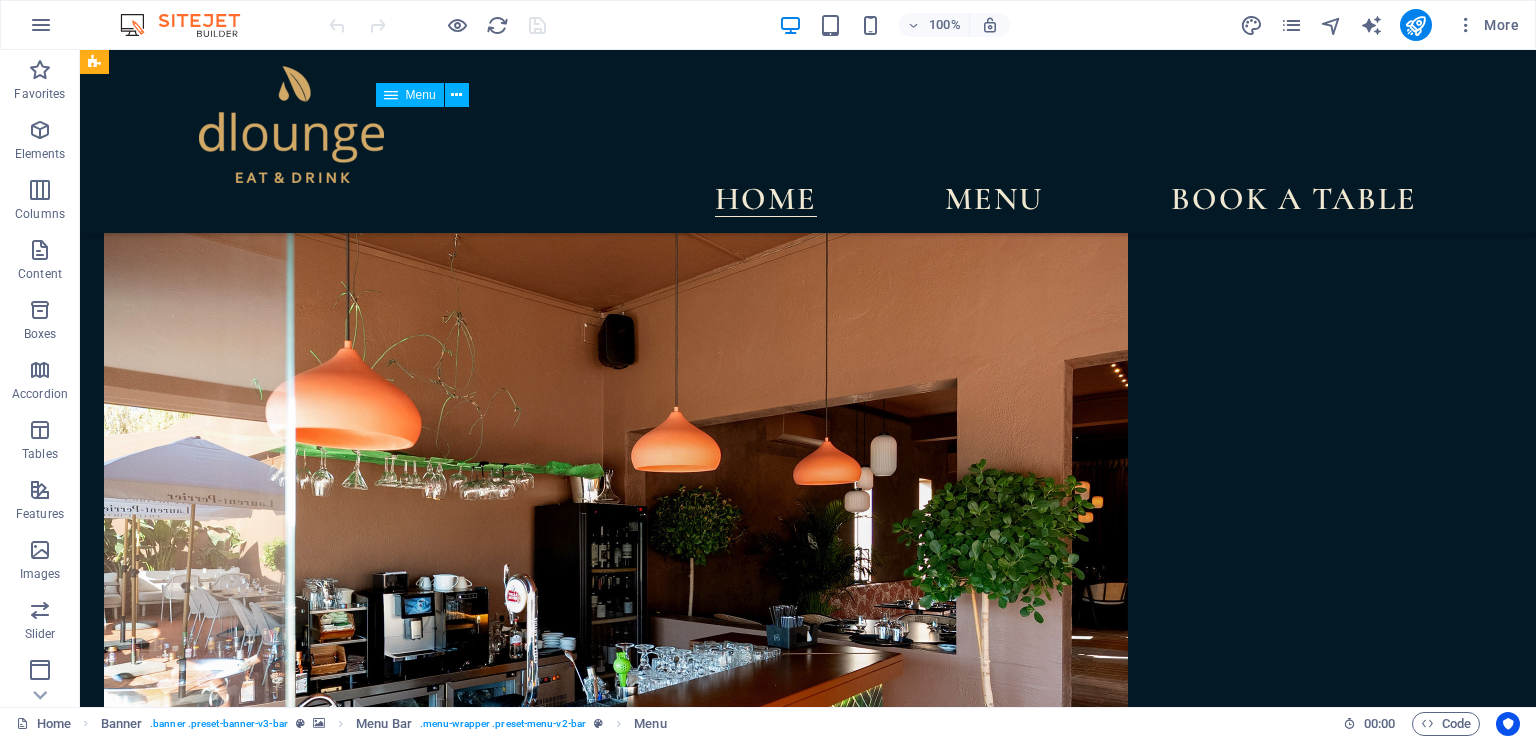 scroll, scrollTop: 4012, scrollLeft: 0, axis: vertical 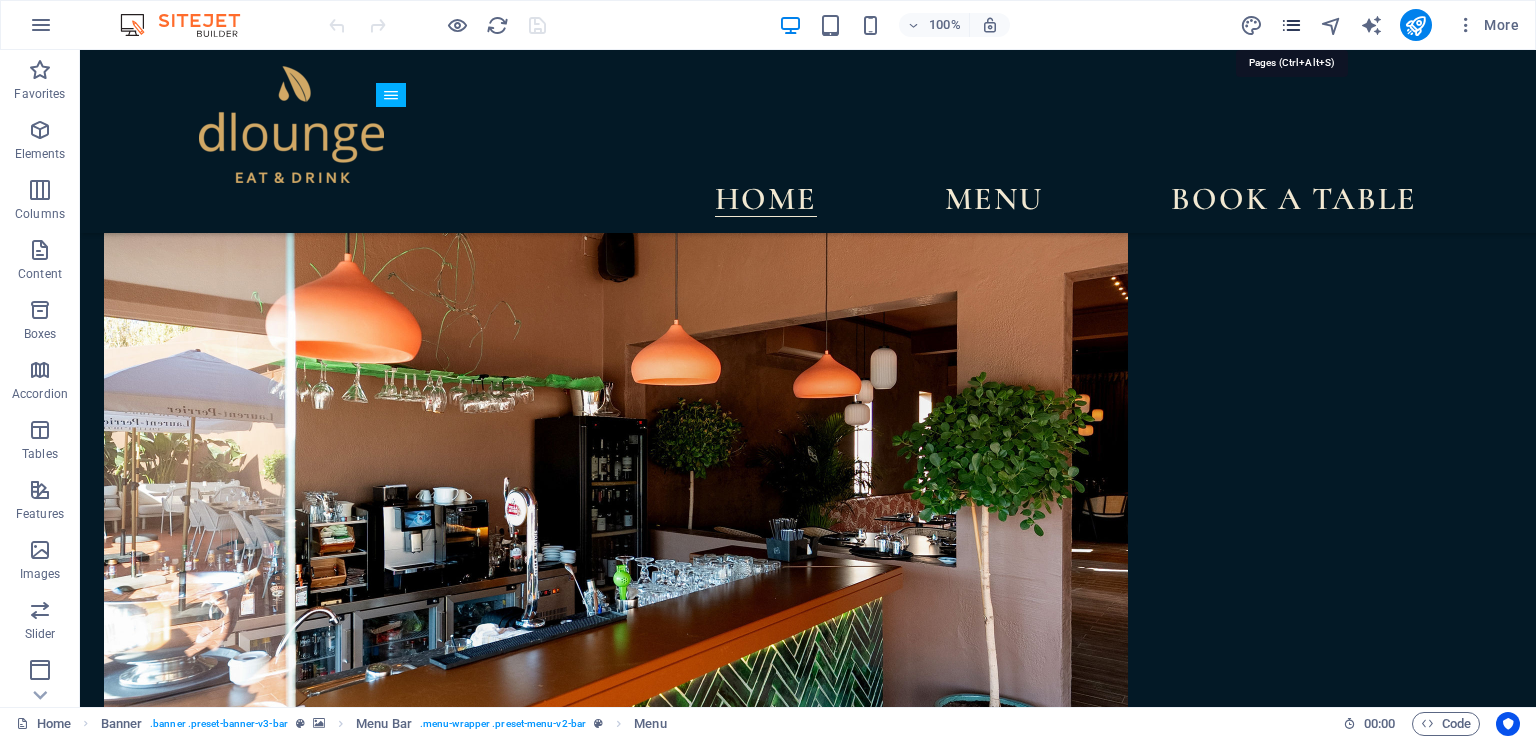 click at bounding box center [1291, 25] 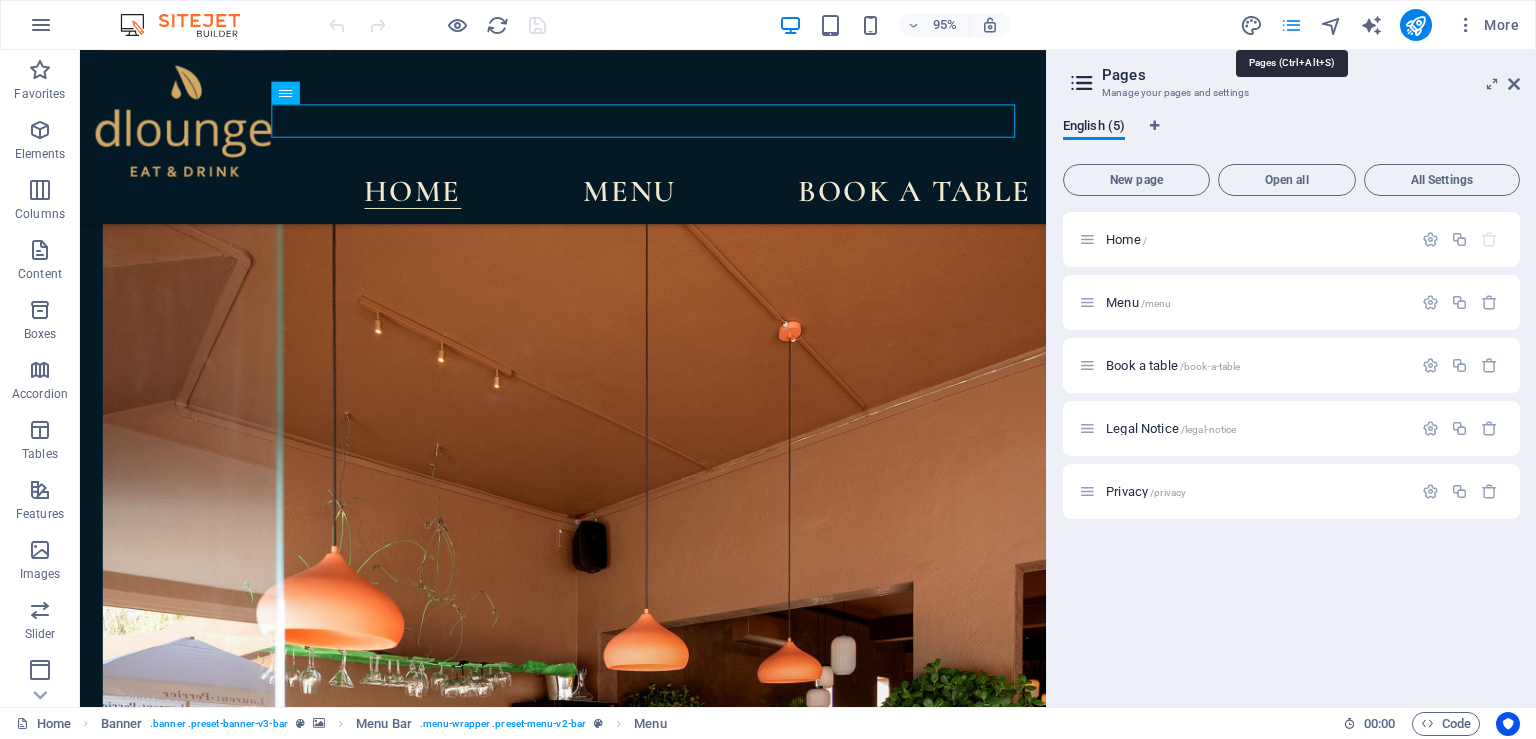 scroll, scrollTop: 3925, scrollLeft: 0, axis: vertical 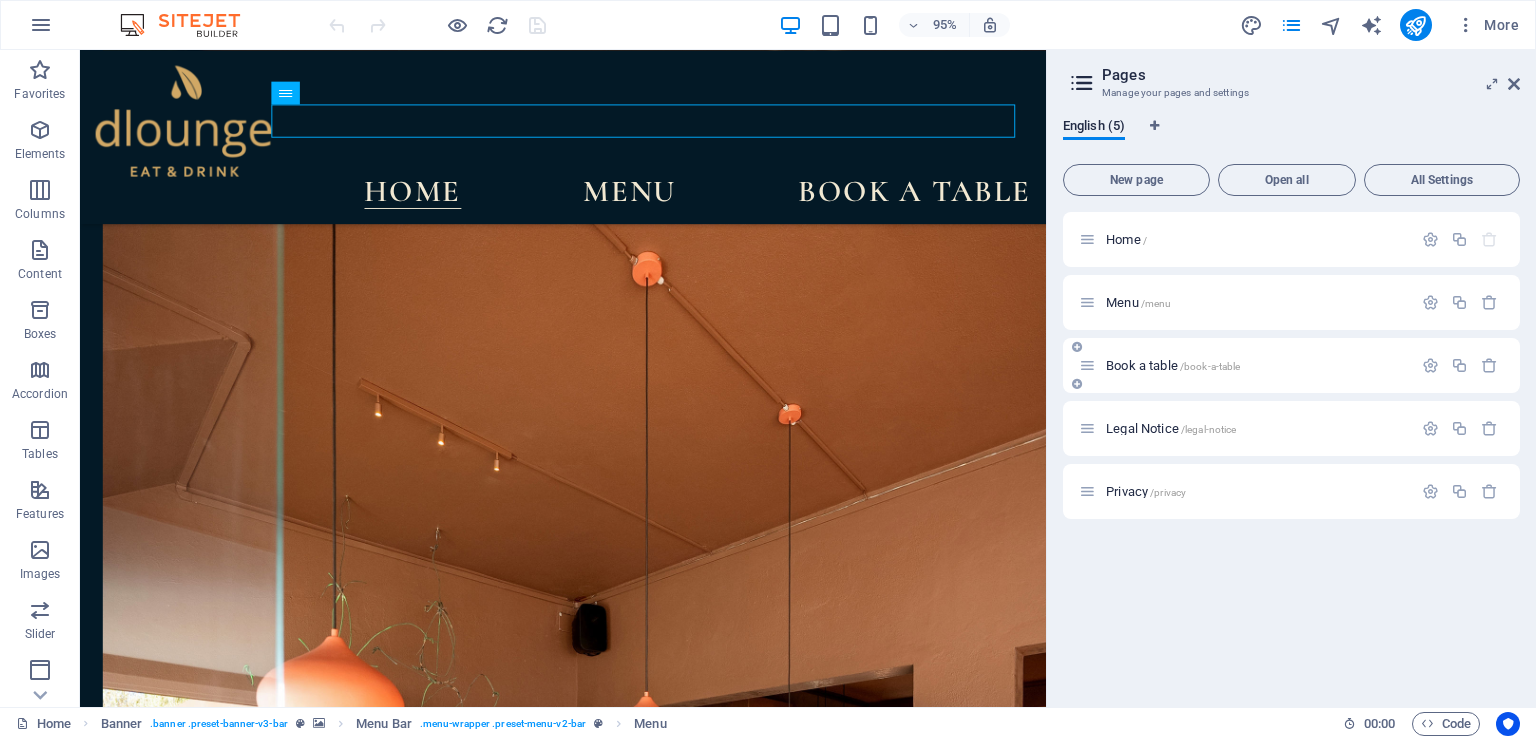 click on "/book-a-table" at bounding box center (1210, 366) 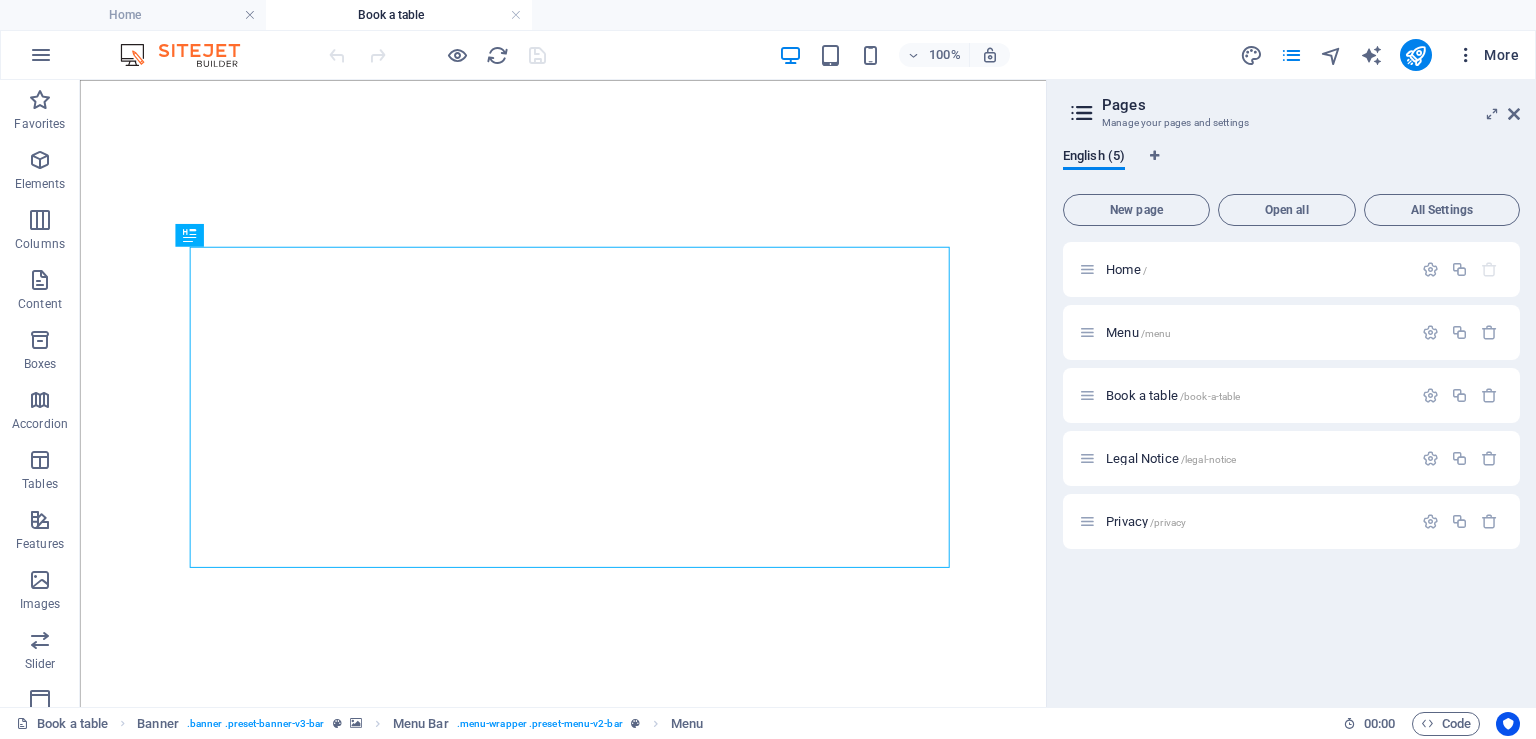 click on "More" at bounding box center (1487, 55) 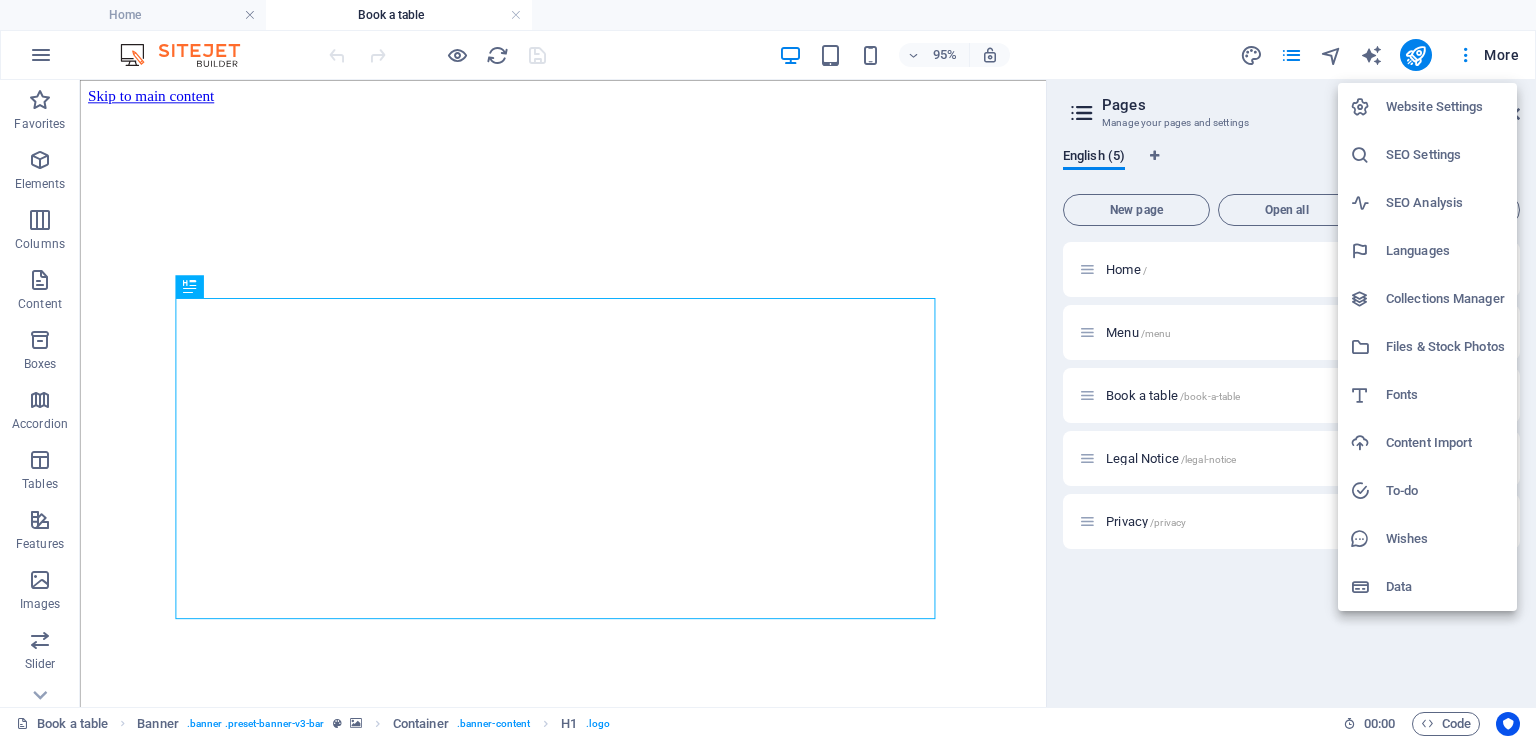 scroll, scrollTop: 0, scrollLeft: 0, axis: both 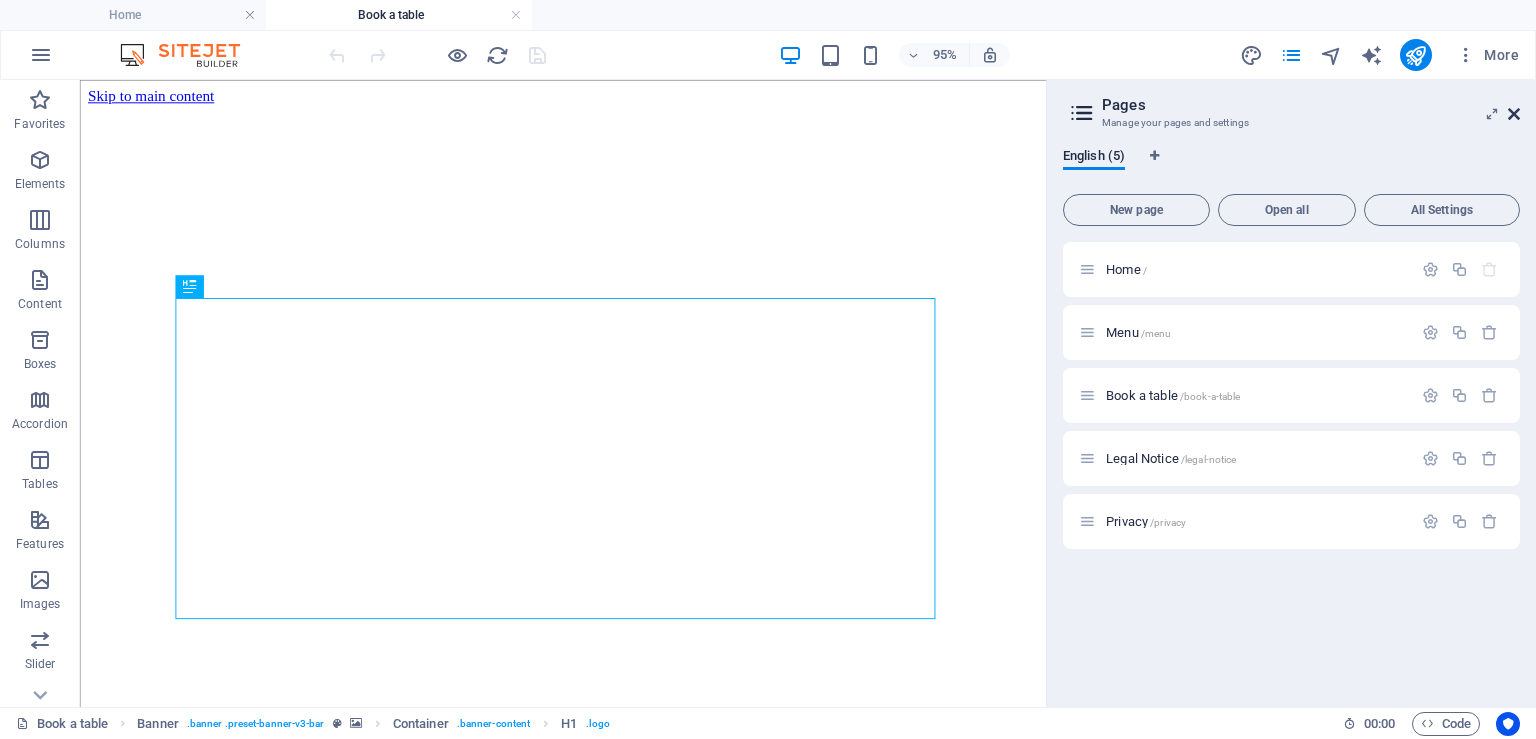 click at bounding box center [1514, 114] 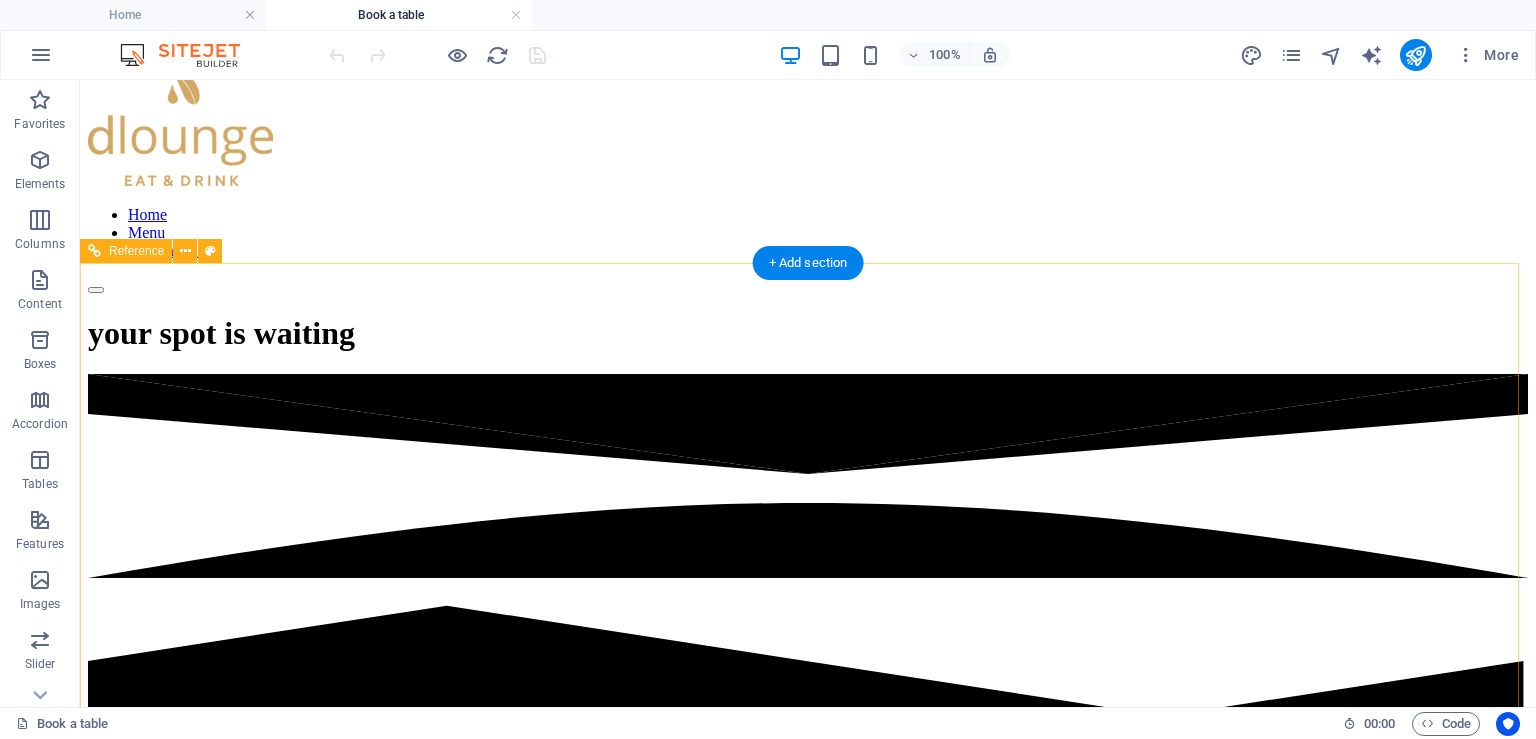 scroll, scrollTop: 844, scrollLeft: 0, axis: vertical 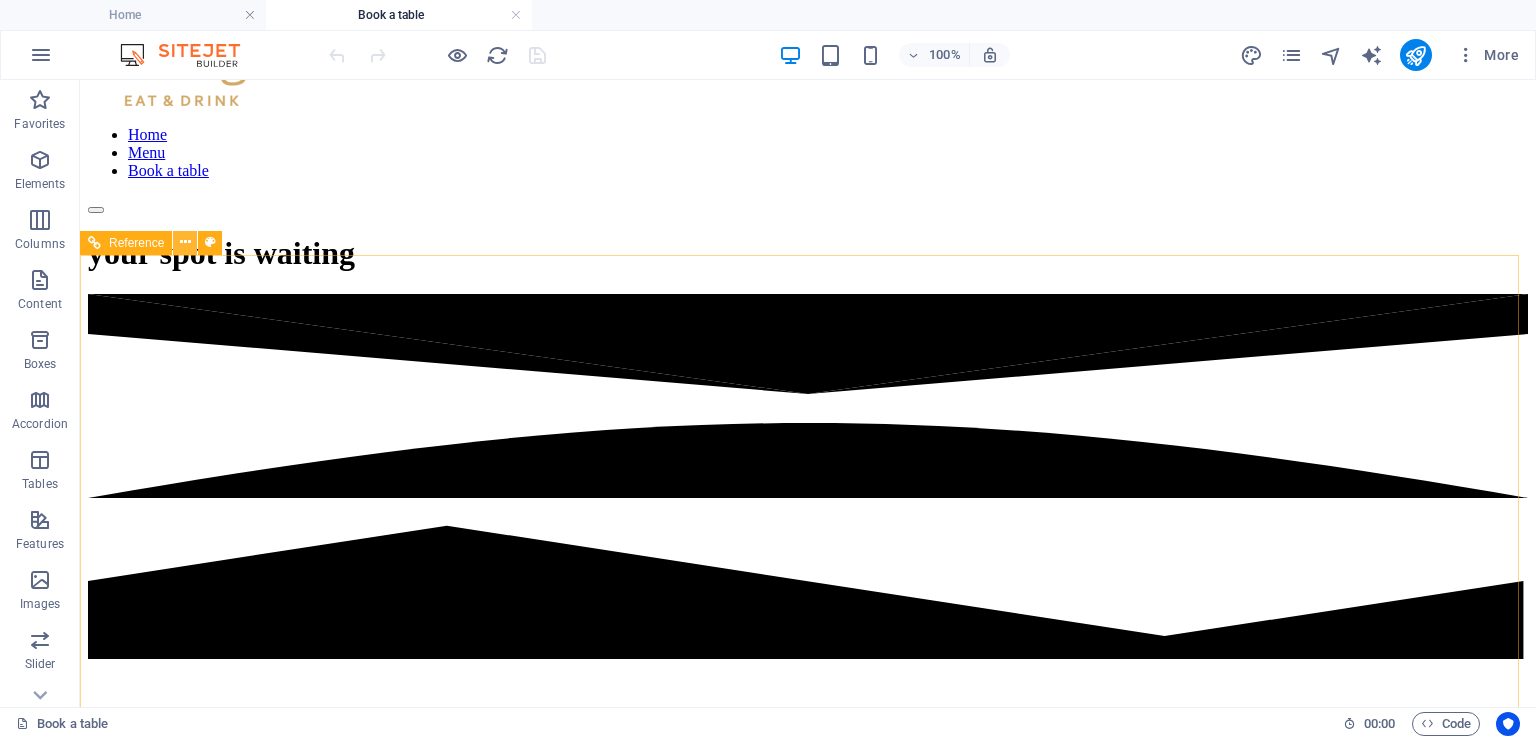 click at bounding box center (185, 242) 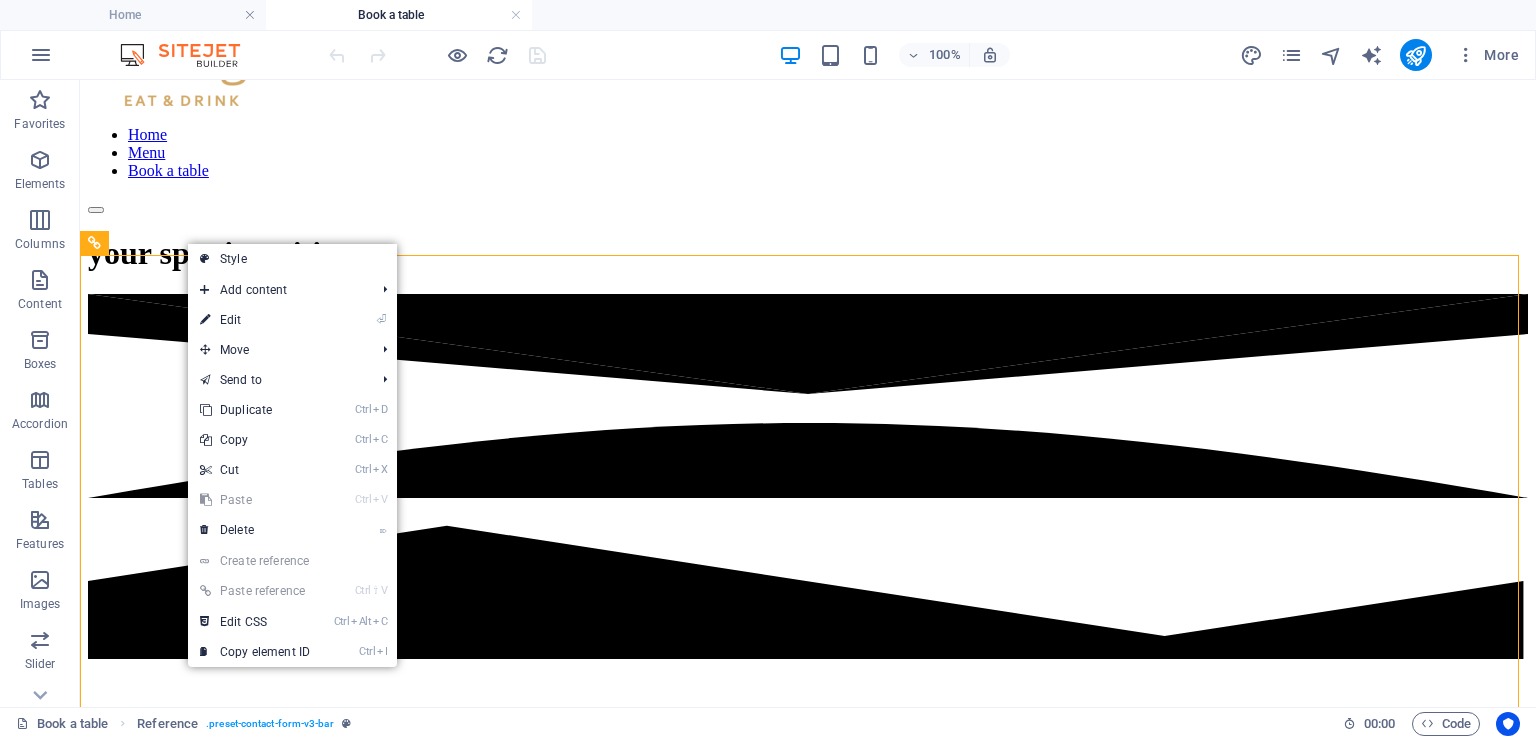 click on "⏎  Edit" at bounding box center (255, 320) 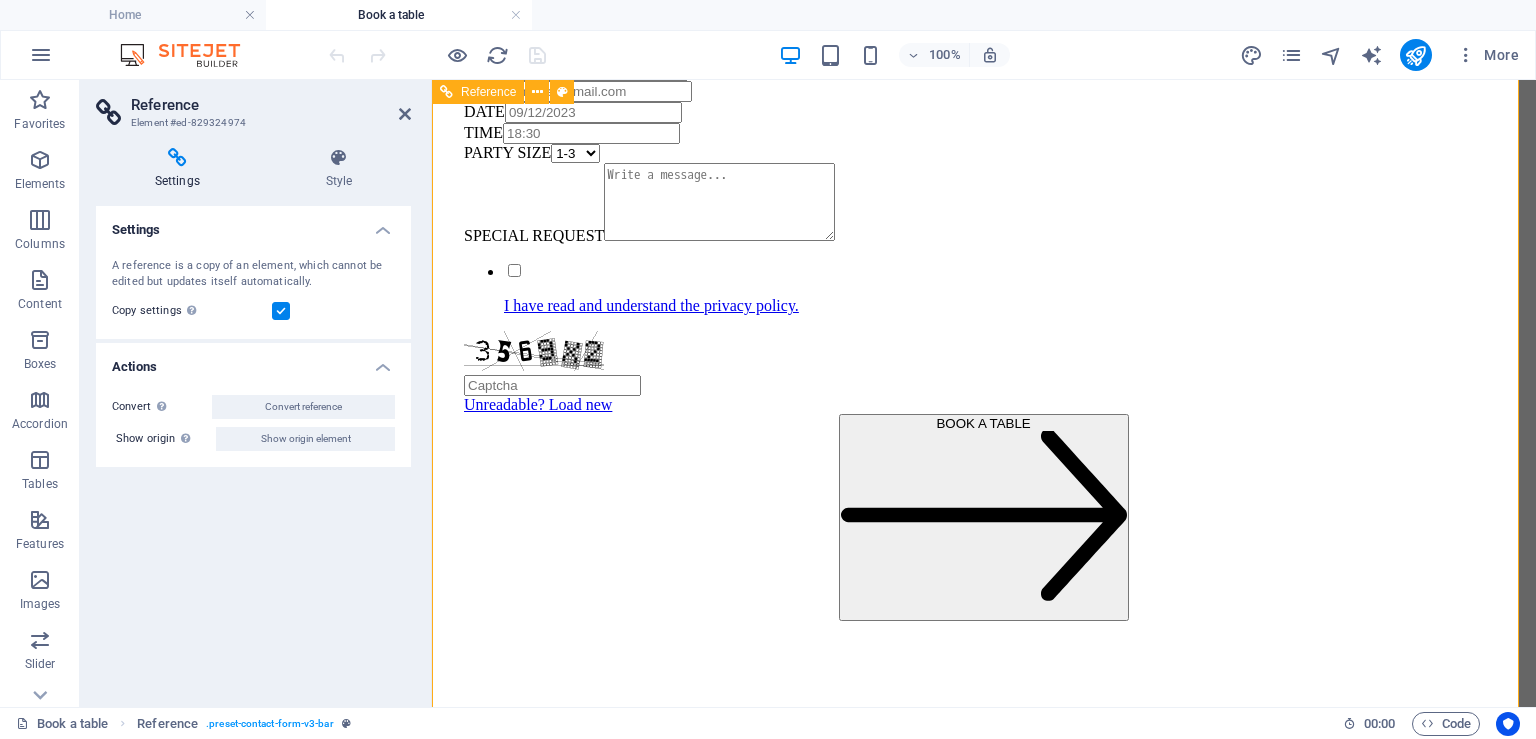 scroll, scrollTop: 1267, scrollLeft: 0, axis: vertical 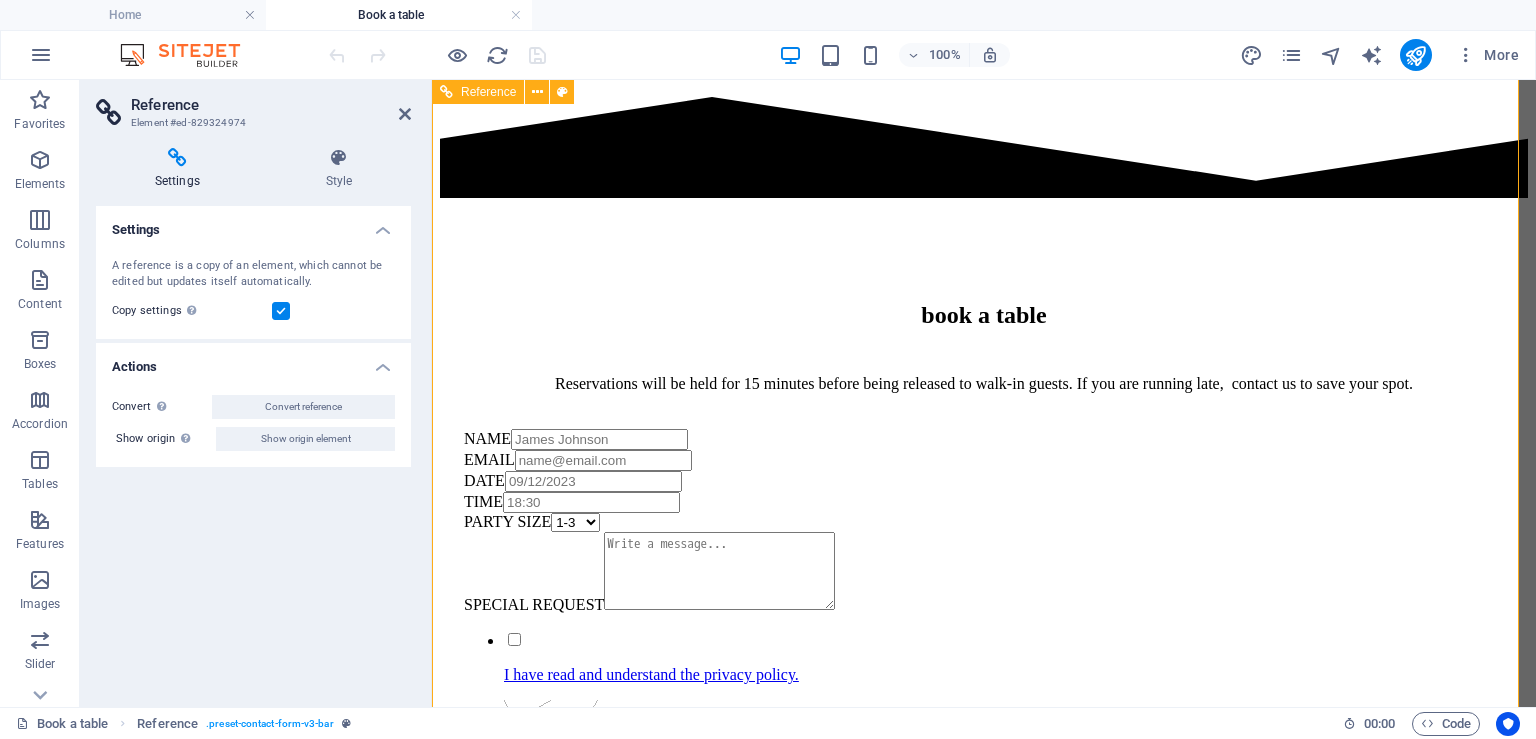 click on "NAME EMAIL DATE TIME PARTY SIZE
1-3
3-5
5-10
10 <
SPECIAL REQUEST   I have read and understand the privacy policy. Unreadable? Load new BOOK A TABLE" at bounding box center (984, 709) 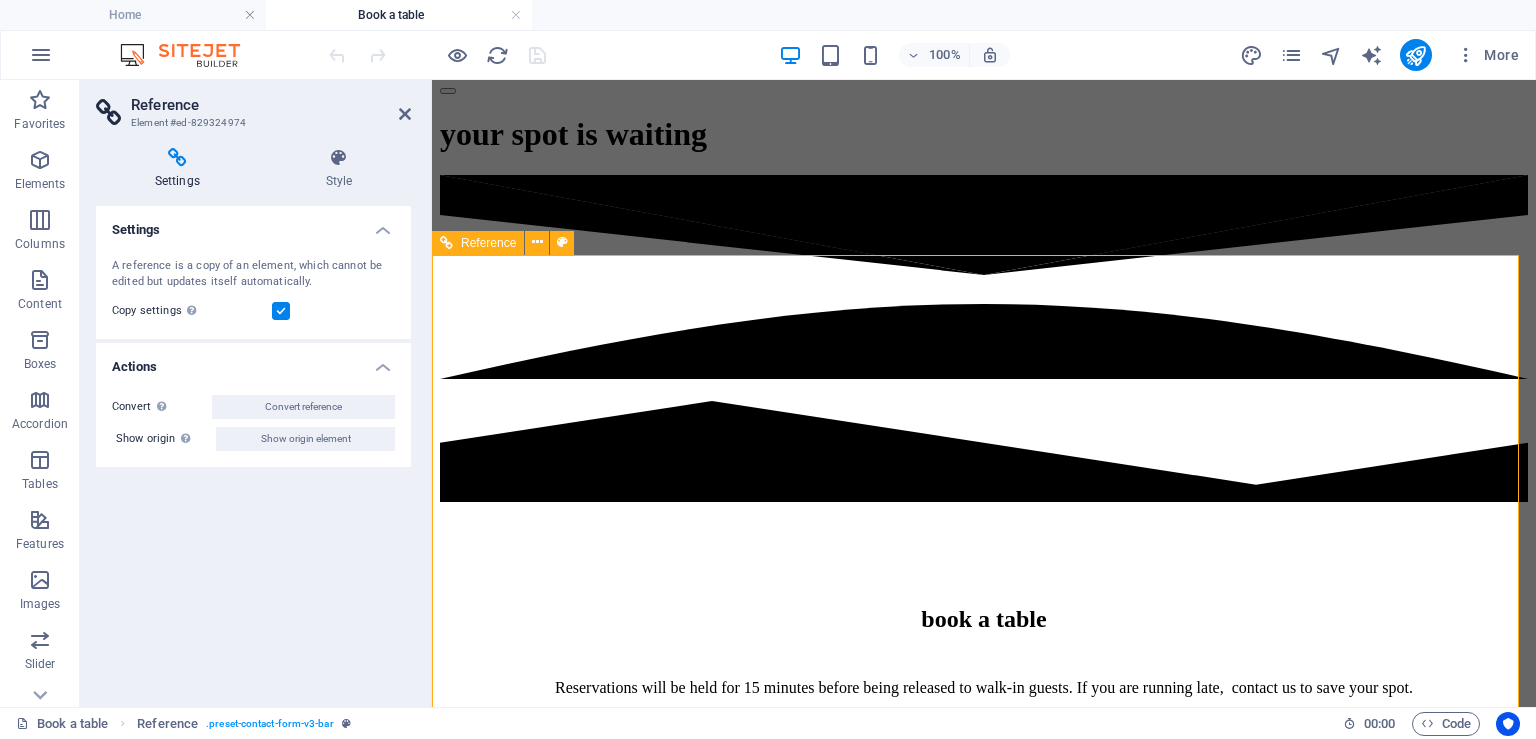 scroll, scrollTop: 844, scrollLeft: 0, axis: vertical 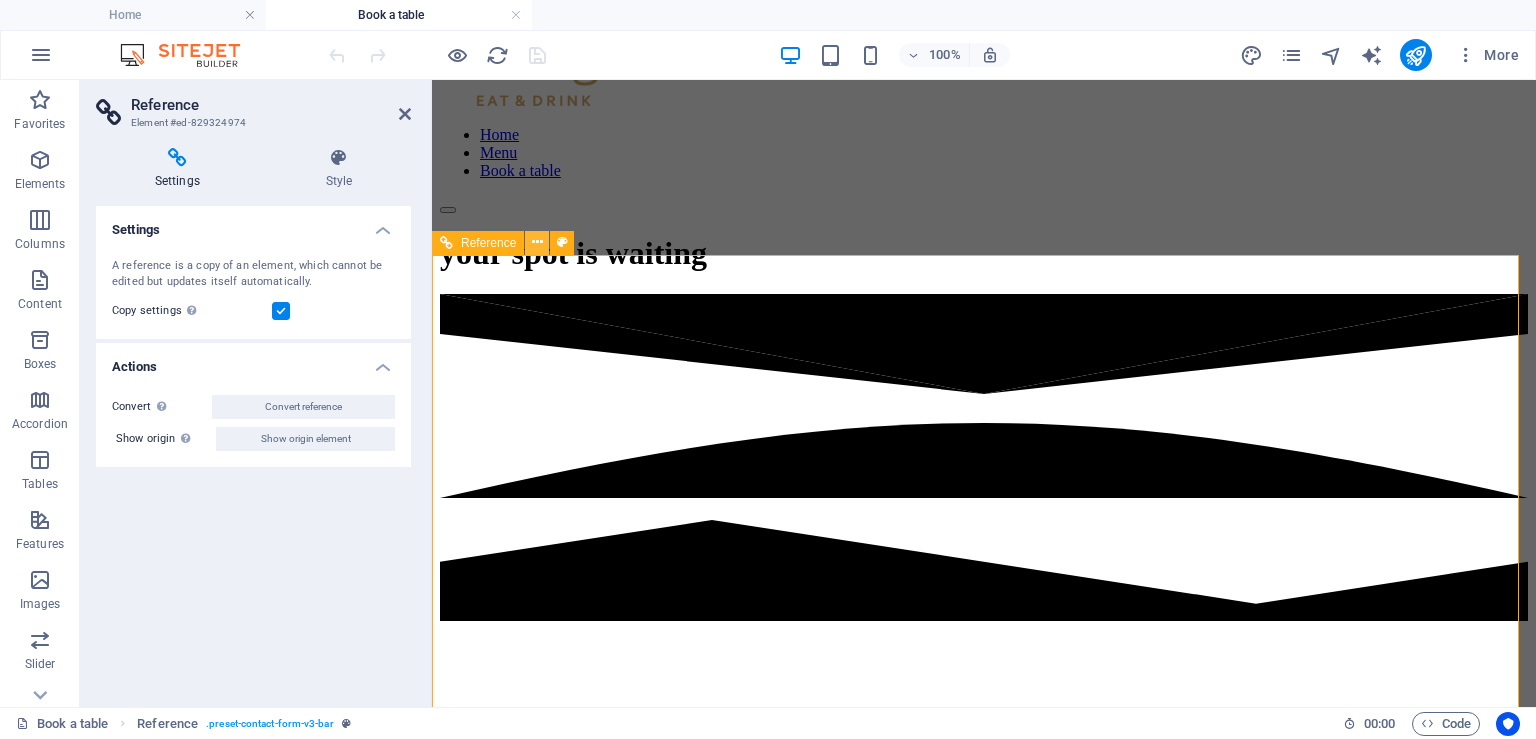 click at bounding box center [537, 242] 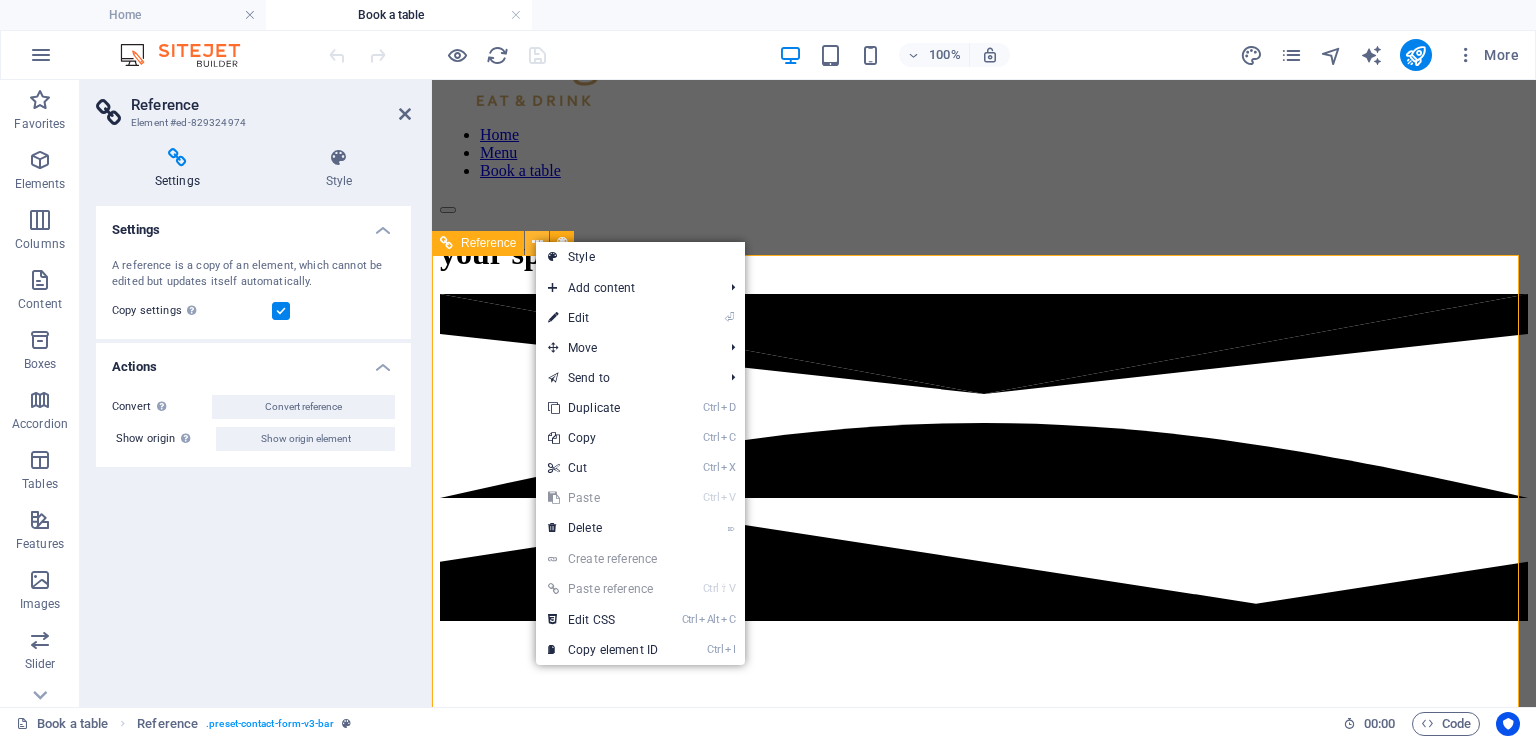 click at bounding box center [537, 242] 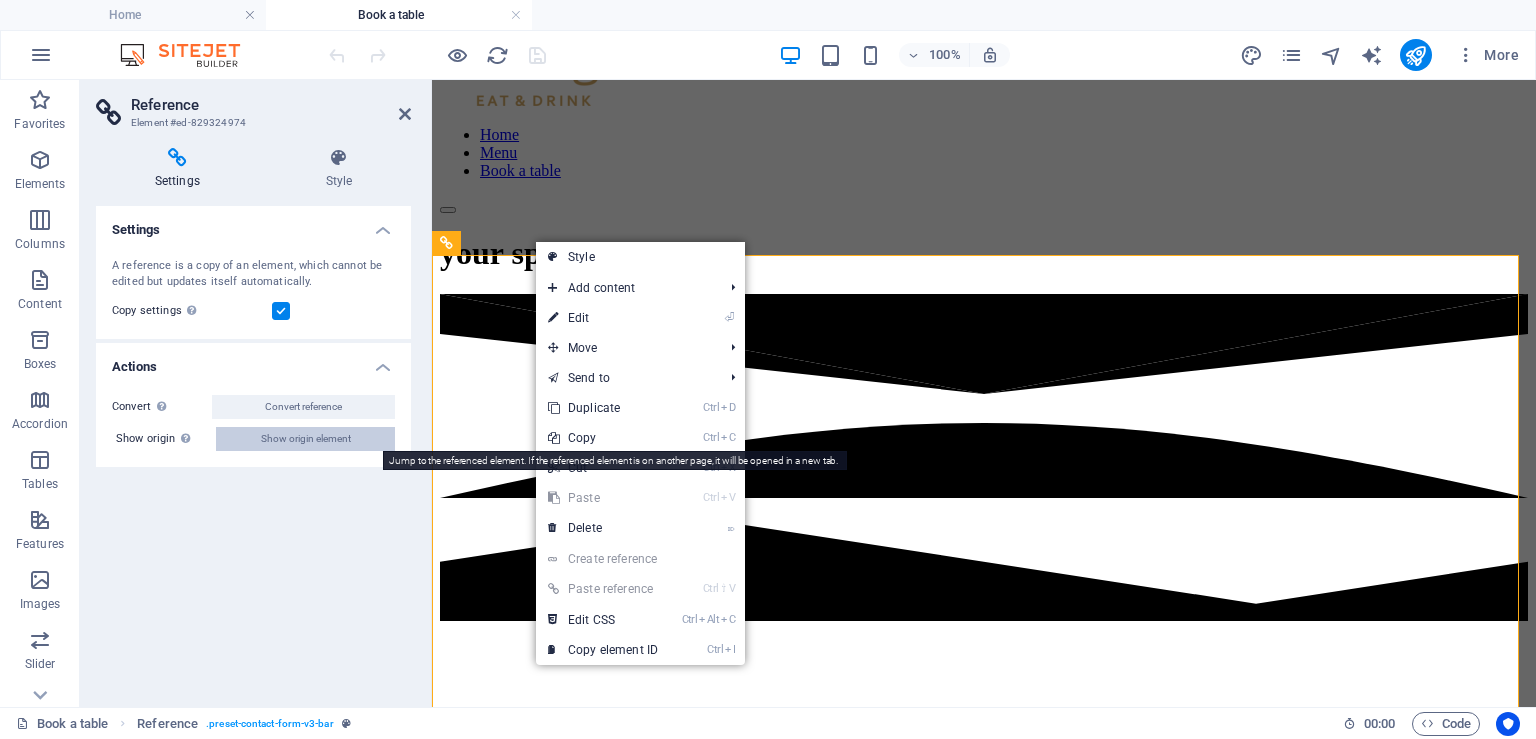 click on "Show origin element" at bounding box center (306, 439) 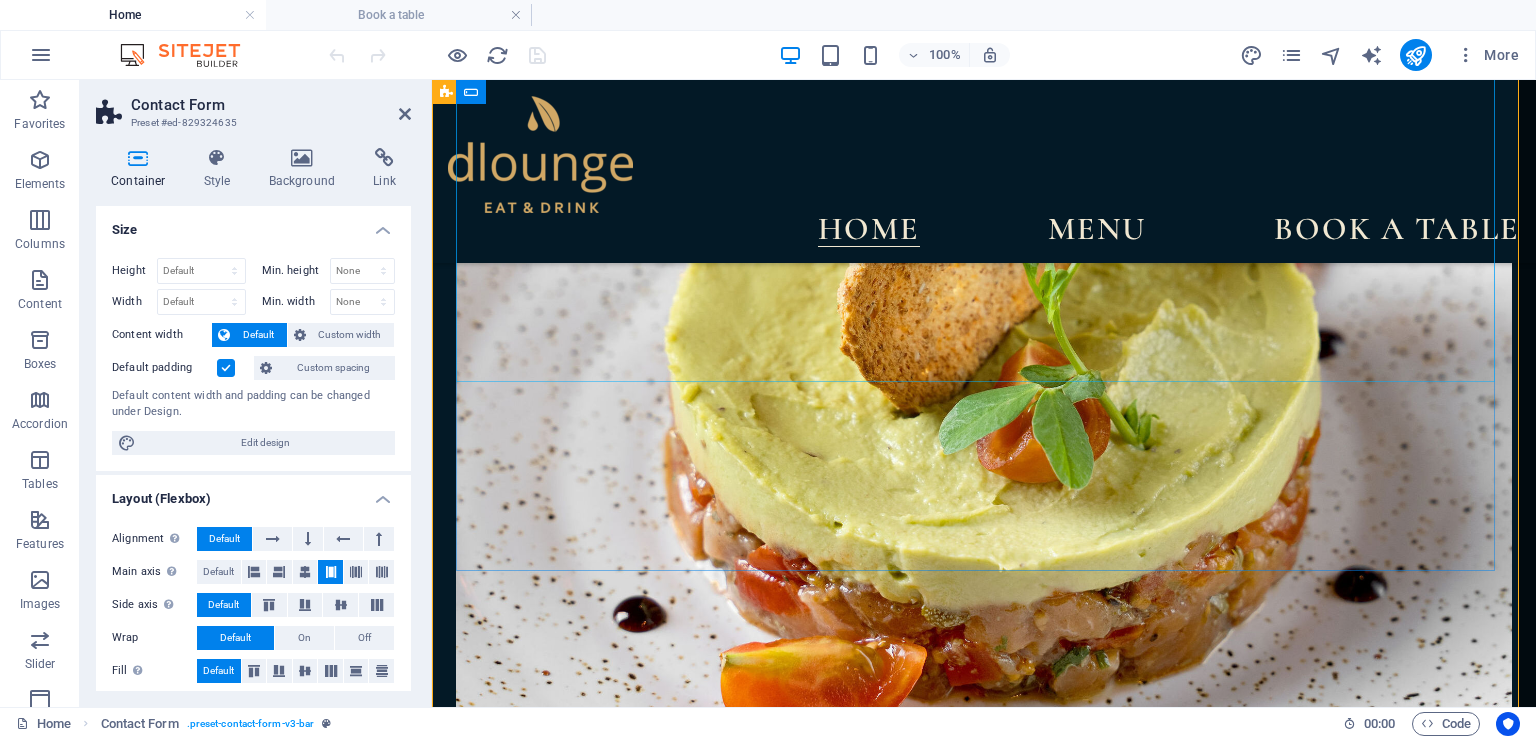 scroll, scrollTop: 8158, scrollLeft: 0, axis: vertical 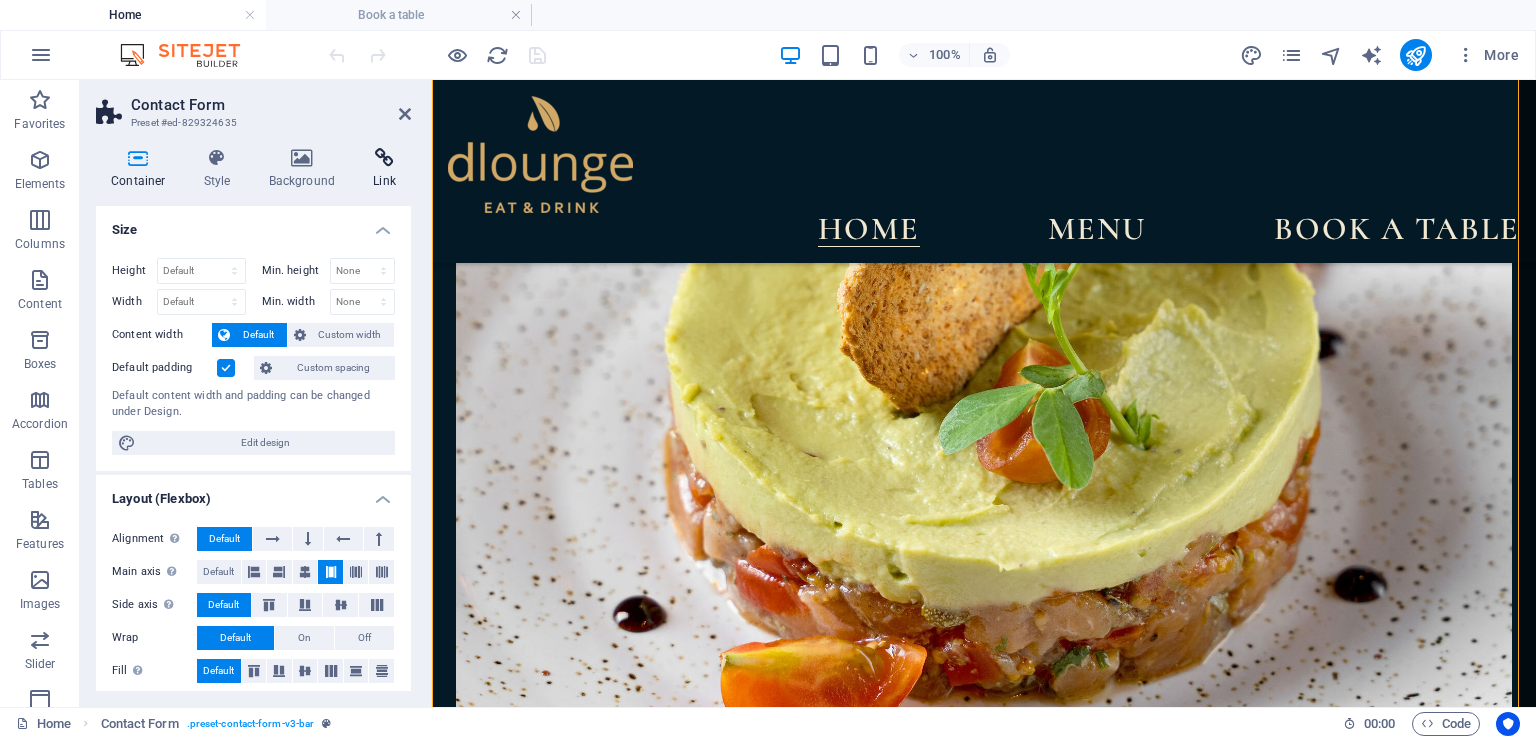 click on "Link" at bounding box center [384, 169] 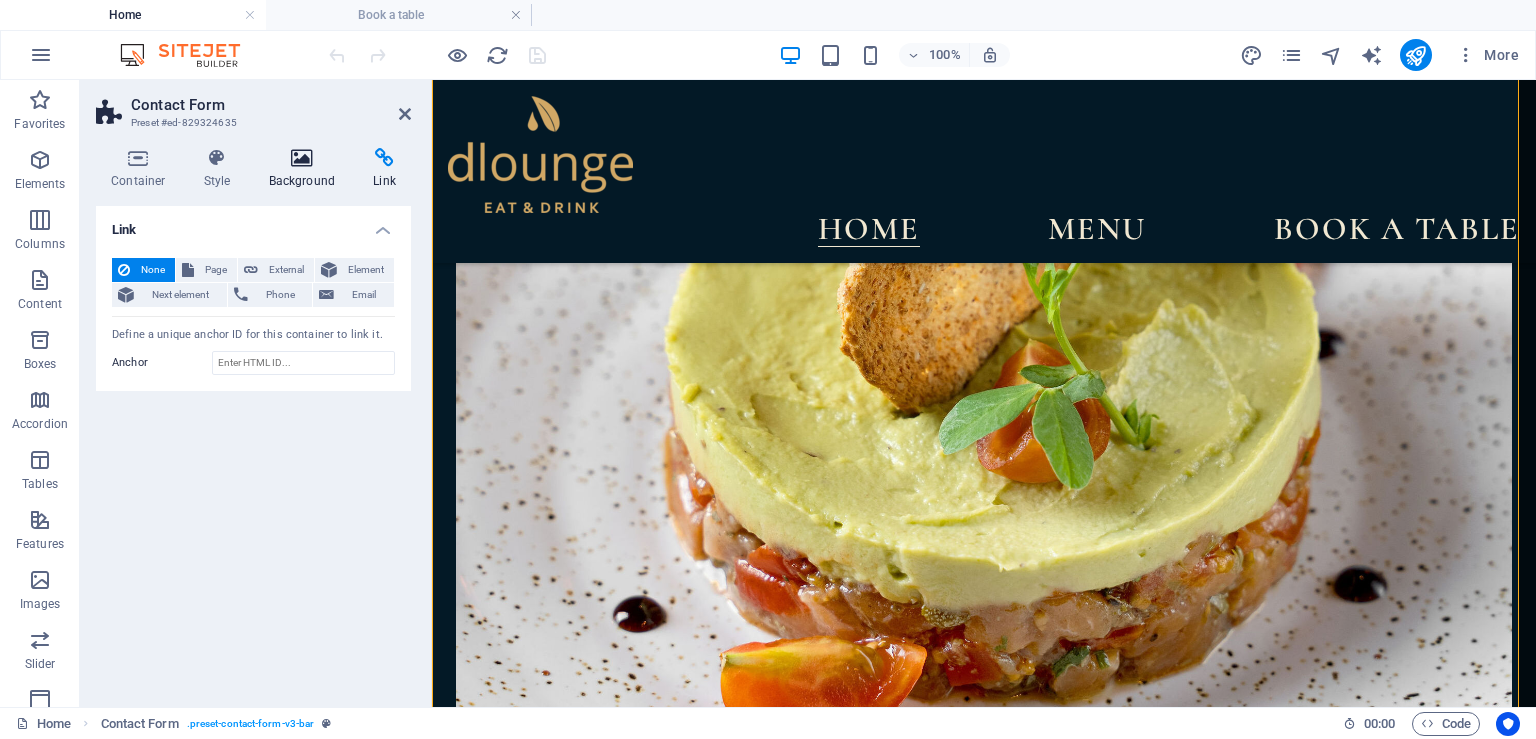 click on "Background" at bounding box center [306, 169] 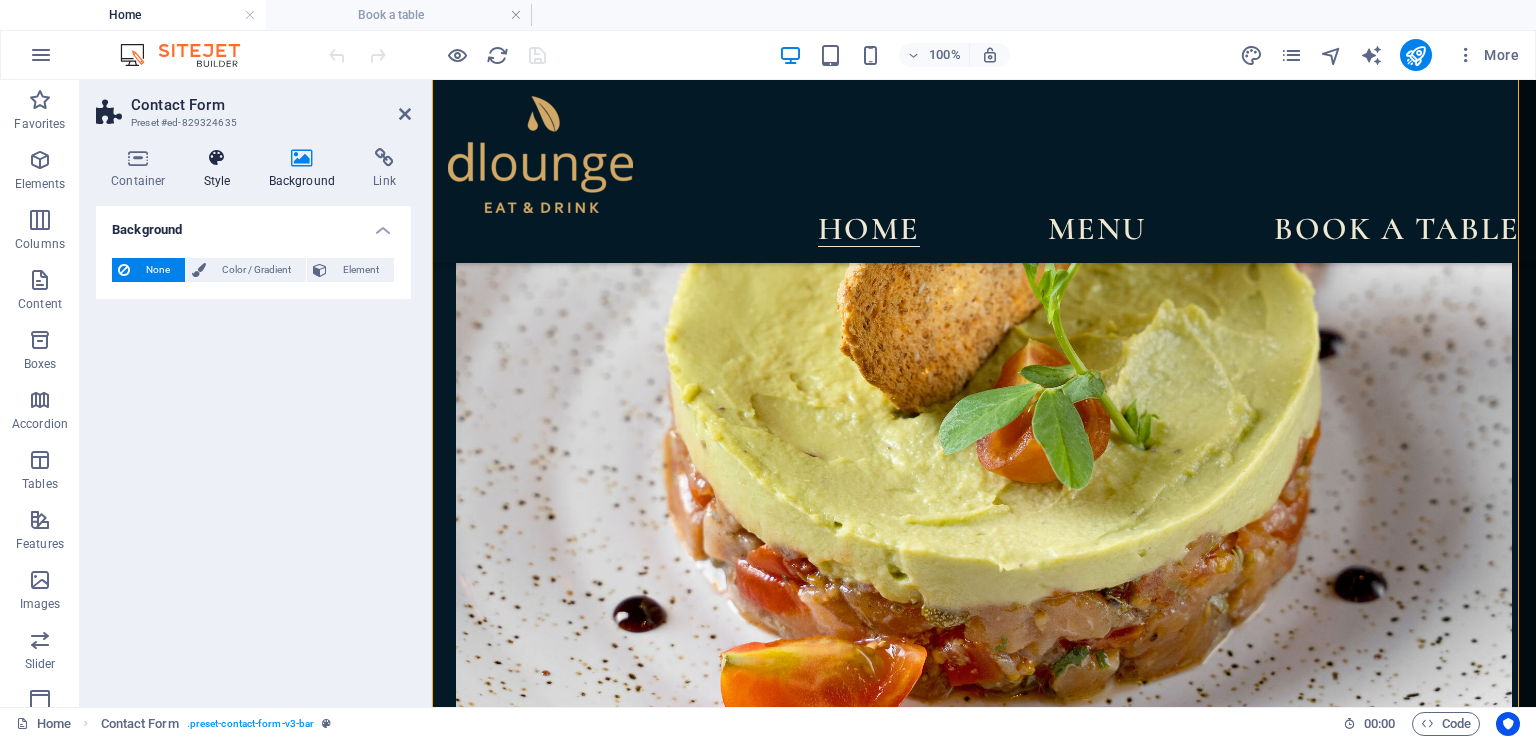 click on "Style" at bounding box center [221, 169] 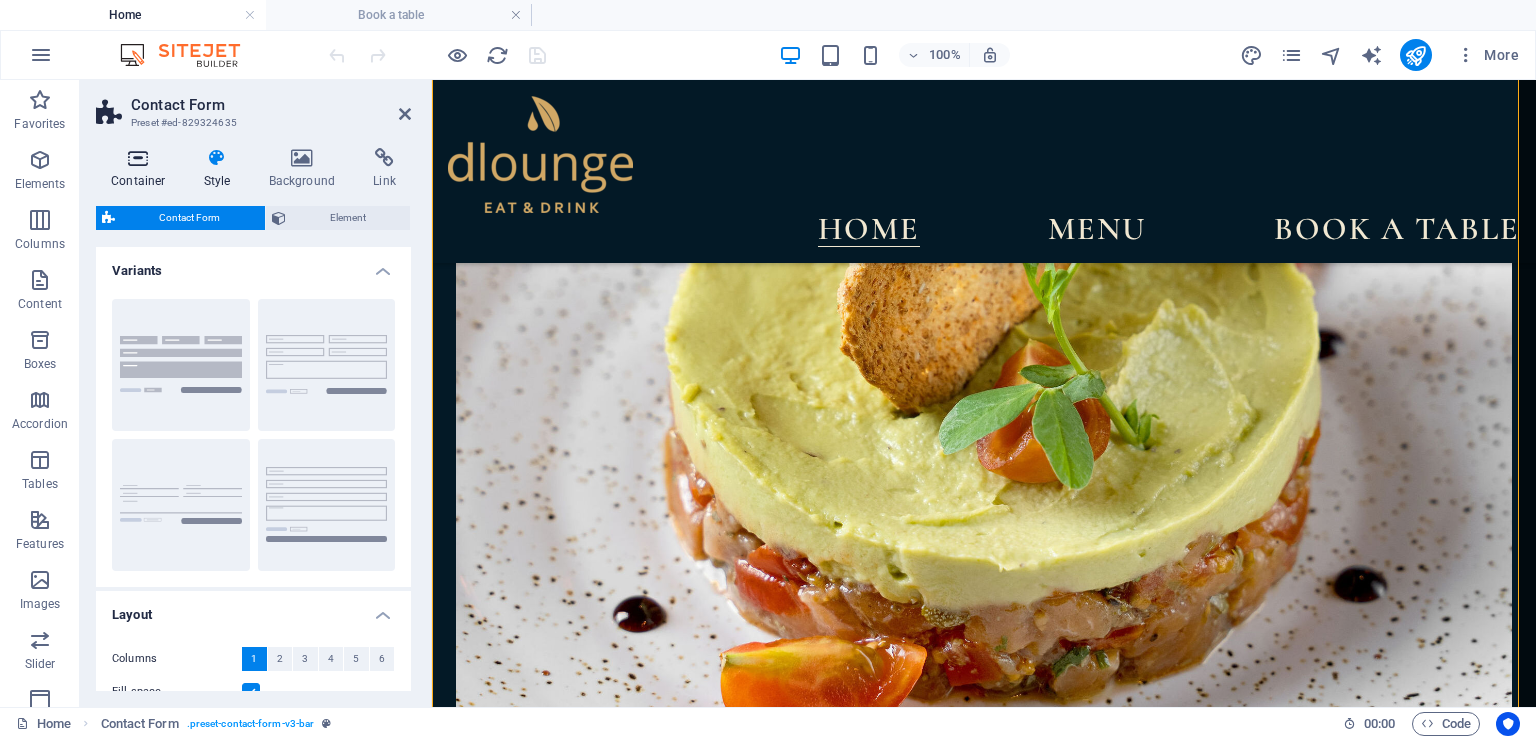 click on "Container" at bounding box center [142, 169] 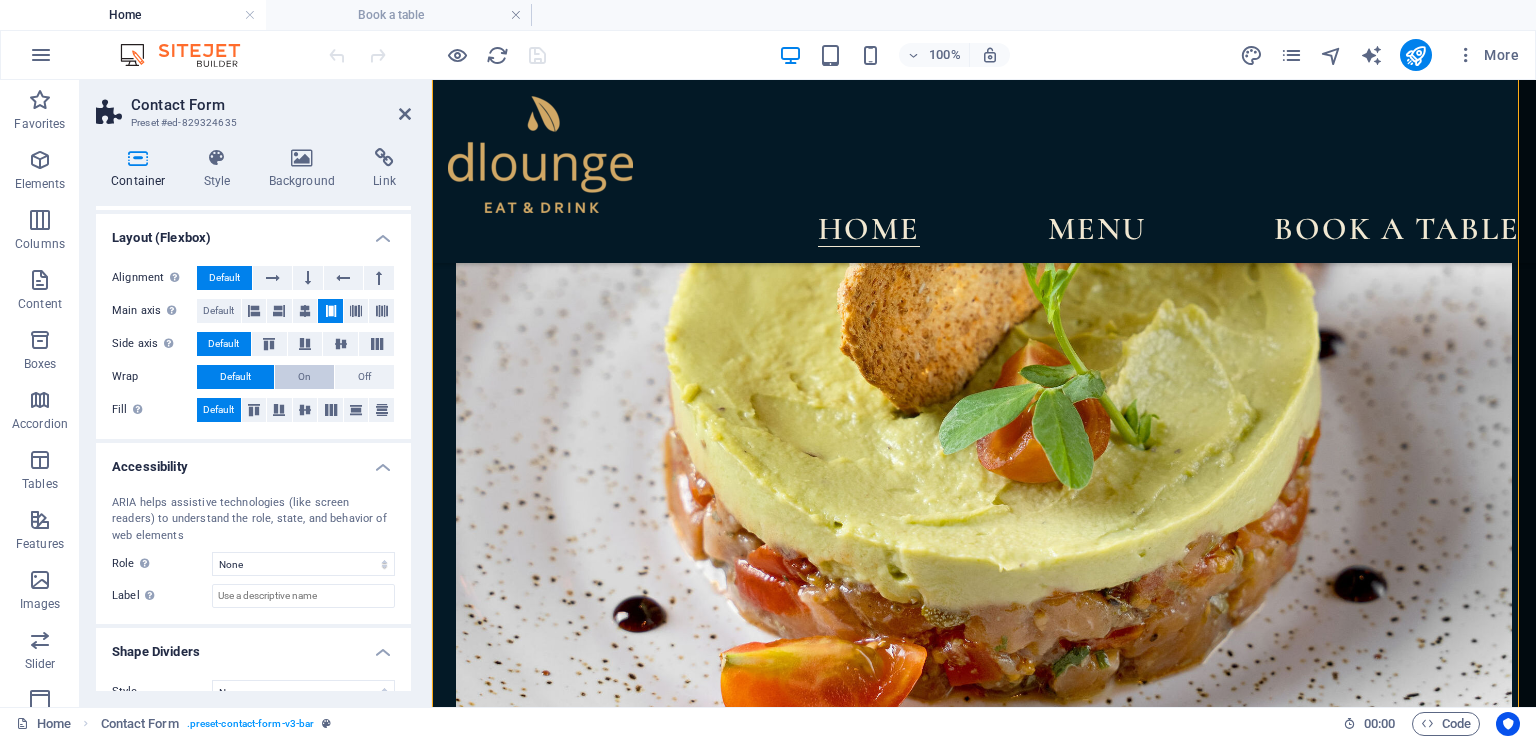 scroll, scrollTop: 288, scrollLeft: 0, axis: vertical 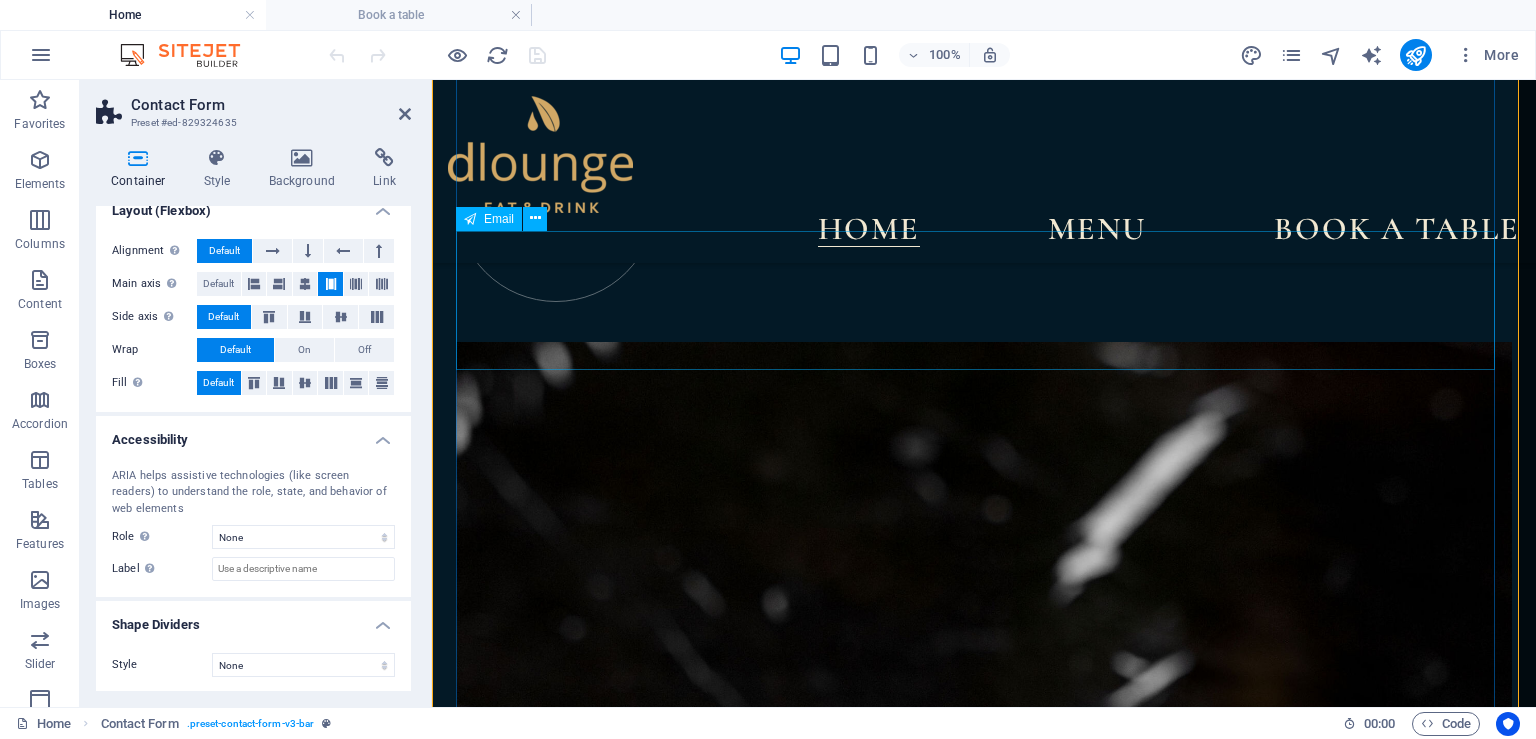 click on "EMAIL" at bounding box center (715, 11300) 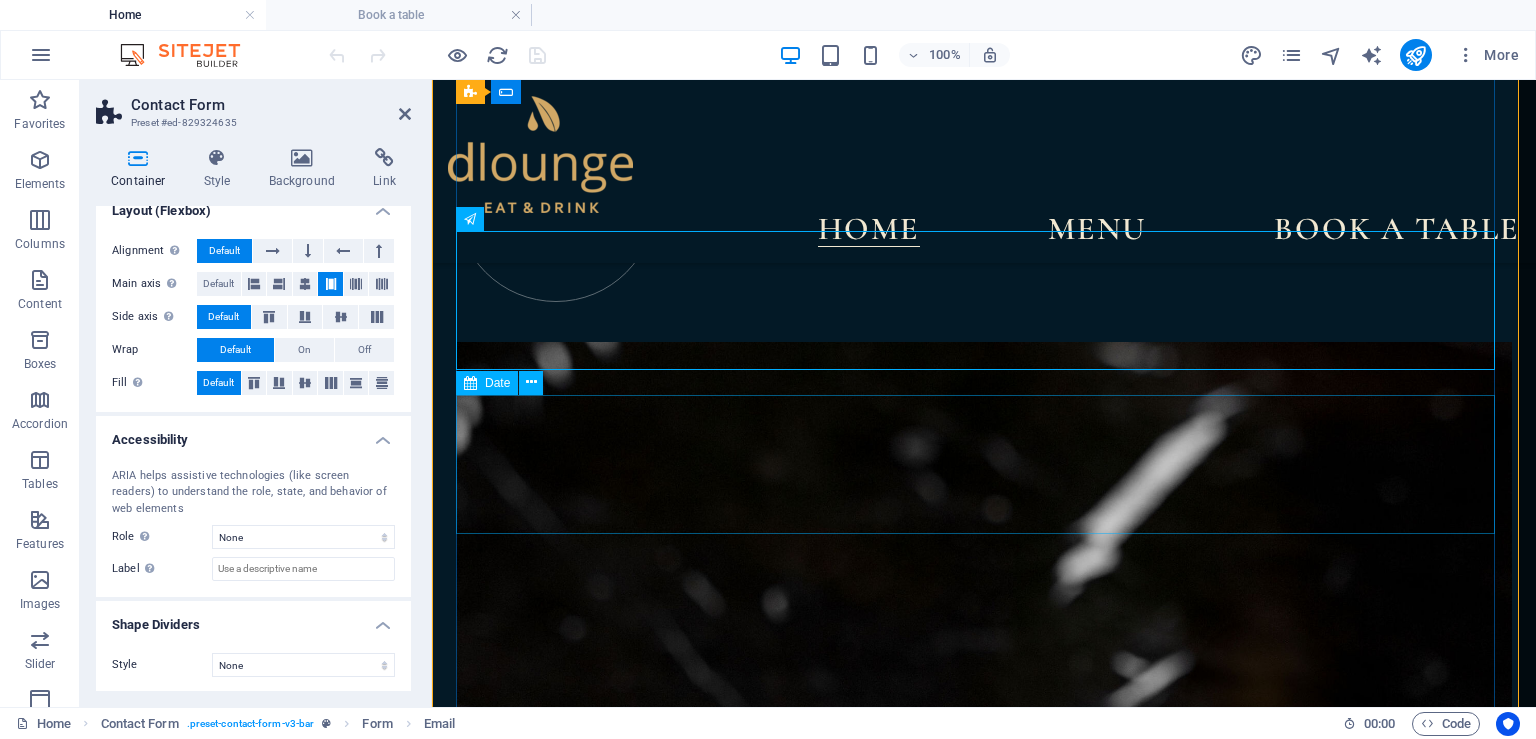 click on "DATE" at bounding box center [984, 11425] 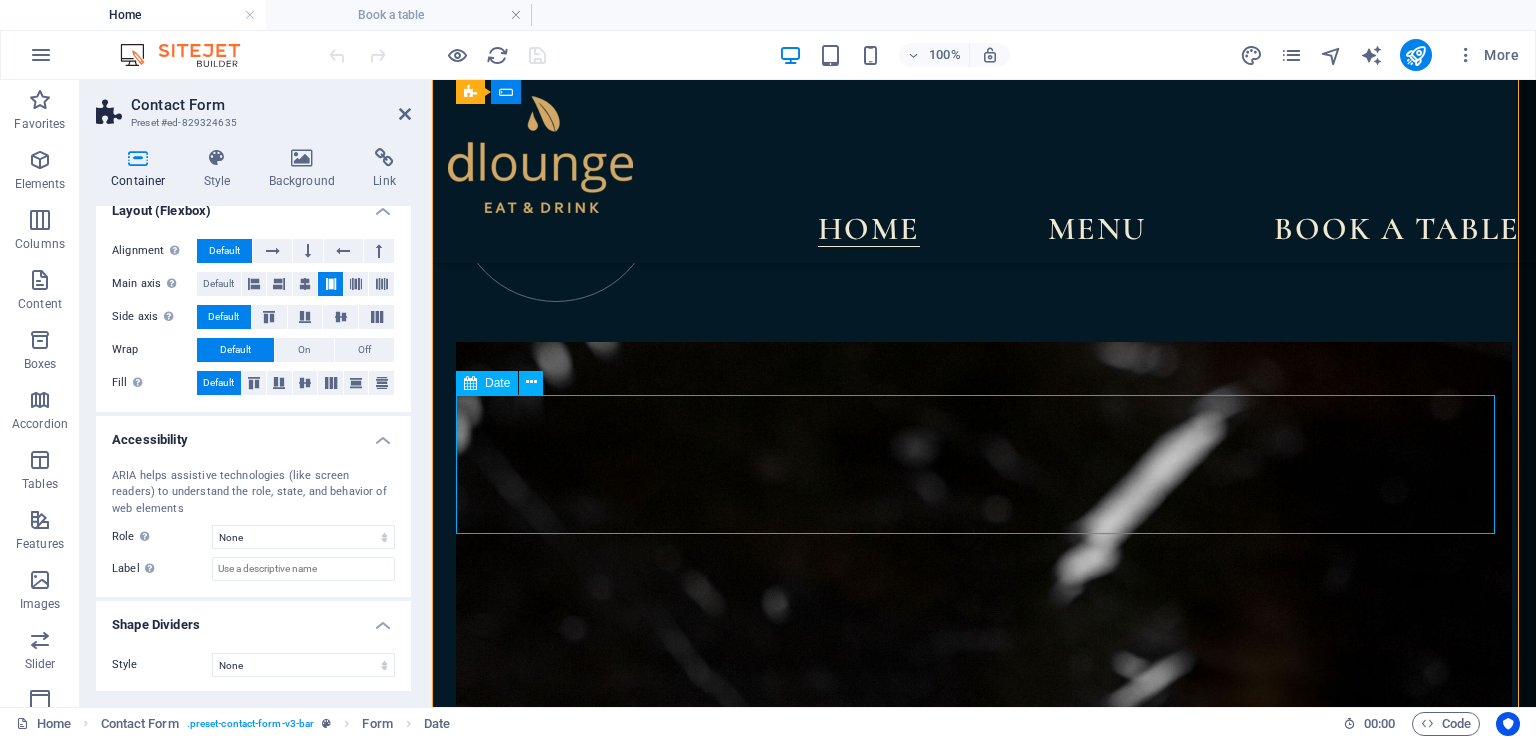 click on "DATE" at bounding box center [704, 11425] 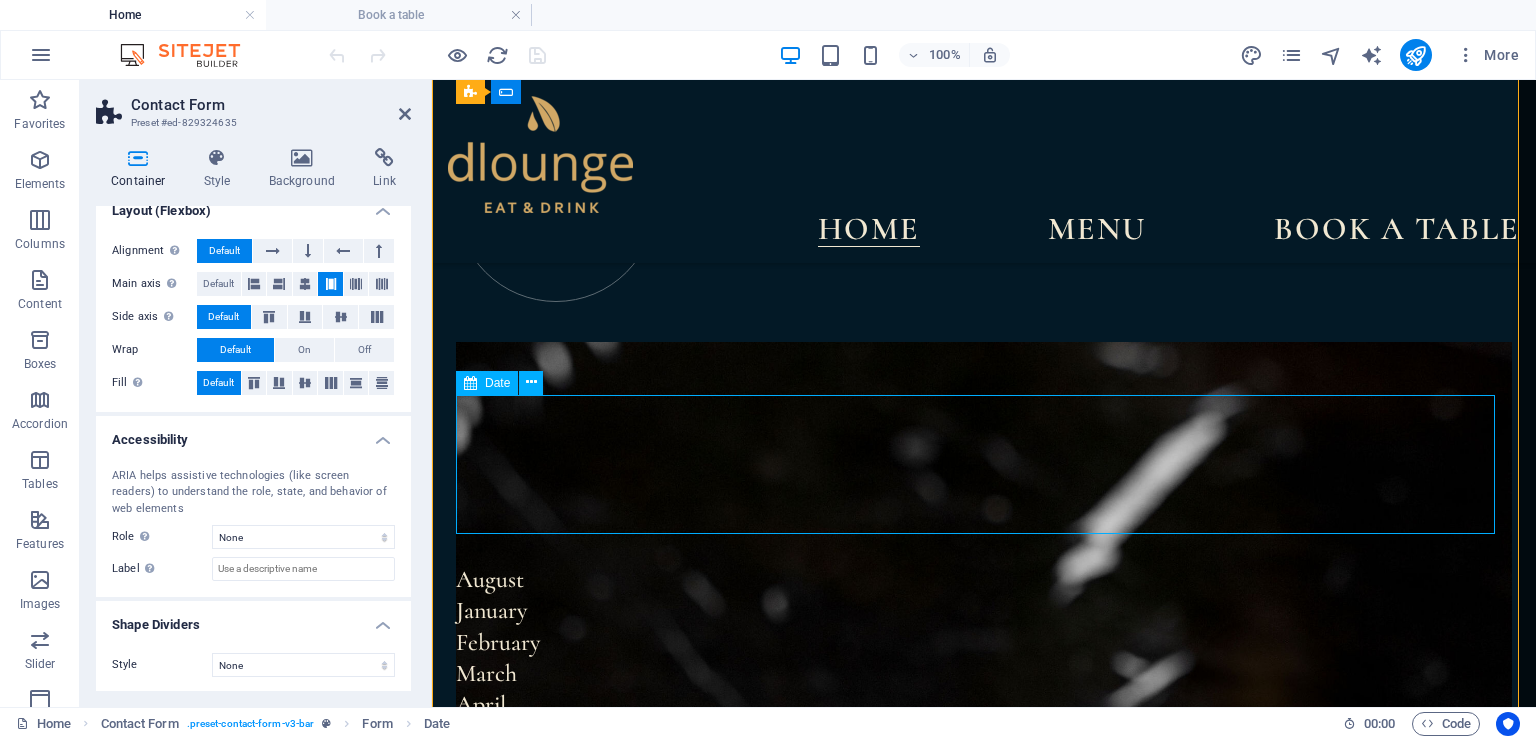 click on "DATE" at bounding box center [704, 11425] 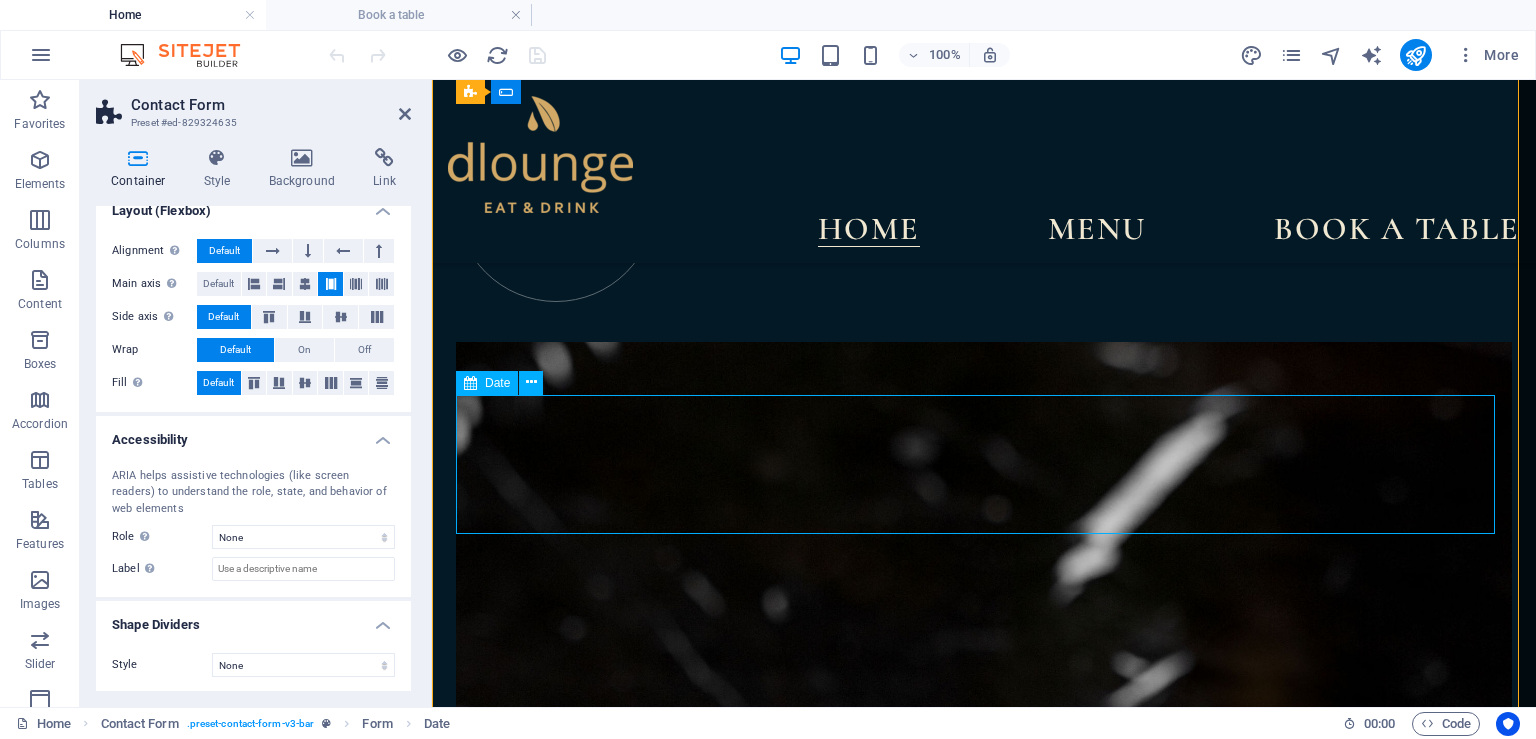 click on "DATE" at bounding box center [704, 11425] 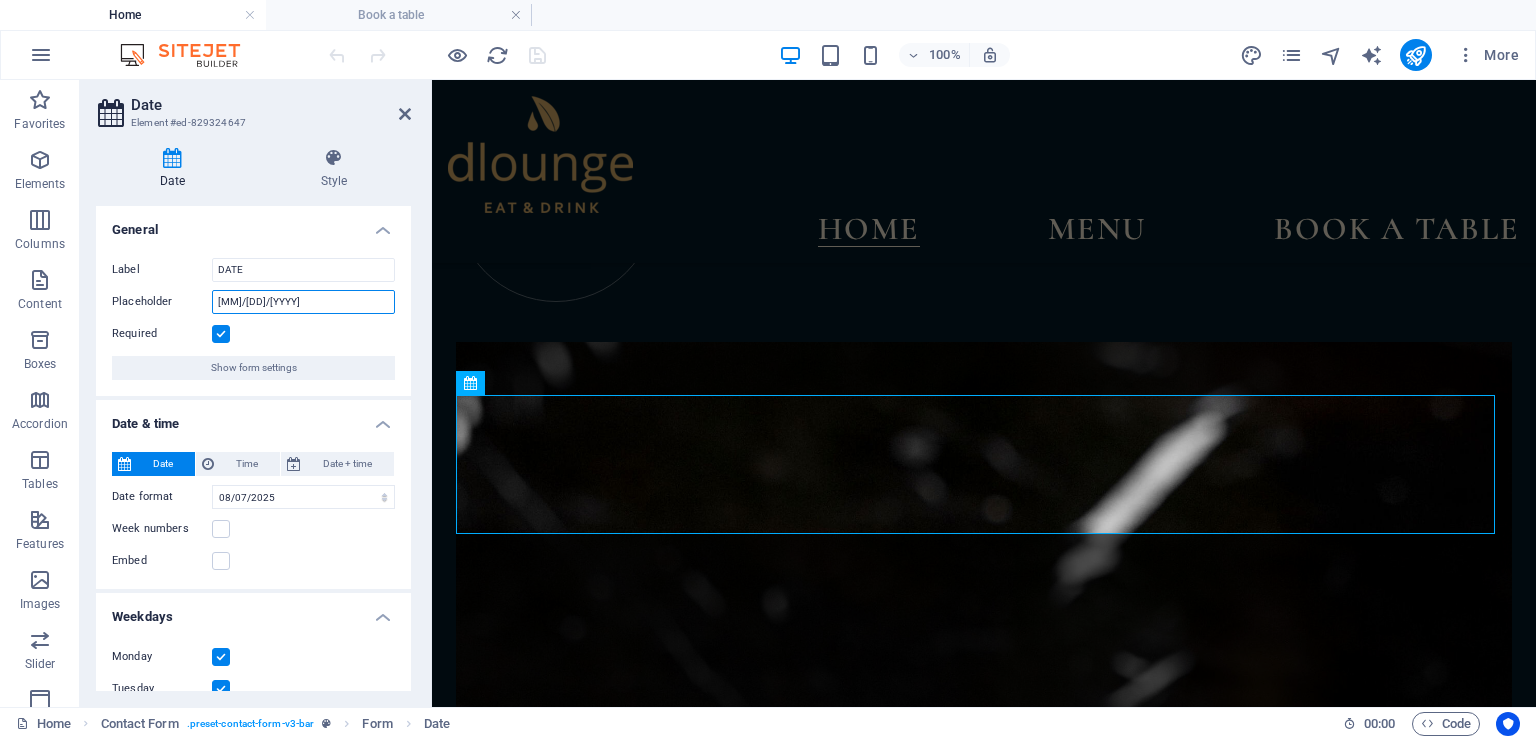 drag, startPoint x: 228, startPoint y: 298, endPoint x: 212, endPoint y: 297, distance: 16.03122 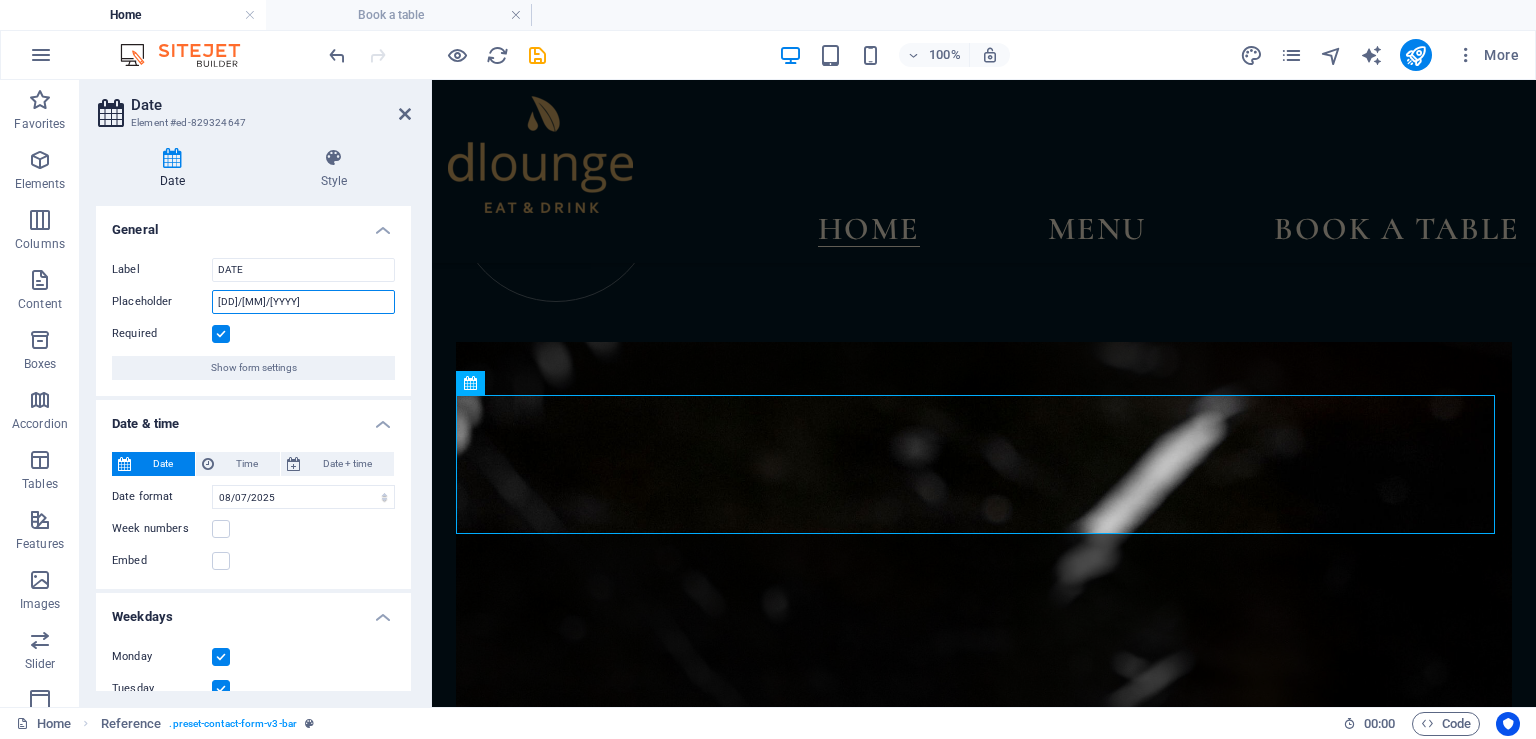 click on "dd/12/2023" at bounding box center (303, 302) 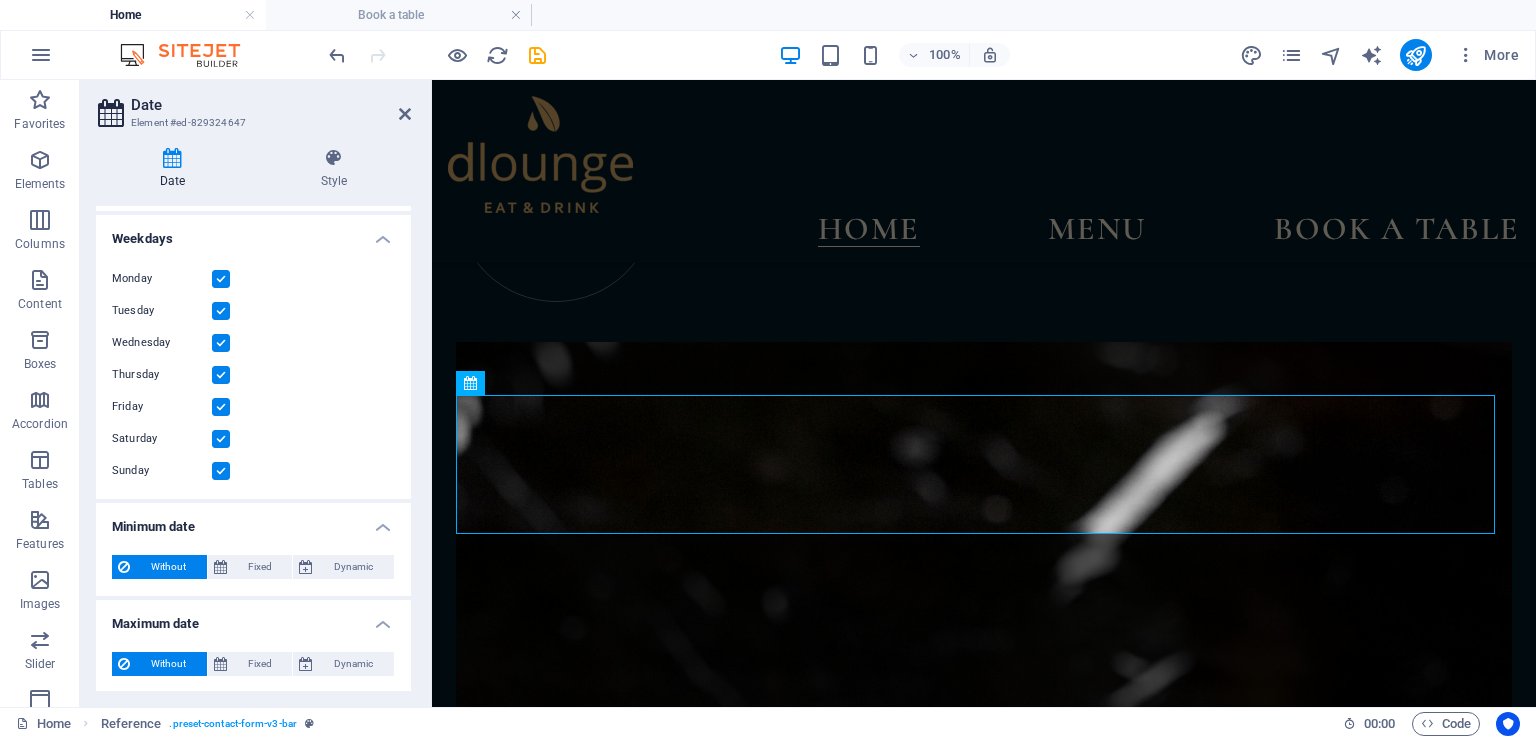 scroll, scrollTop: 379, scrollLeft: 0, axis: vertical 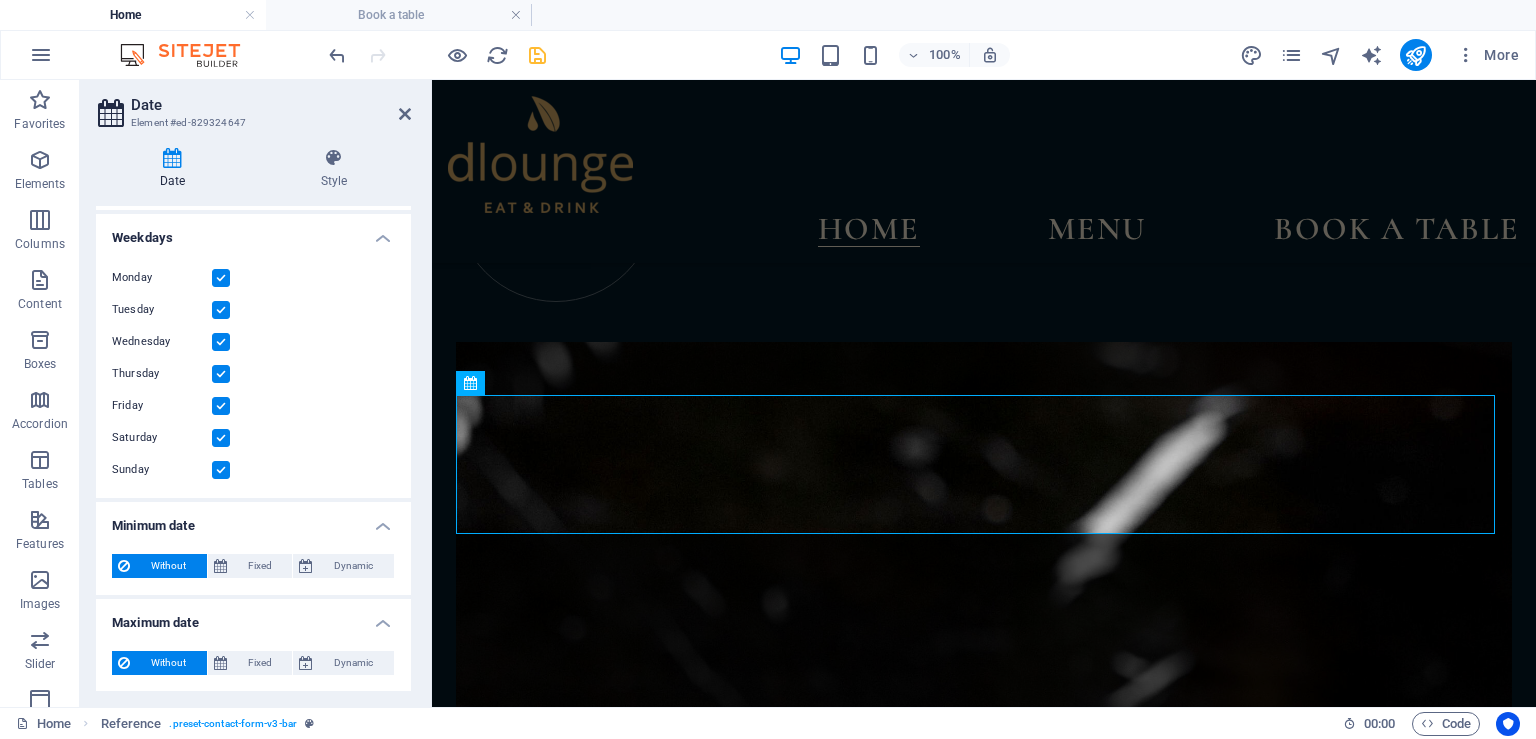 type on "dd/mm/yyyy" 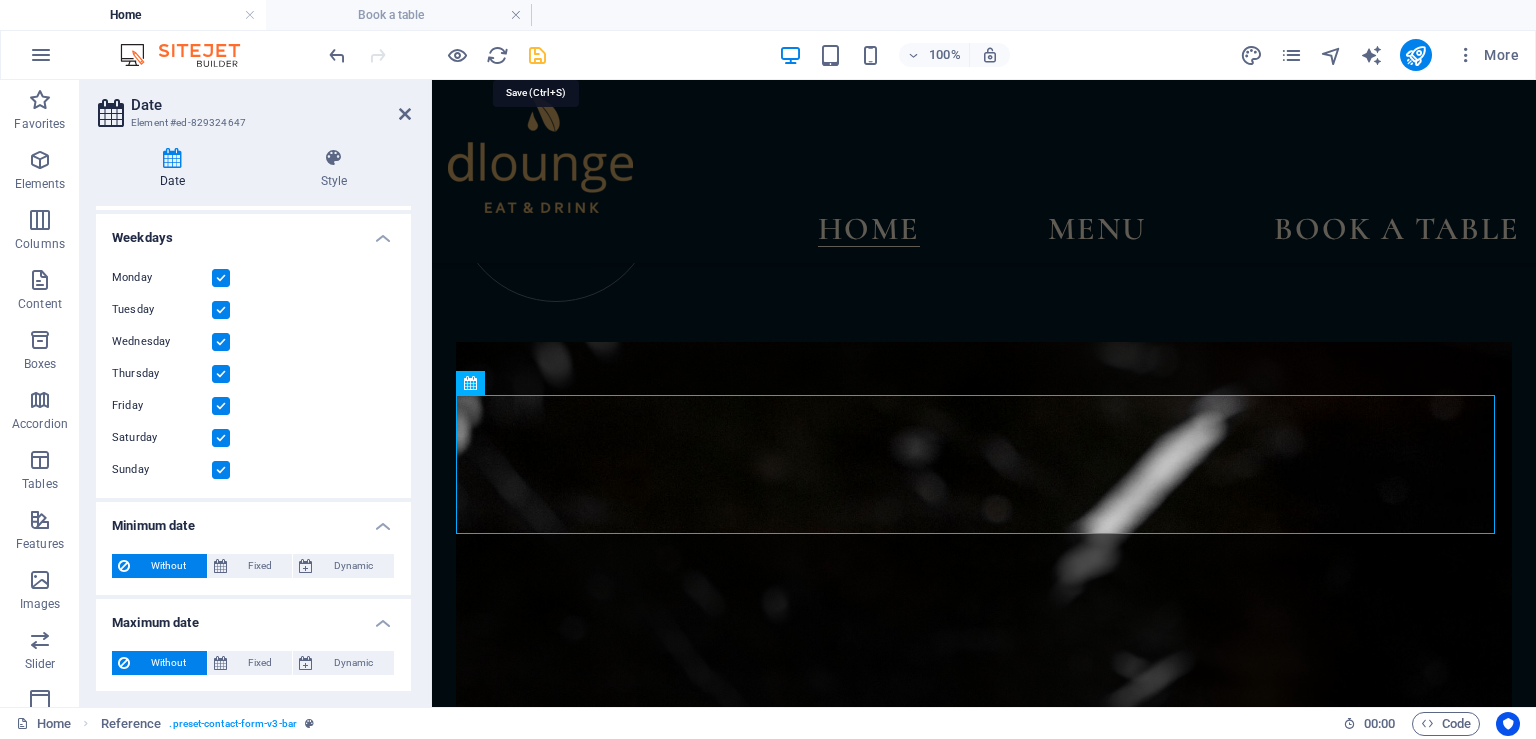 drag, startPoint x: 539, startPoint y: 58, endPoint x: 523, endPoint y: 97, distance: 42.154476 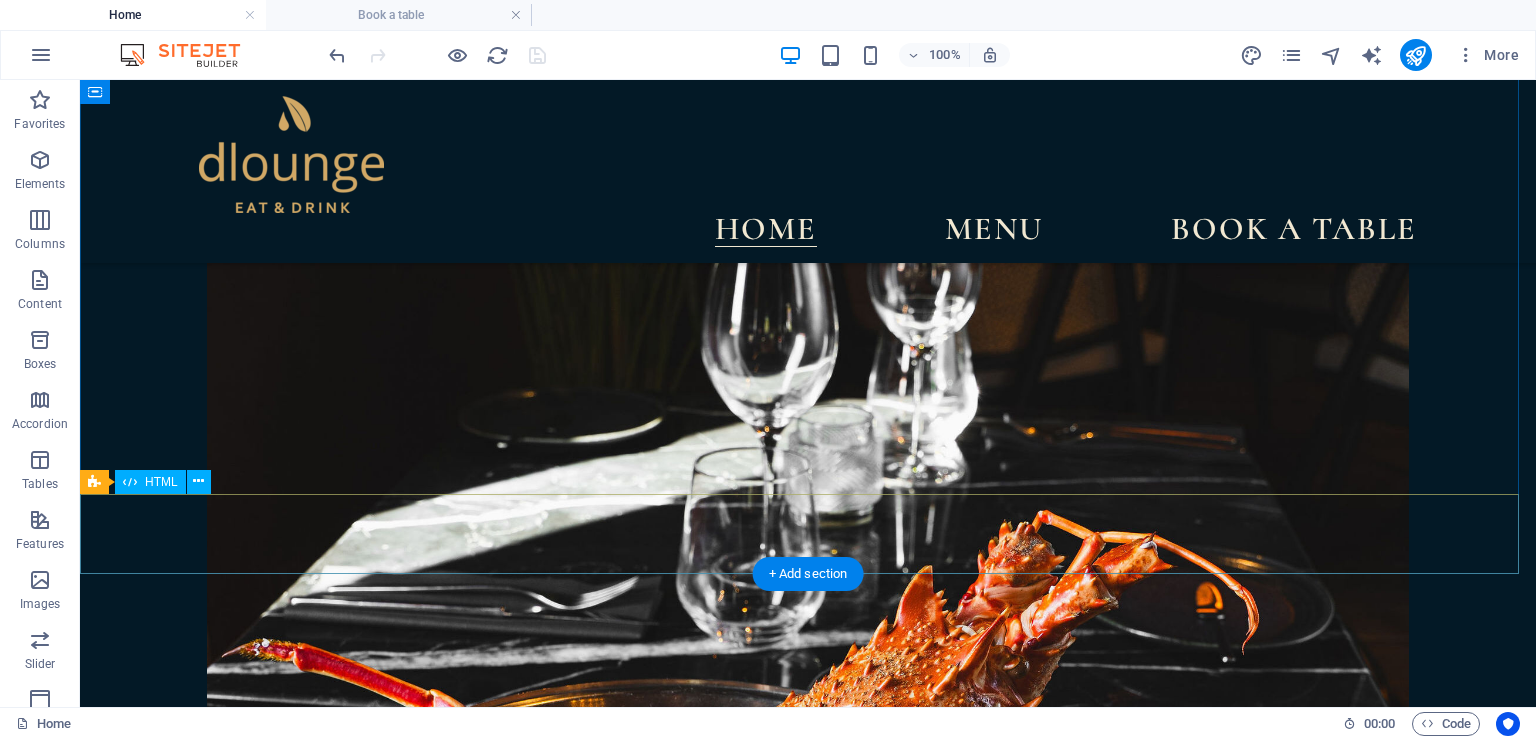 scroll, scrollTop: 9155, scrollLeft: 0, axis: vertical 